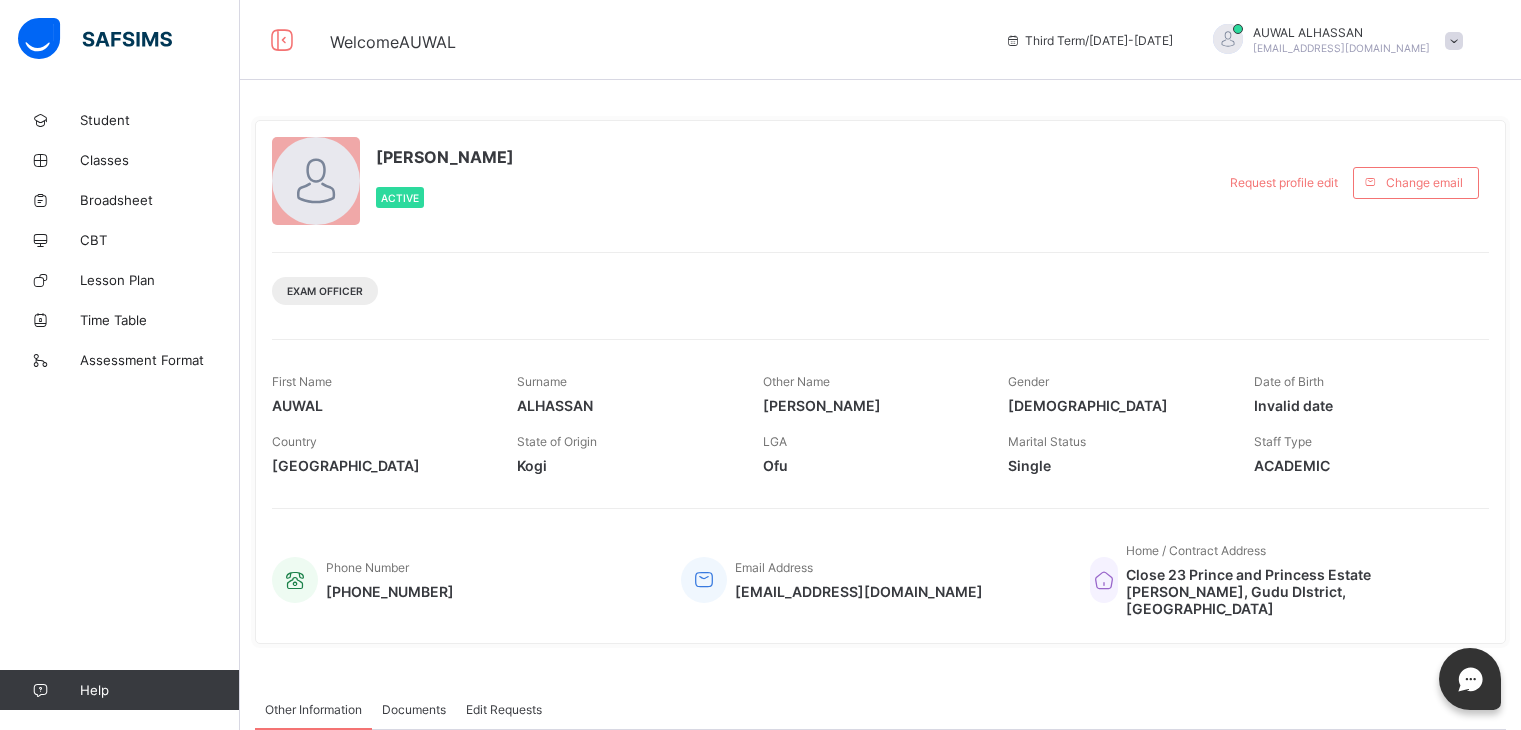 scroll, scrollTop: 0, scrollLeft: 0, axis: both 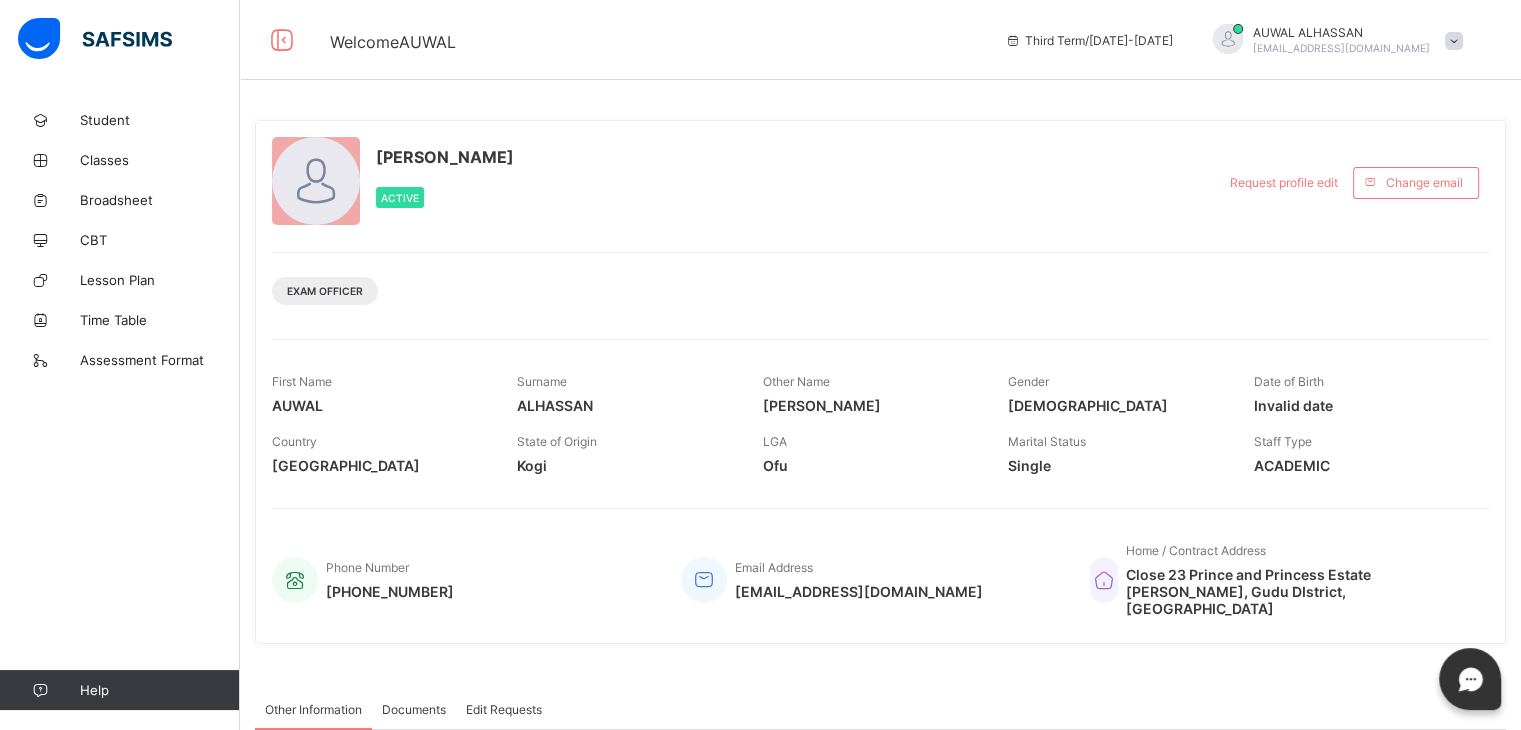 click on "Exam Officer" at bounding box center [880, 283] 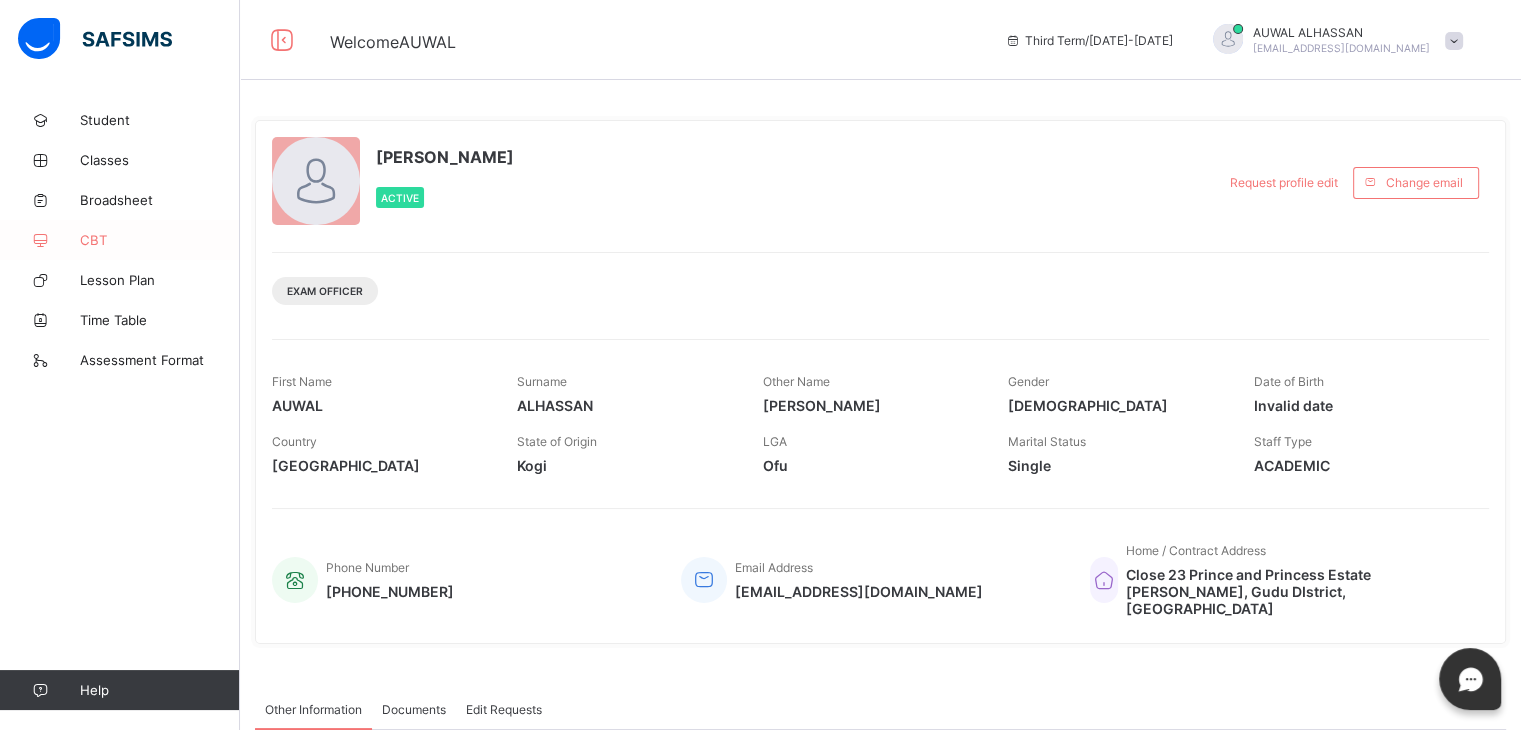 click on "CBT" at bounding box center [120, 240] 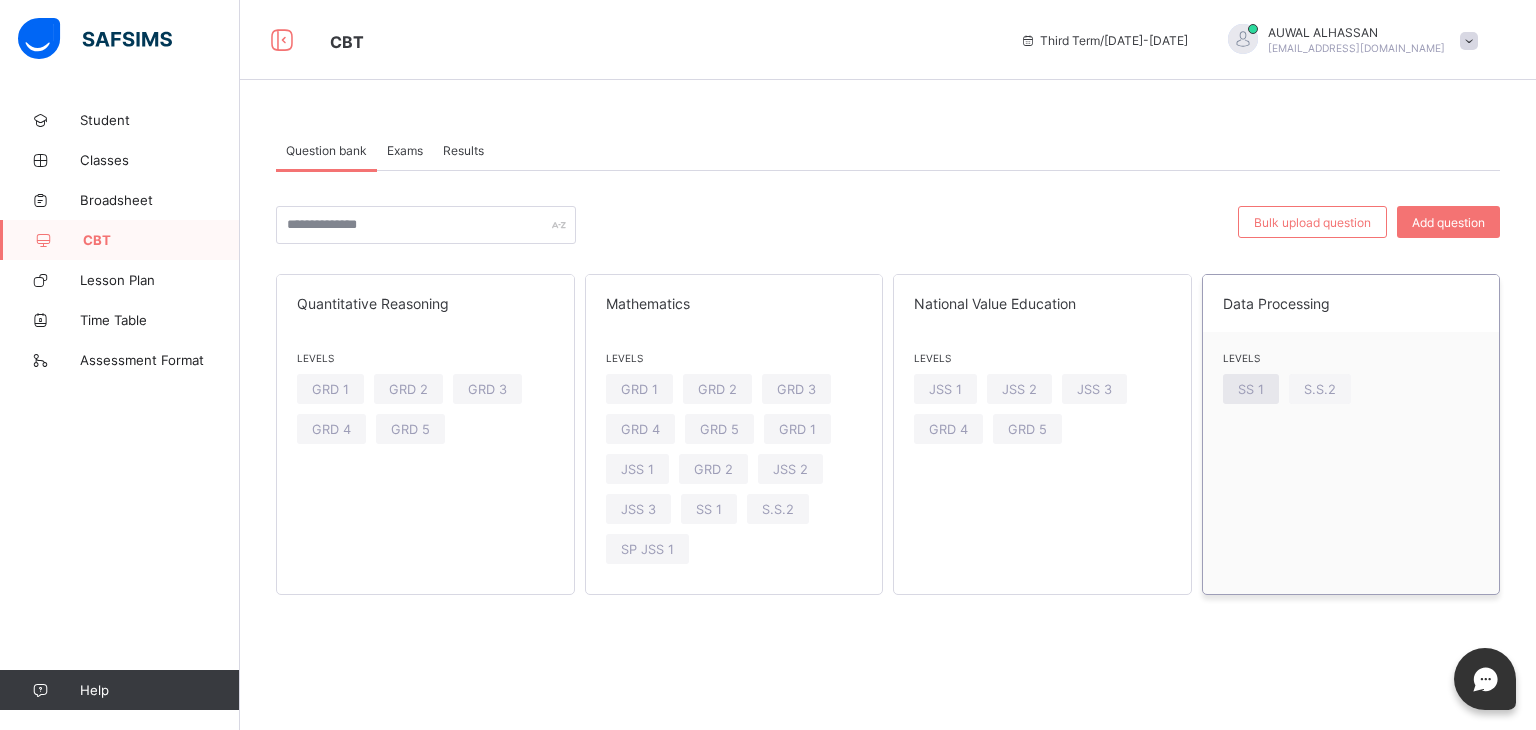 click on "SS 1" at bounding box center (1251, 389) 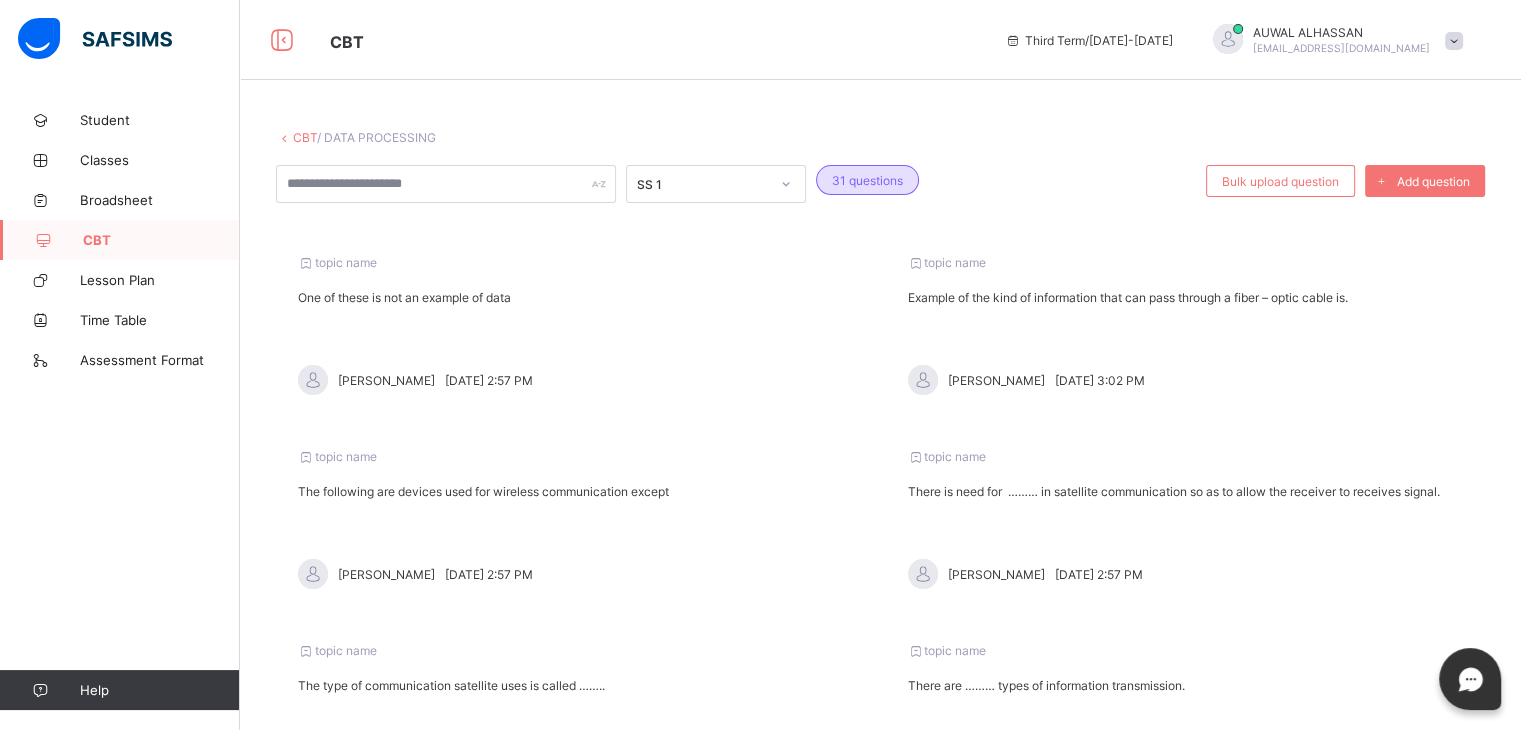 scroll, scrollTop: 585, scrollLeft: 0, axis: vertical 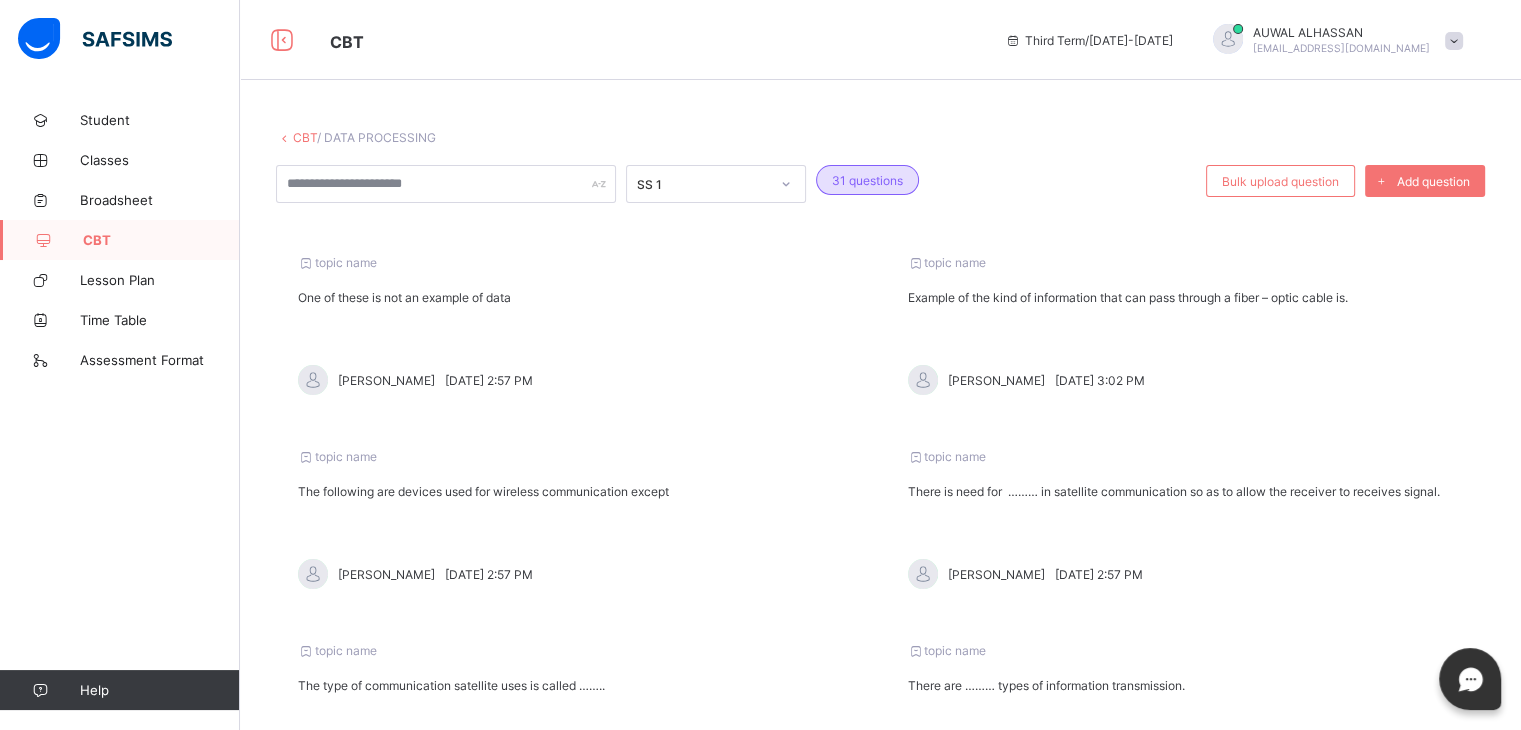 click on "topic name One of these is not an example of data [PERSON_NAME][DATE] 2:57 PM" at bounding box center (576, 325) 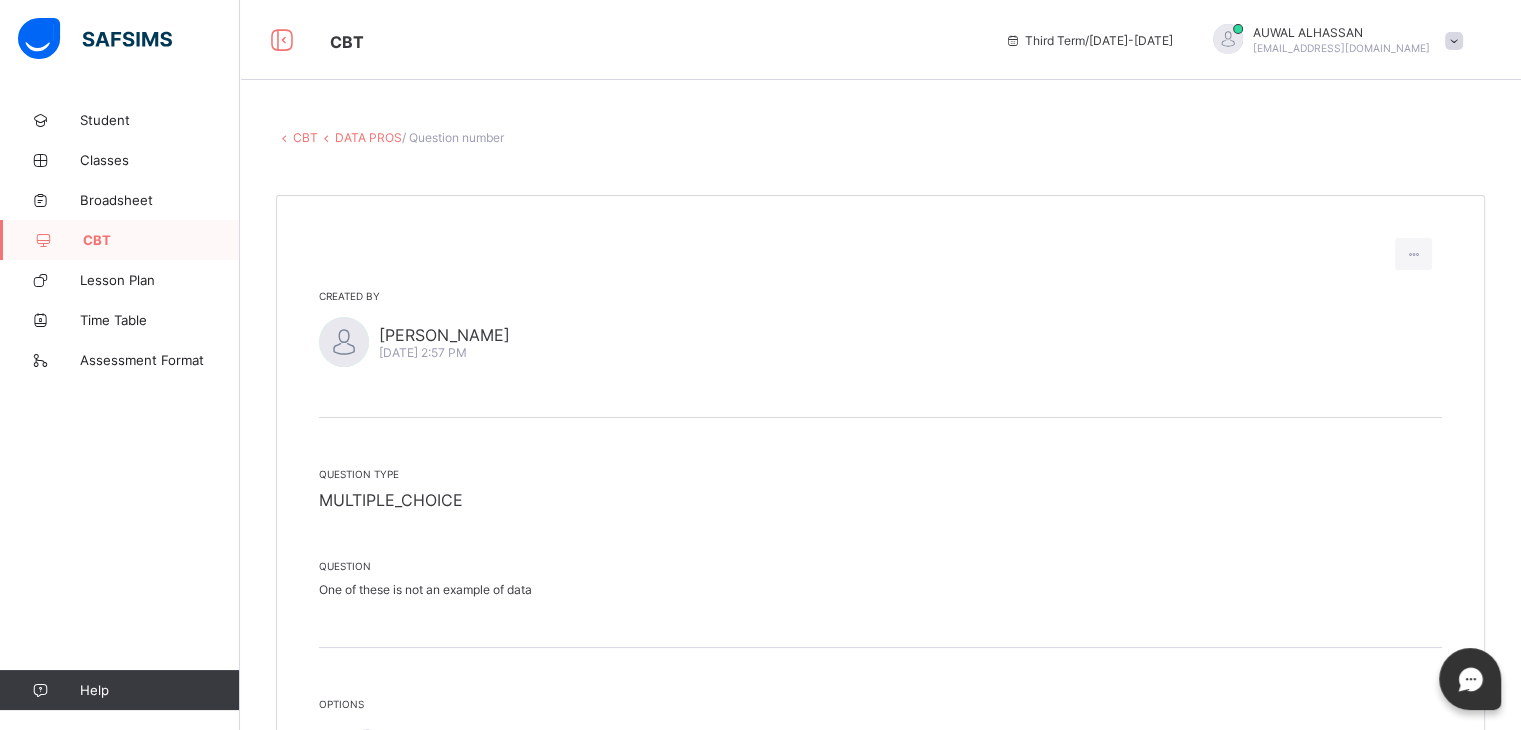 scroll, scrollTop: 290, scrollLeft: 0, axis: vertical 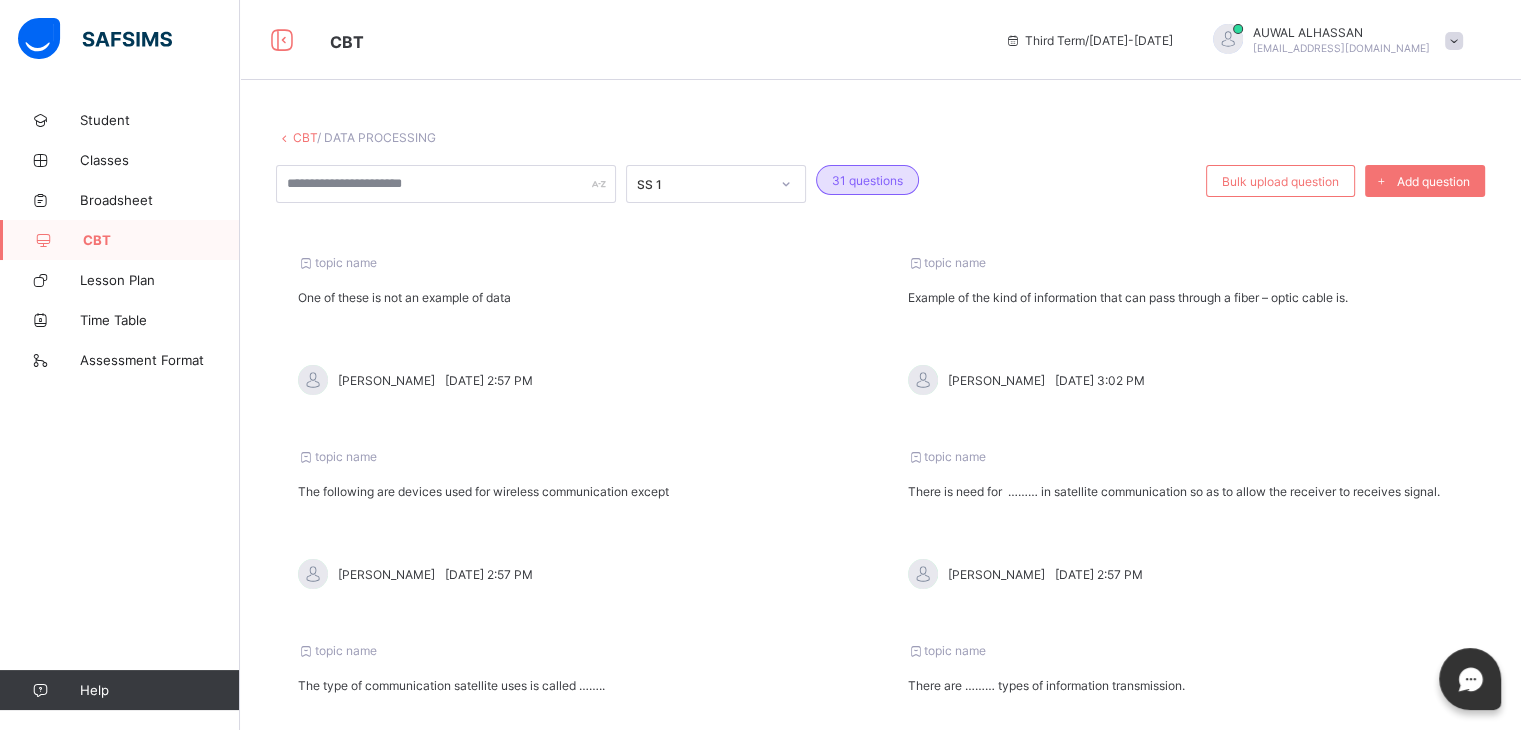 click on "The following are devices used for wireless communication except" at bounding box center [576, 491] 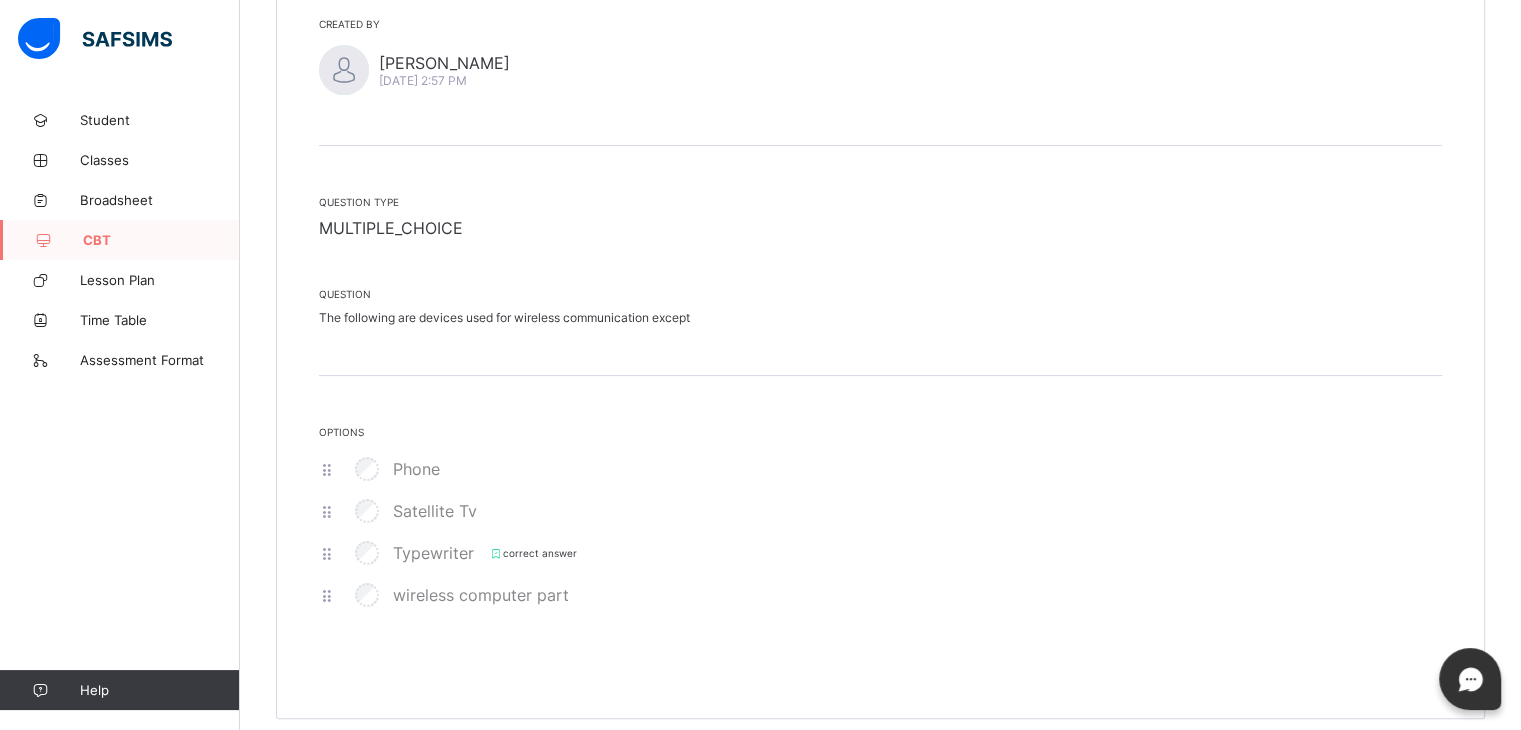 scroll, scrollTop: 290, scrollLeft: 0, axis: vertical 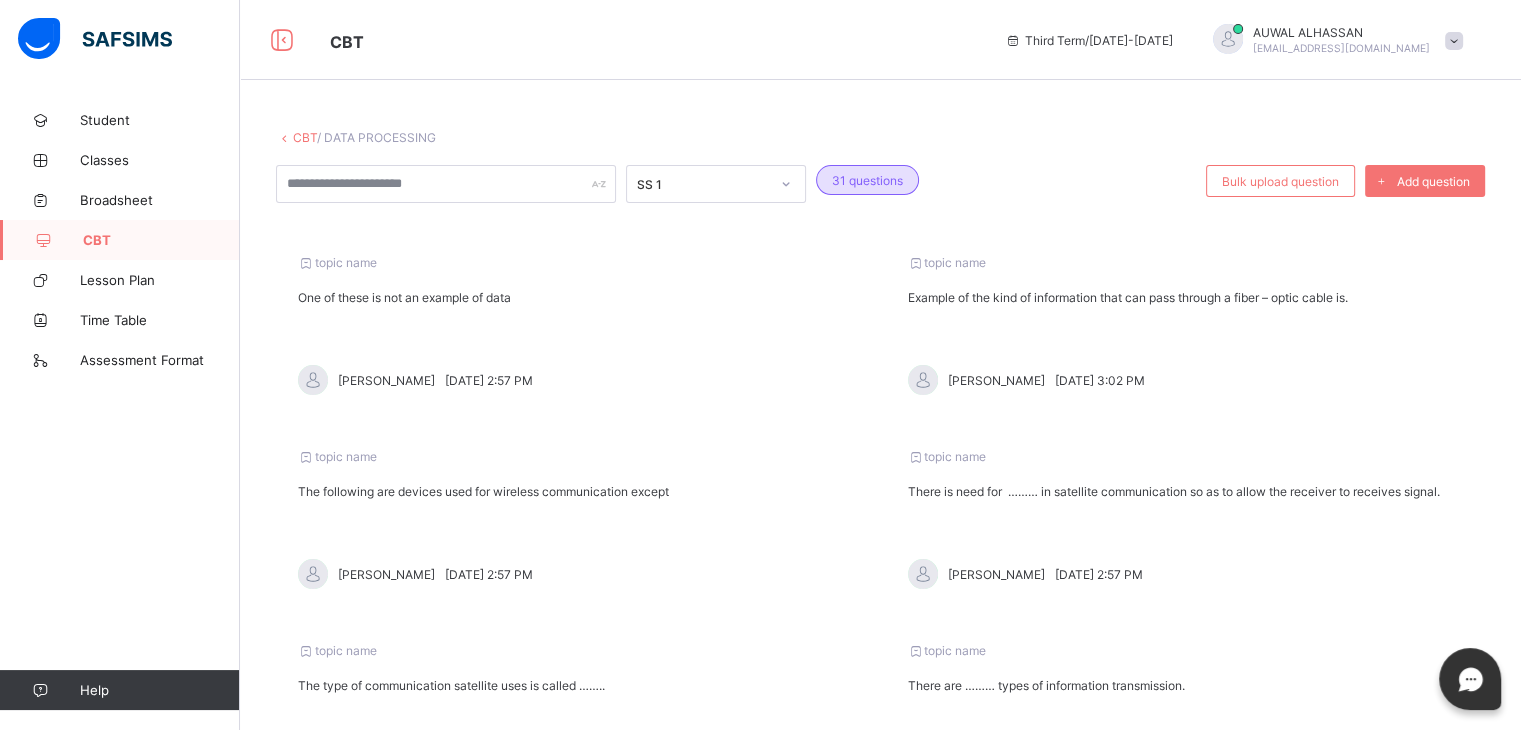 click on "The type of communication satellite uses is called …….." at bounding box center (576, 685) 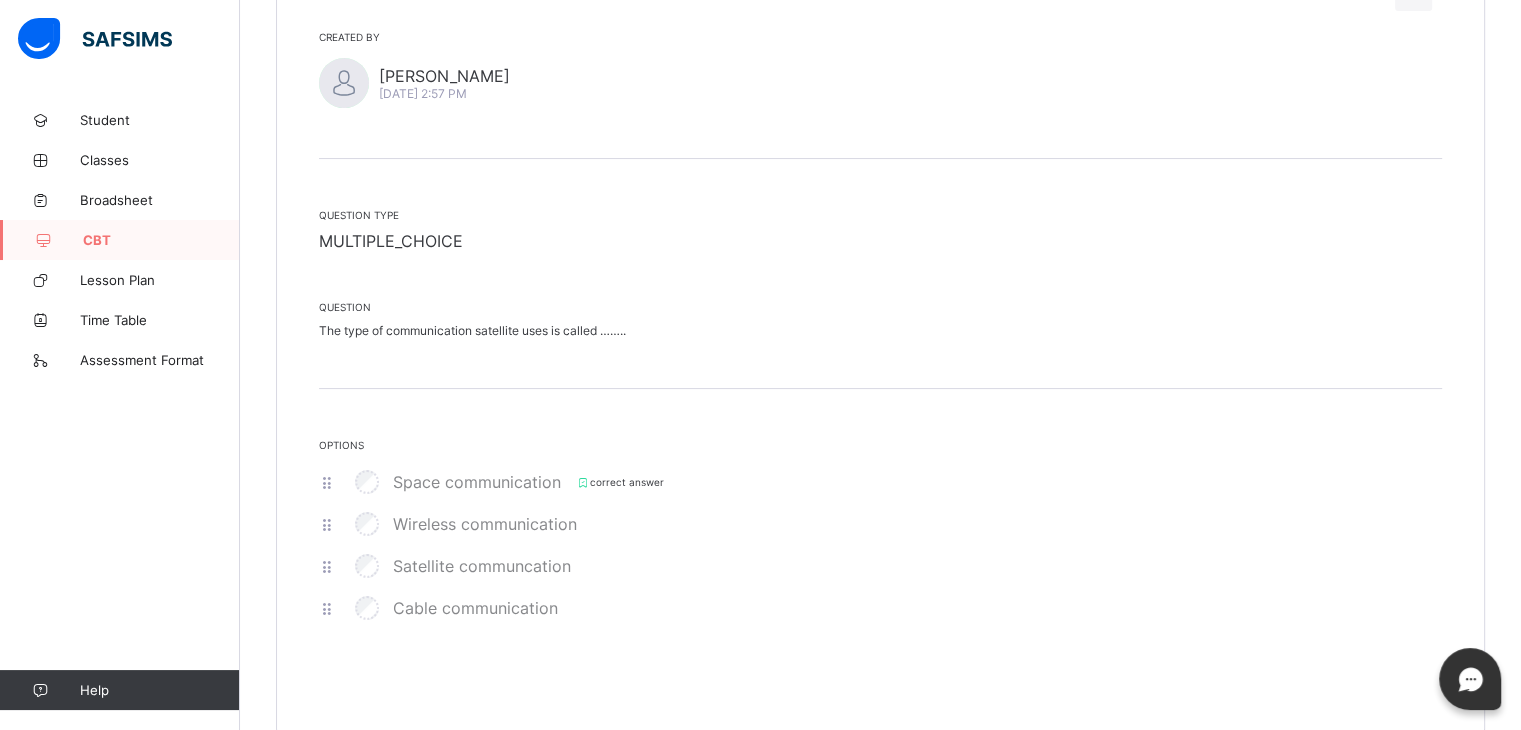 scroll, scrollTop: 290, scrollLeft: 0, axis: vertical 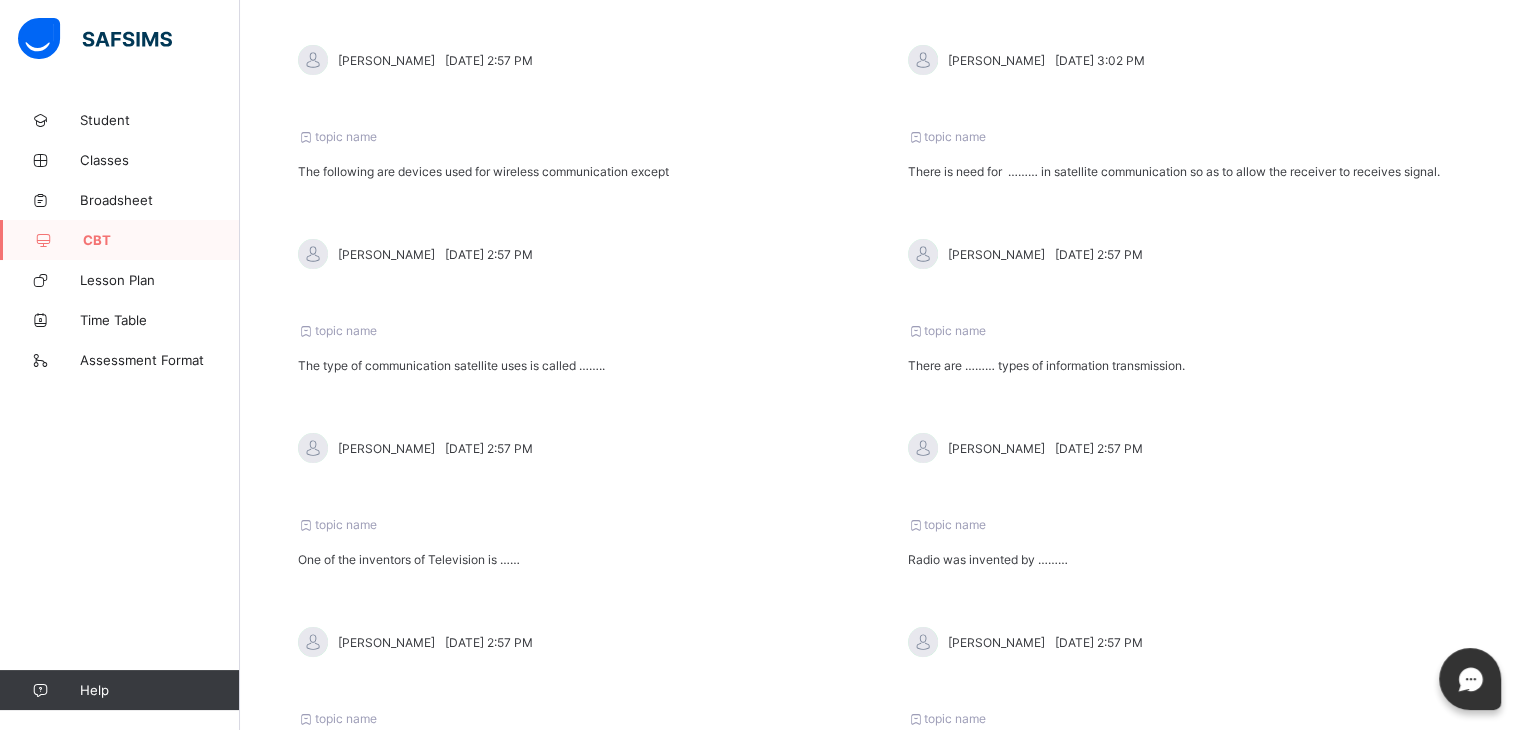 click on "One of the inventors of Television is ……" at bounding box center (576, 559) 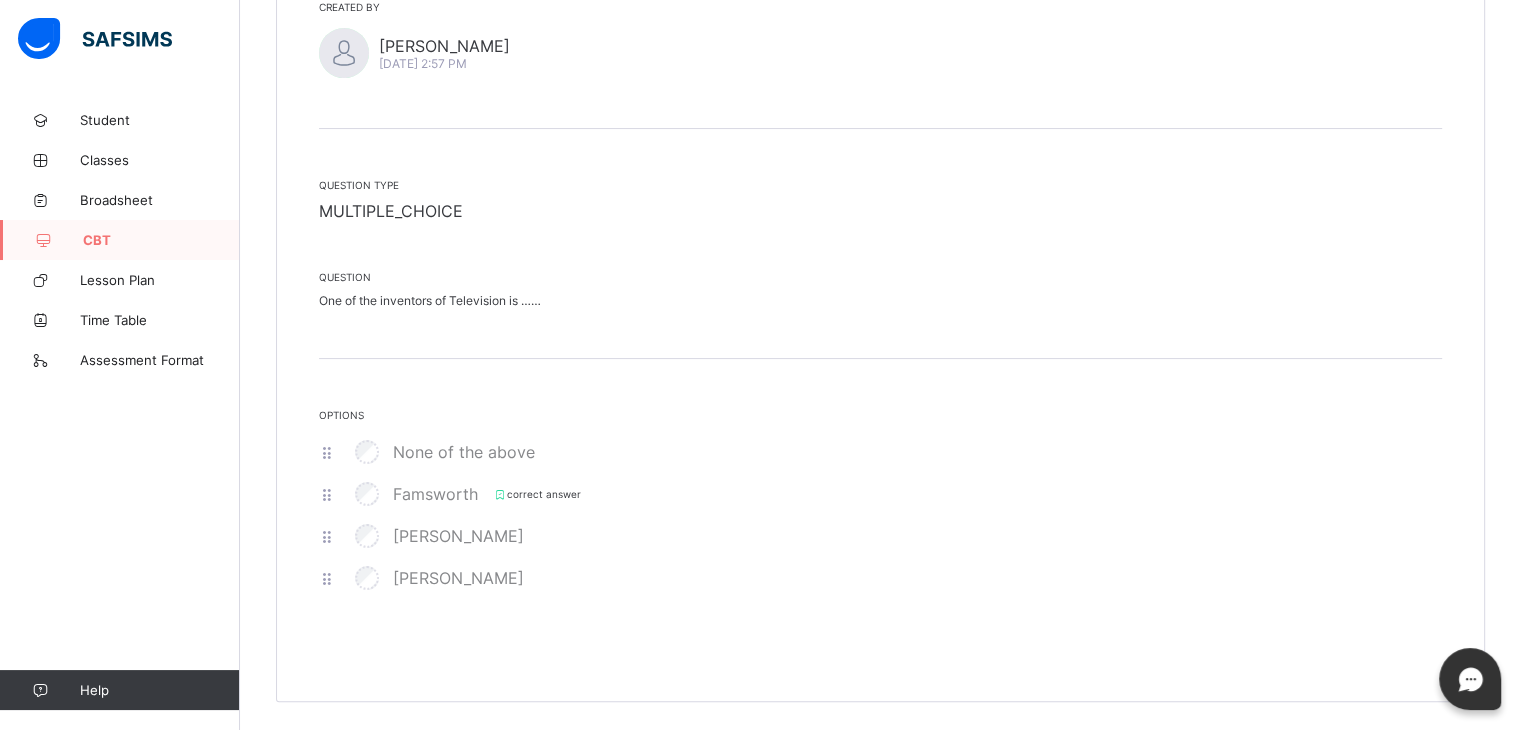 scroll, scrollTop: 290, scrollLeft: 0, axis: vertical 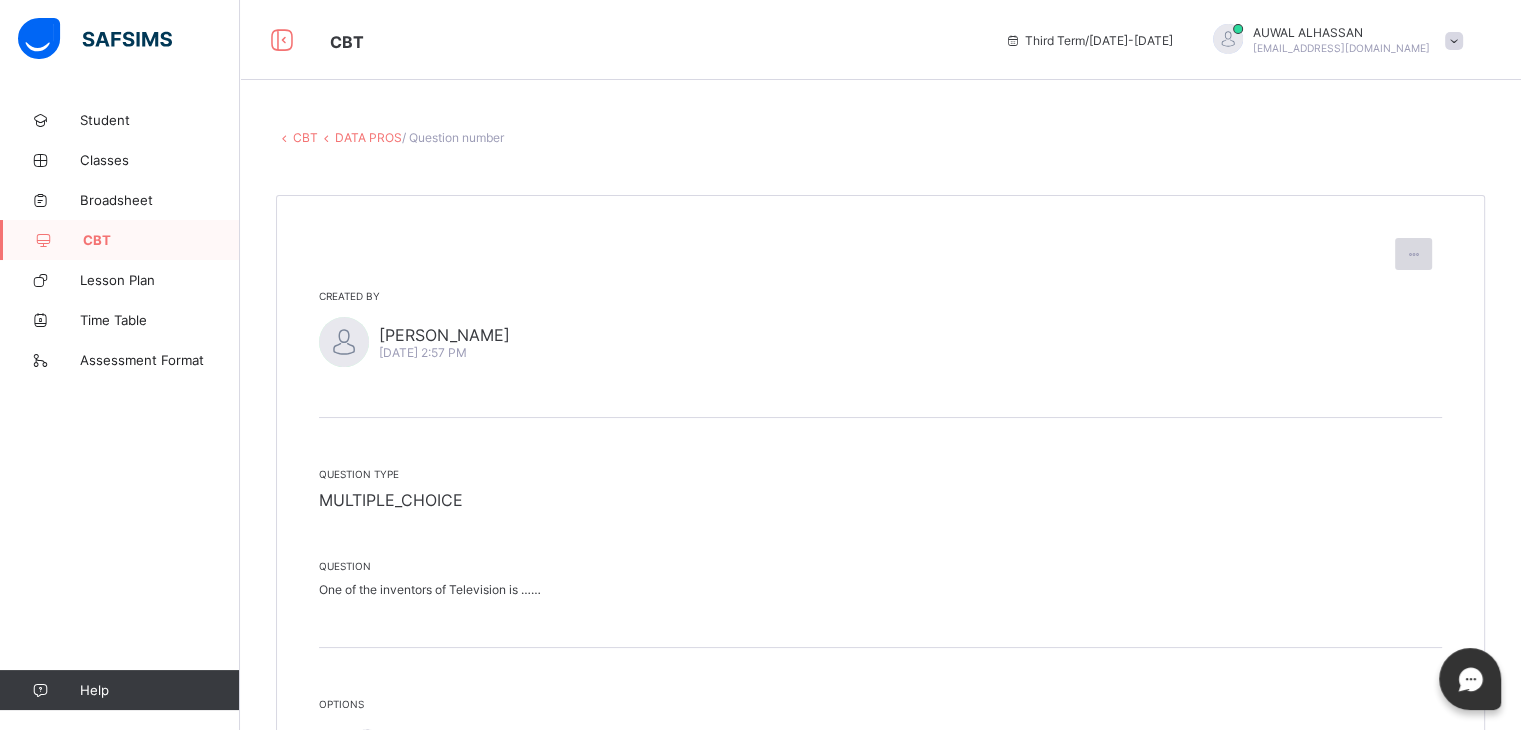 click at bounding box center [1413, 254] 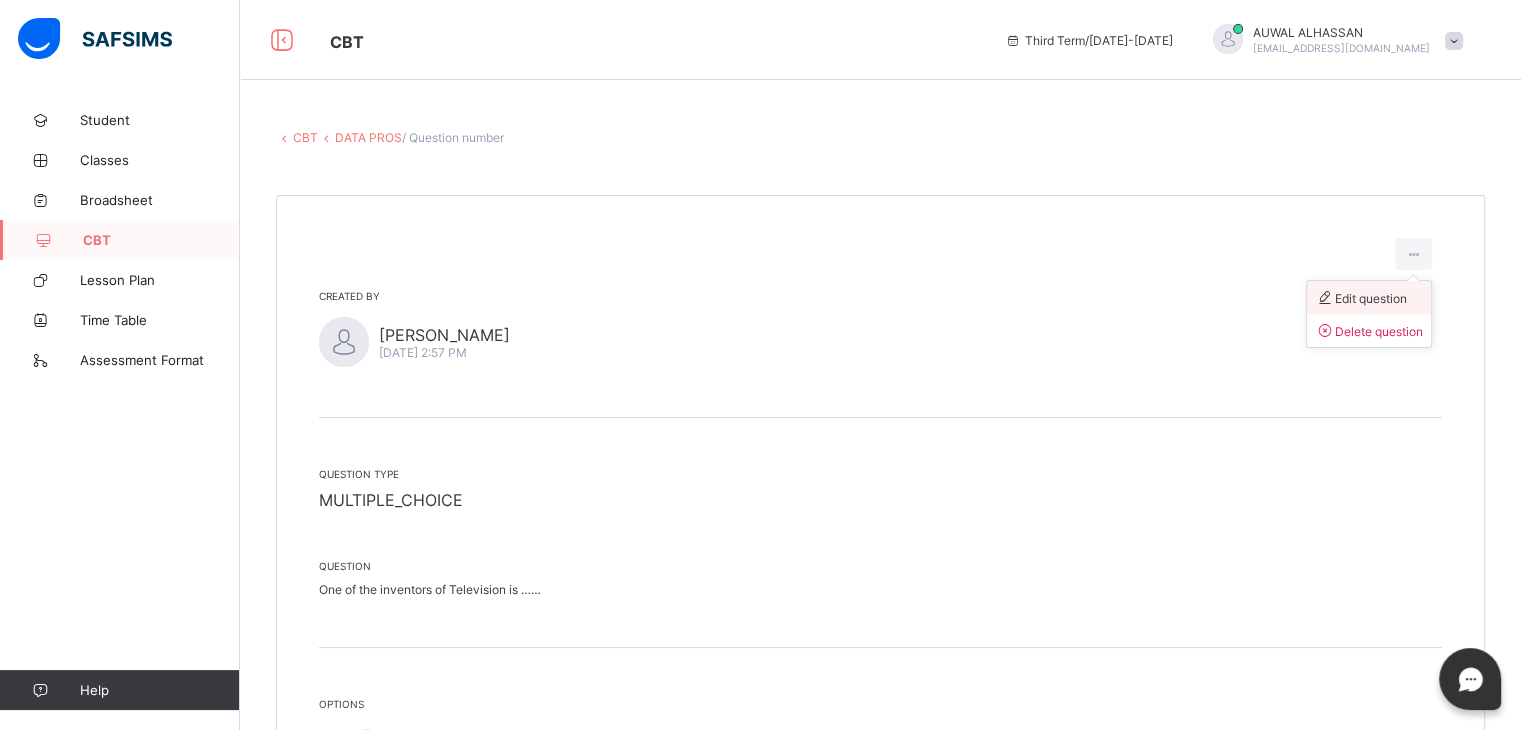 click on "Edit question" at bounding box center (1361, 298) 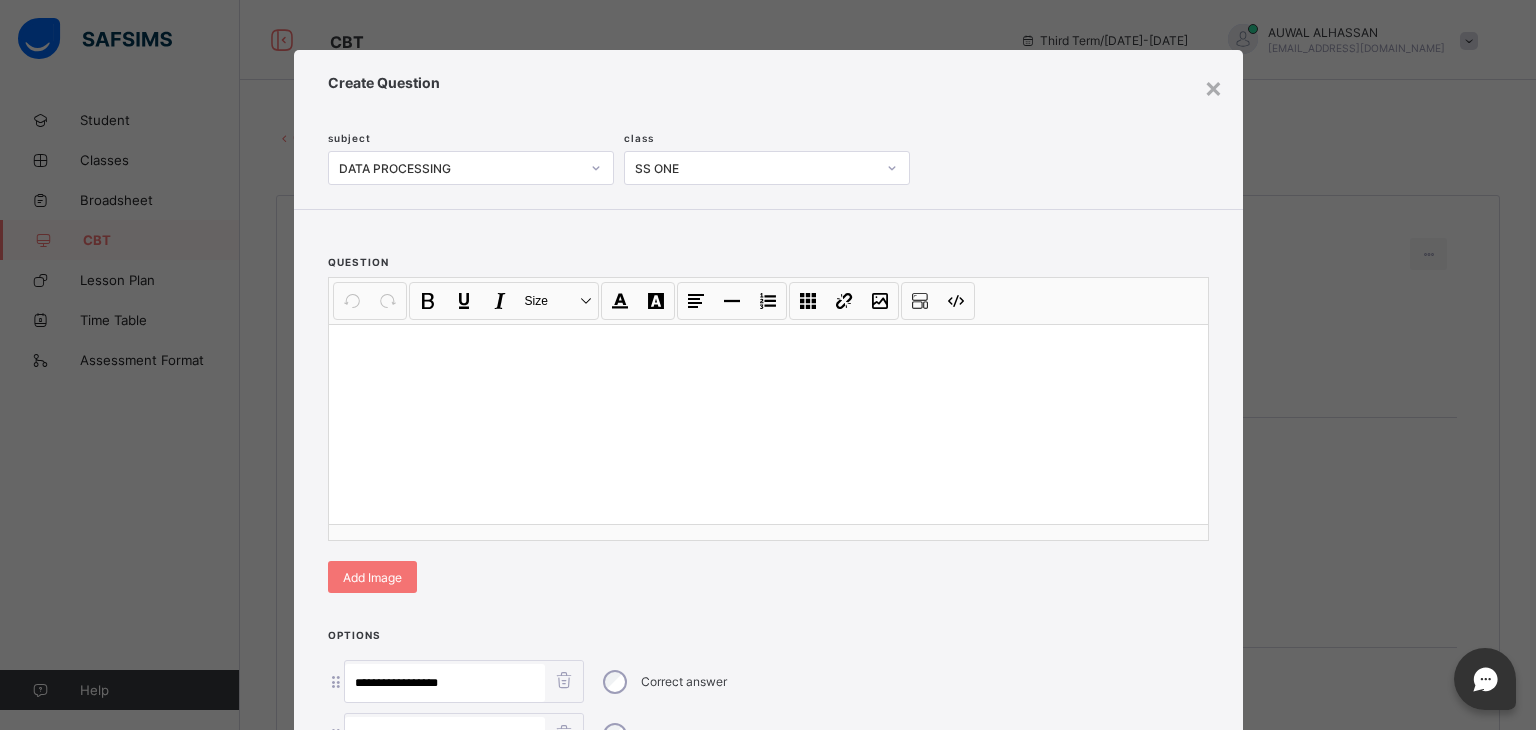 click on "*********" at bounding box center (464, 734) 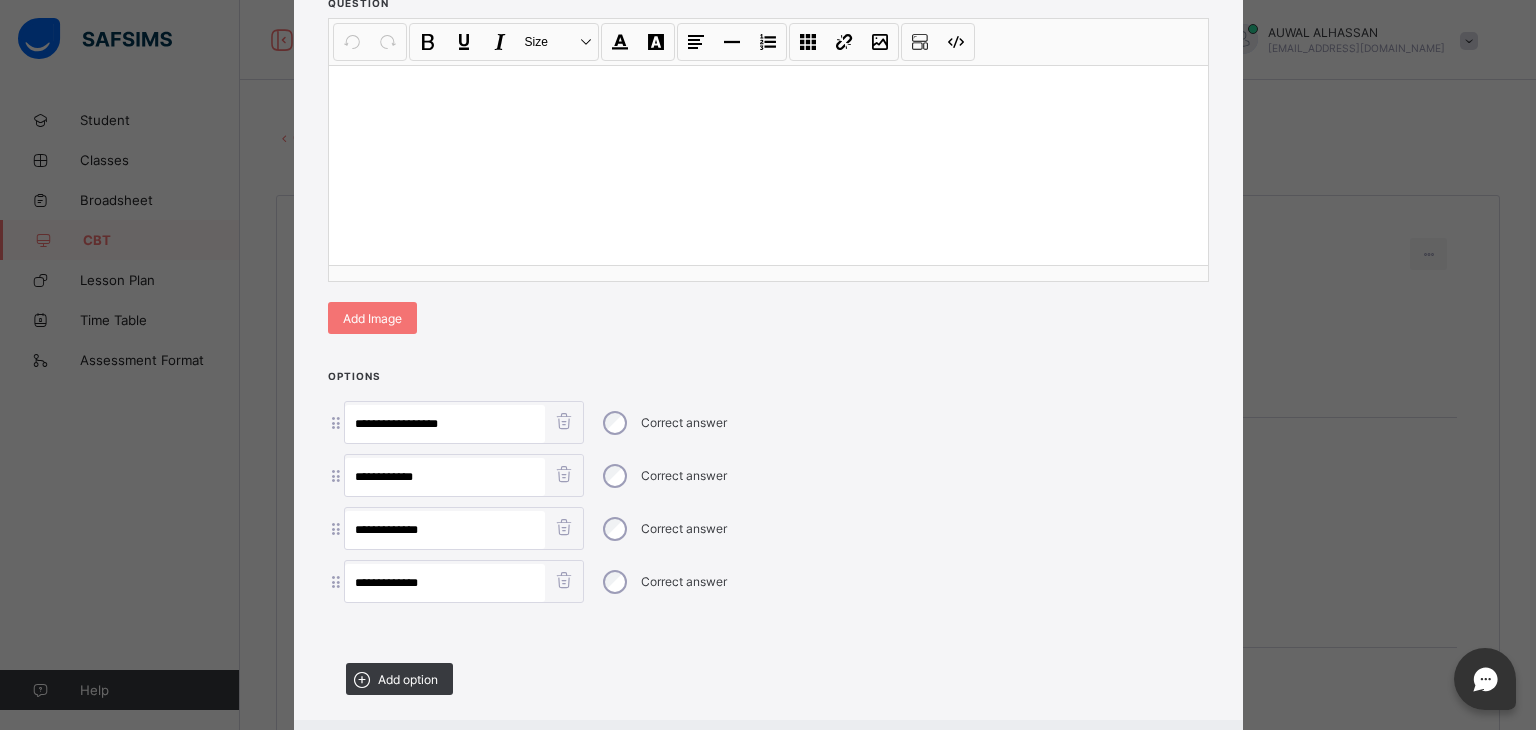 scroll, scrollTop: 280, scrollLeft: 0, axis: vertical 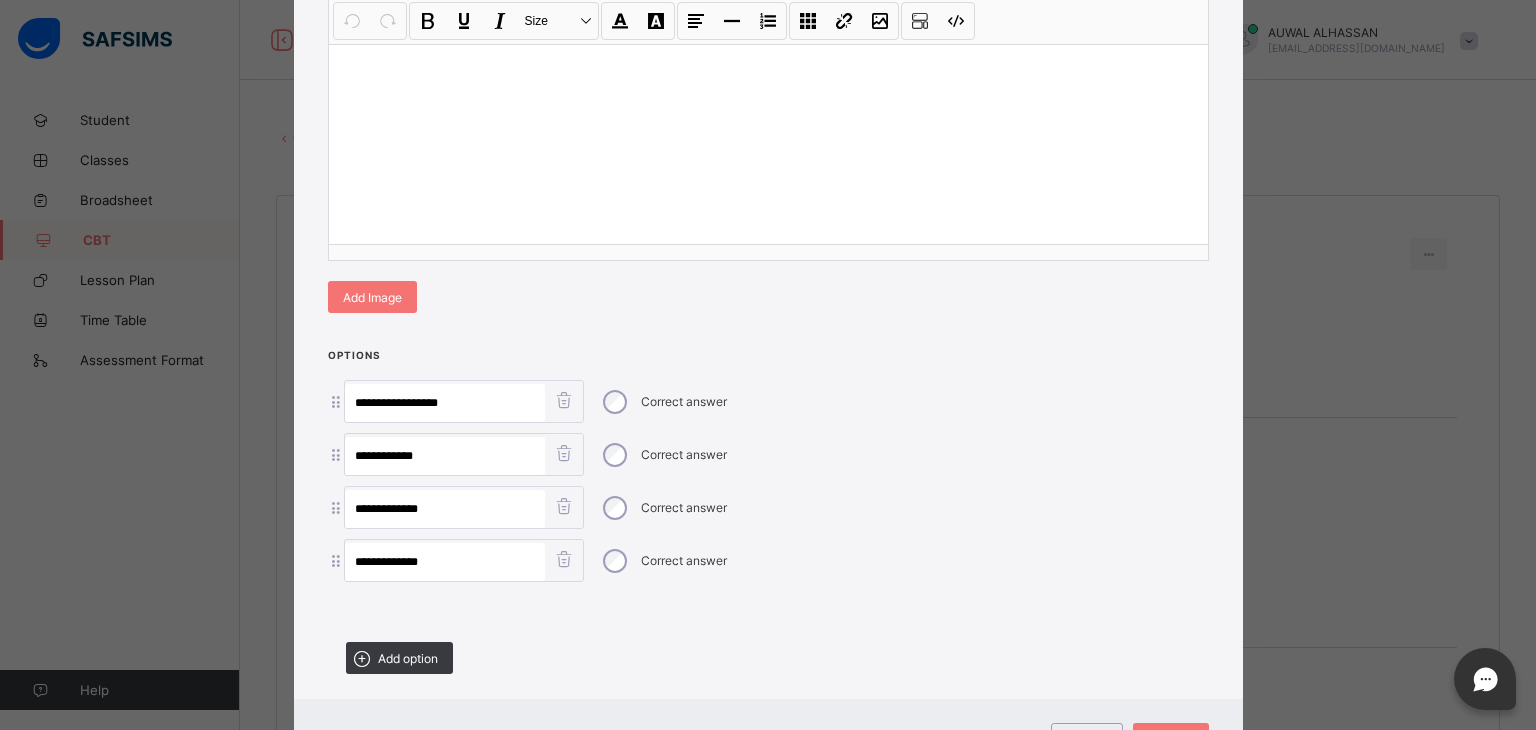 click on "**********" at bounding box center [445, 403] 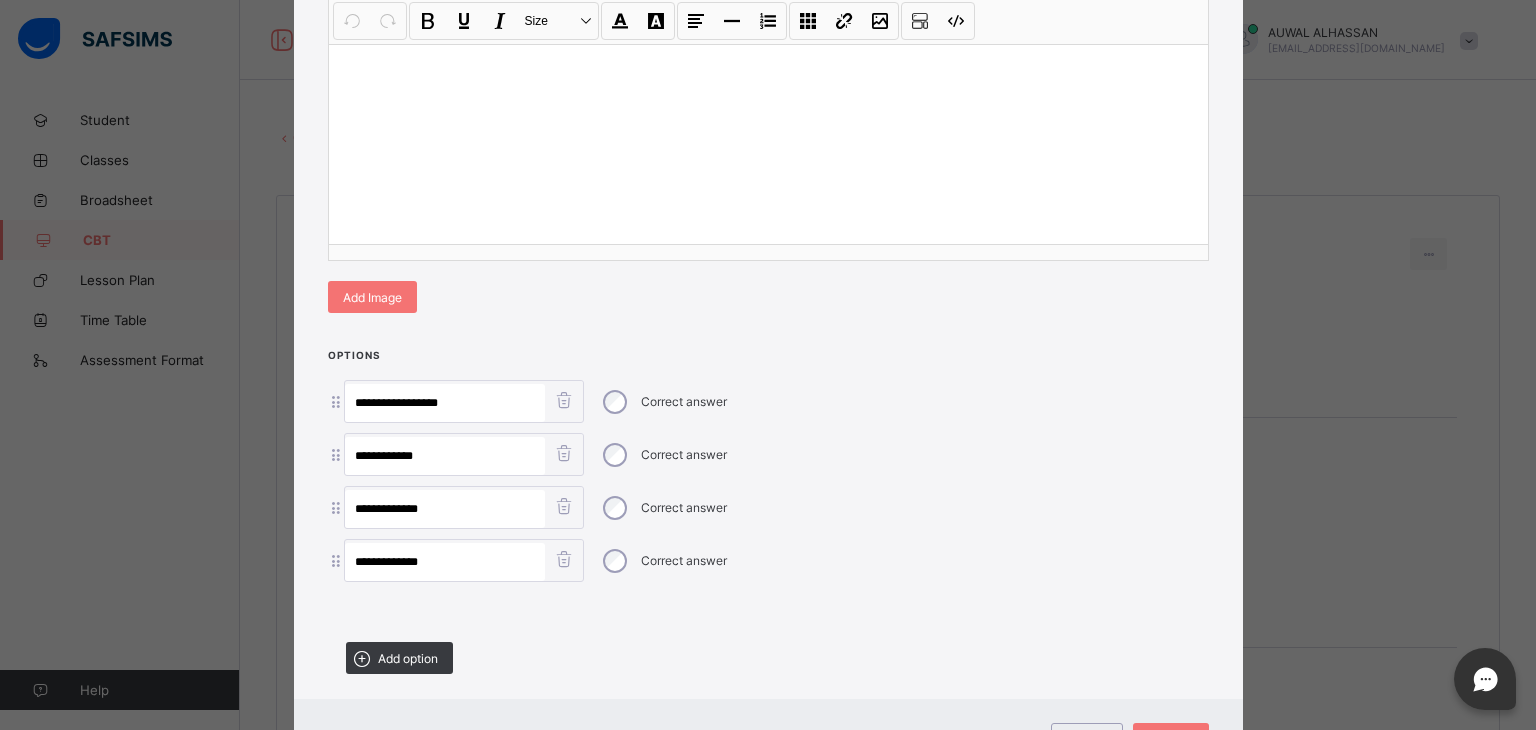 drag, startPoint x: 432, startPoint y: 553, endPoint x: 334, endPoint y: 561, distance: 98.32599 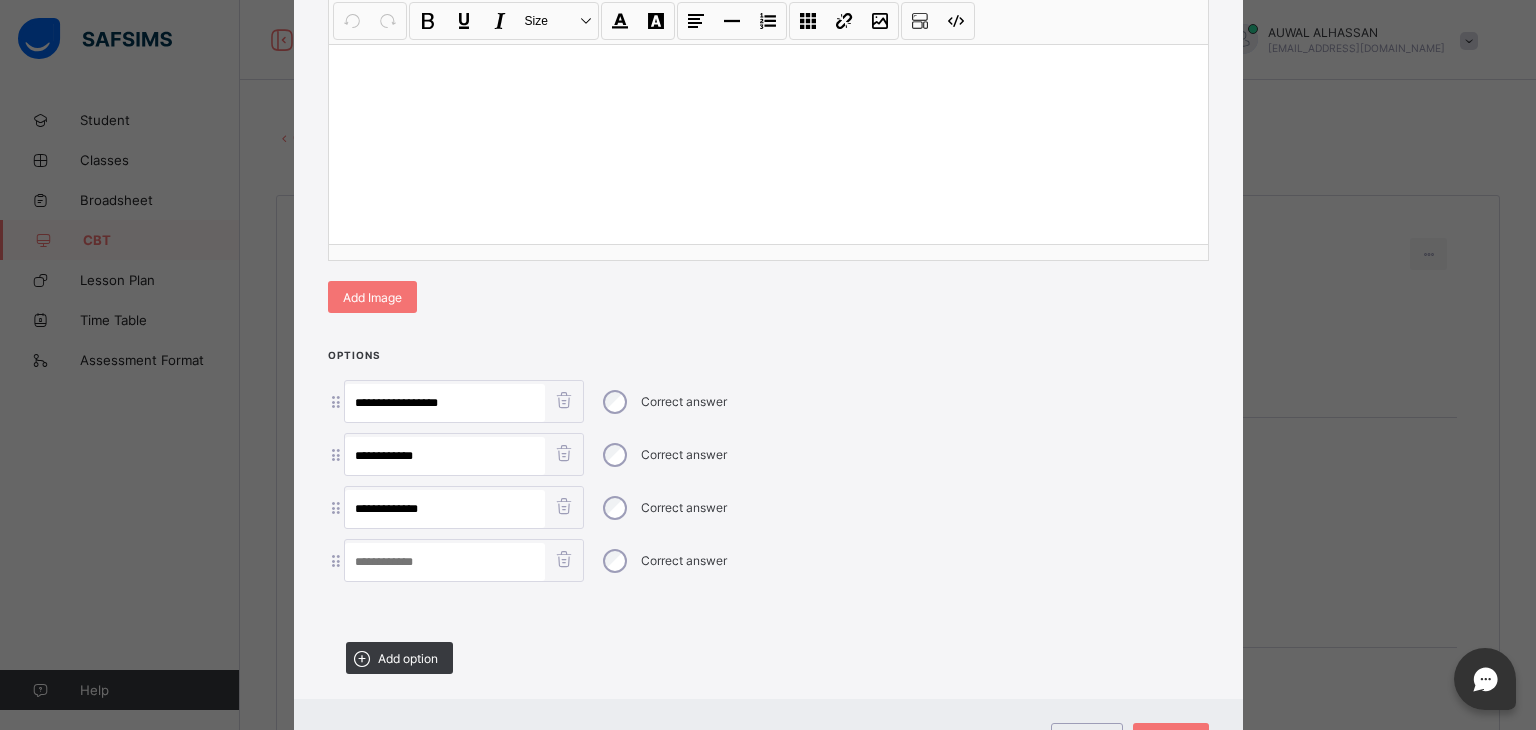 type 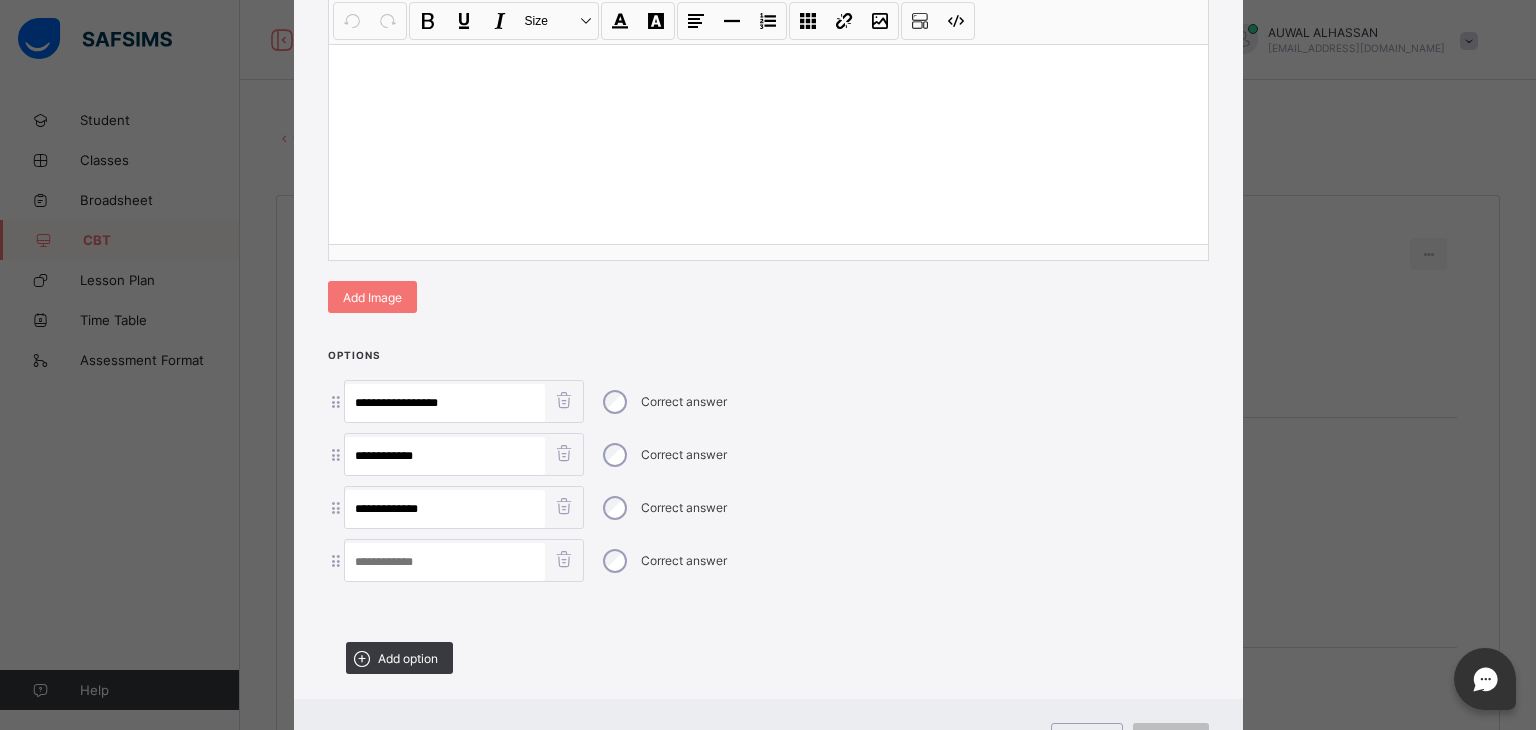 click on "**********" at bounding box center (445, 403) 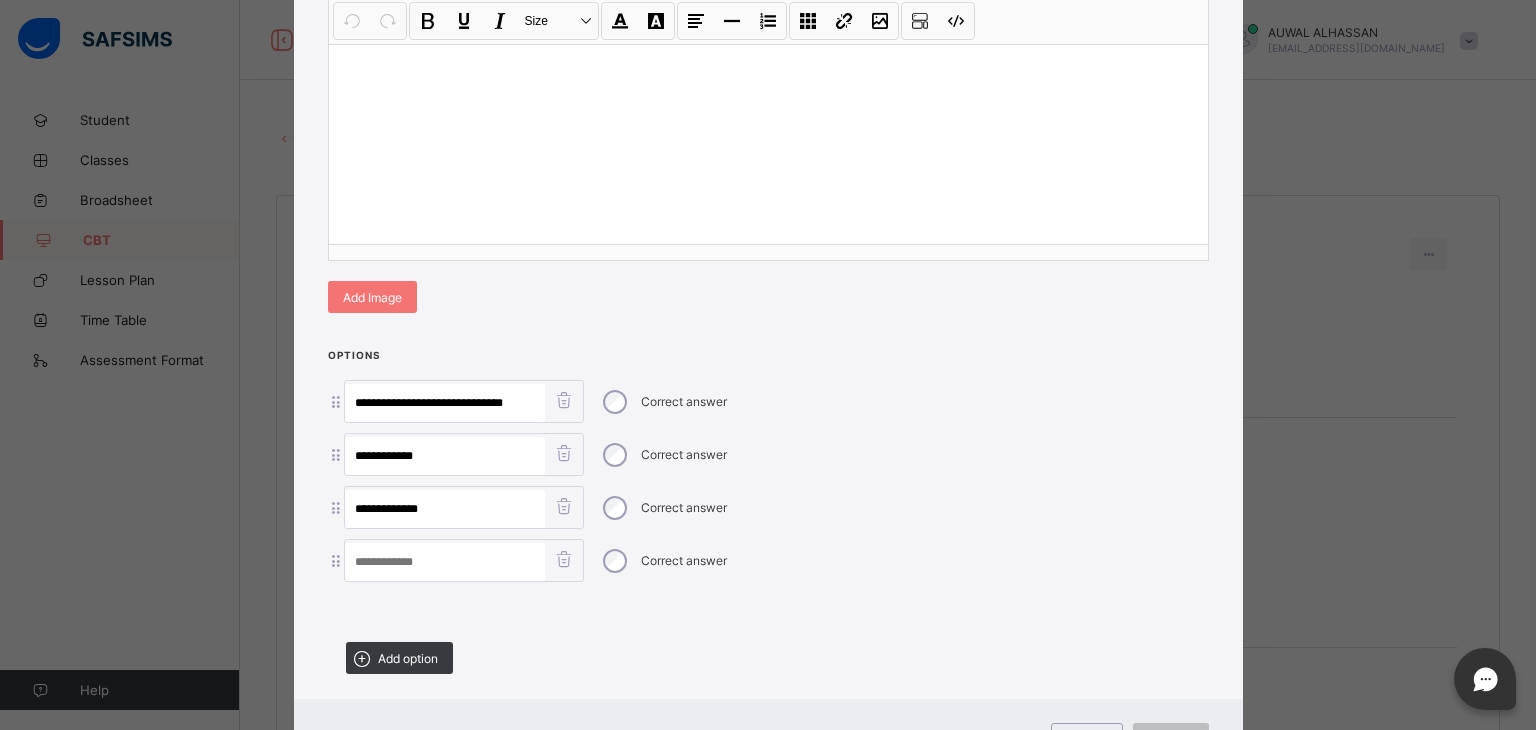 click on "**********" at bounding box center (445, 403) 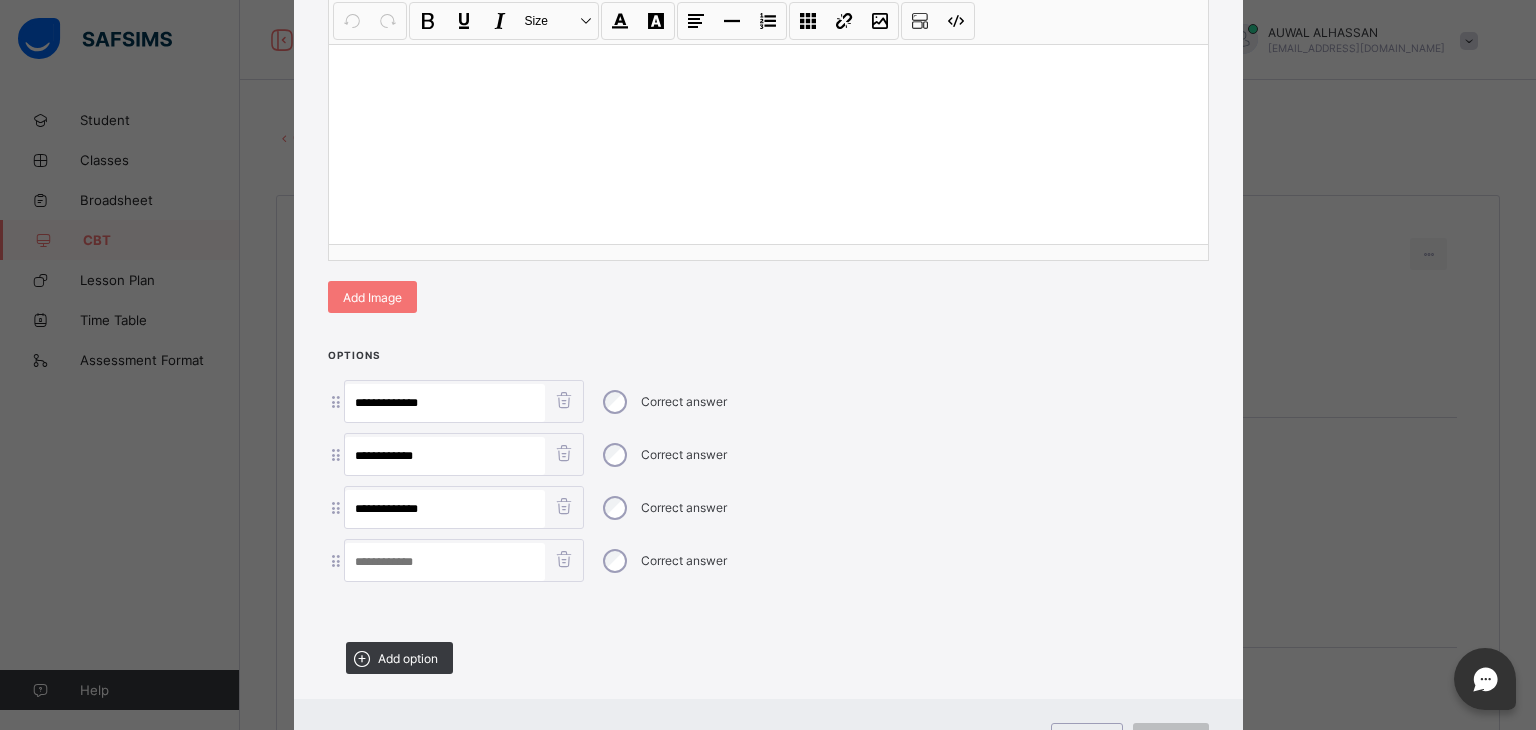 type on "**********" 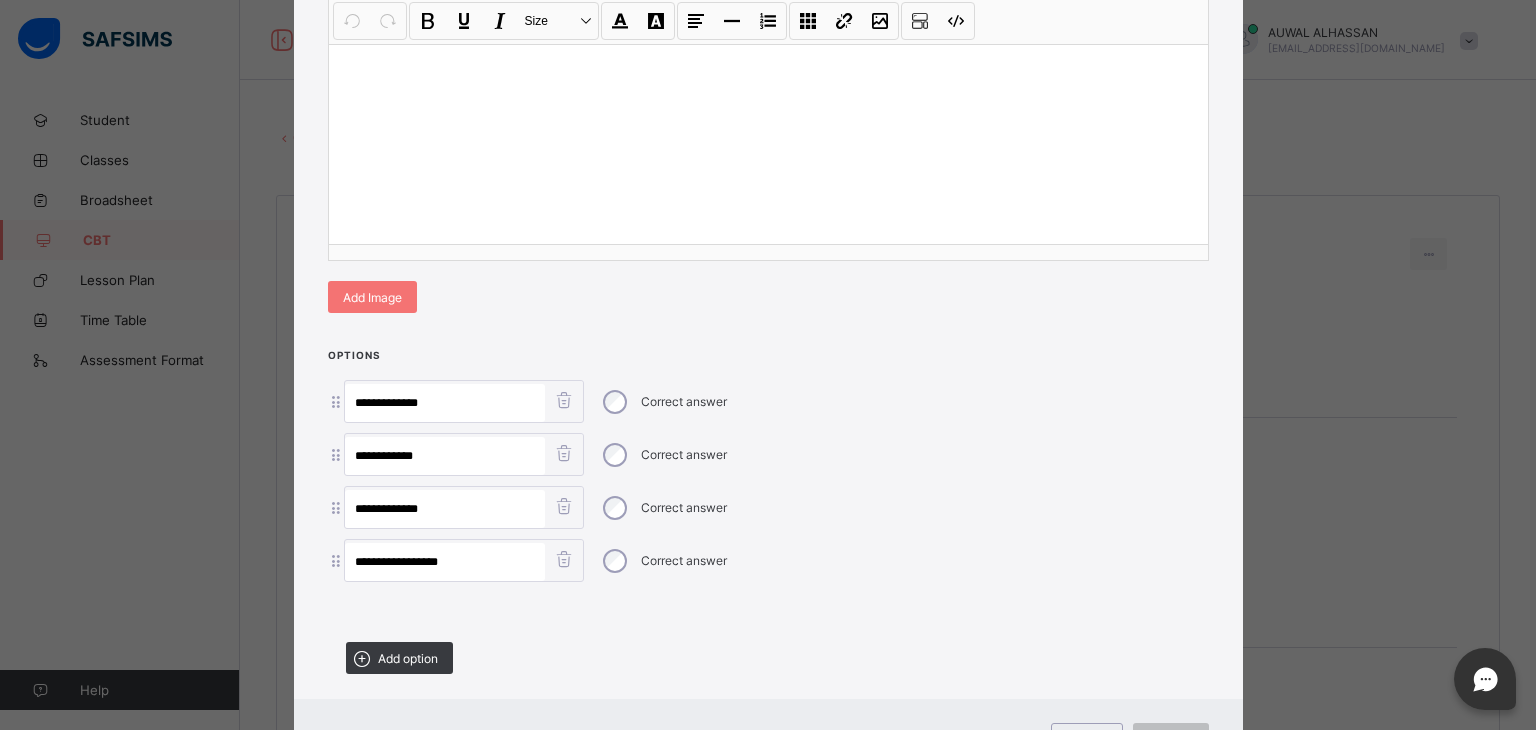 type on "**********" 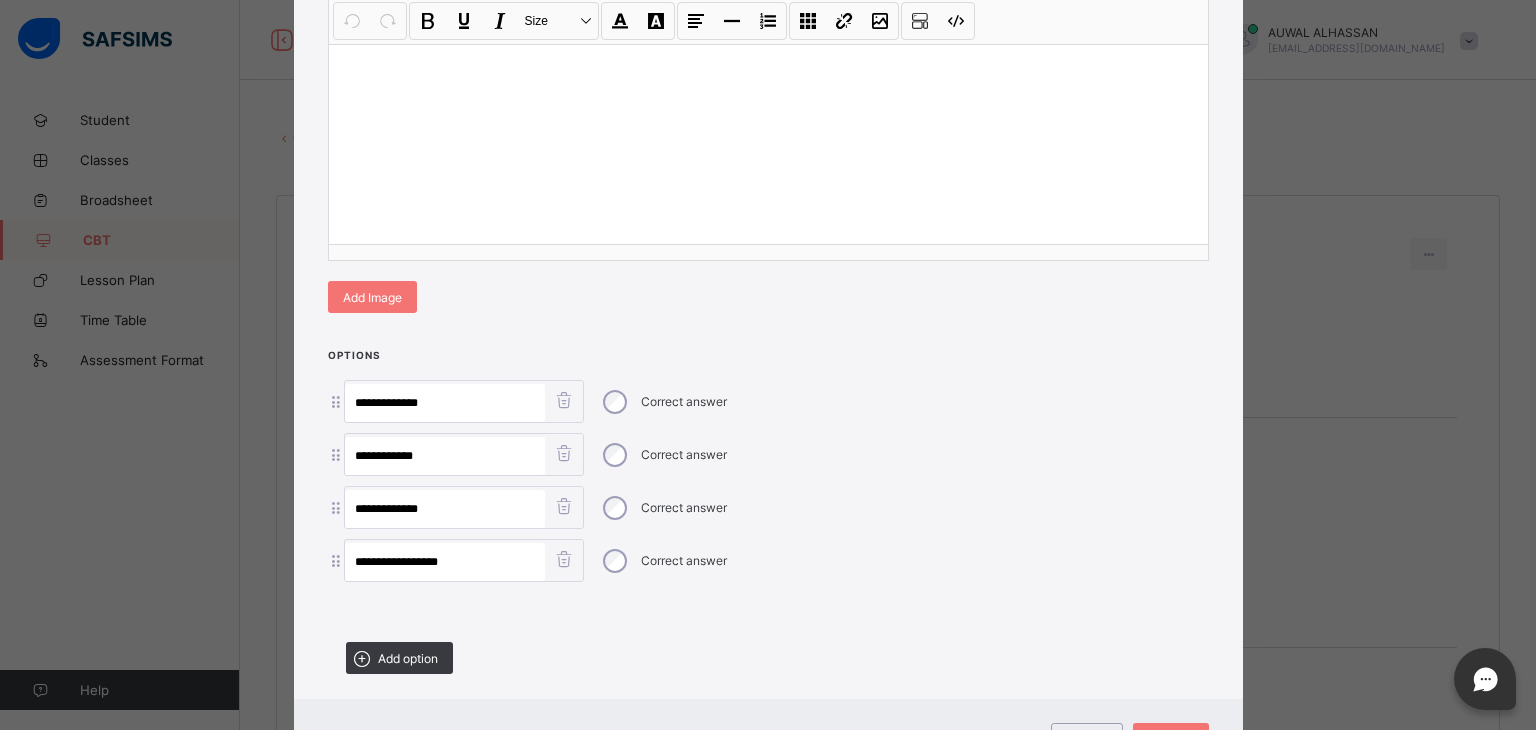 click at bounding box center (768, 609) 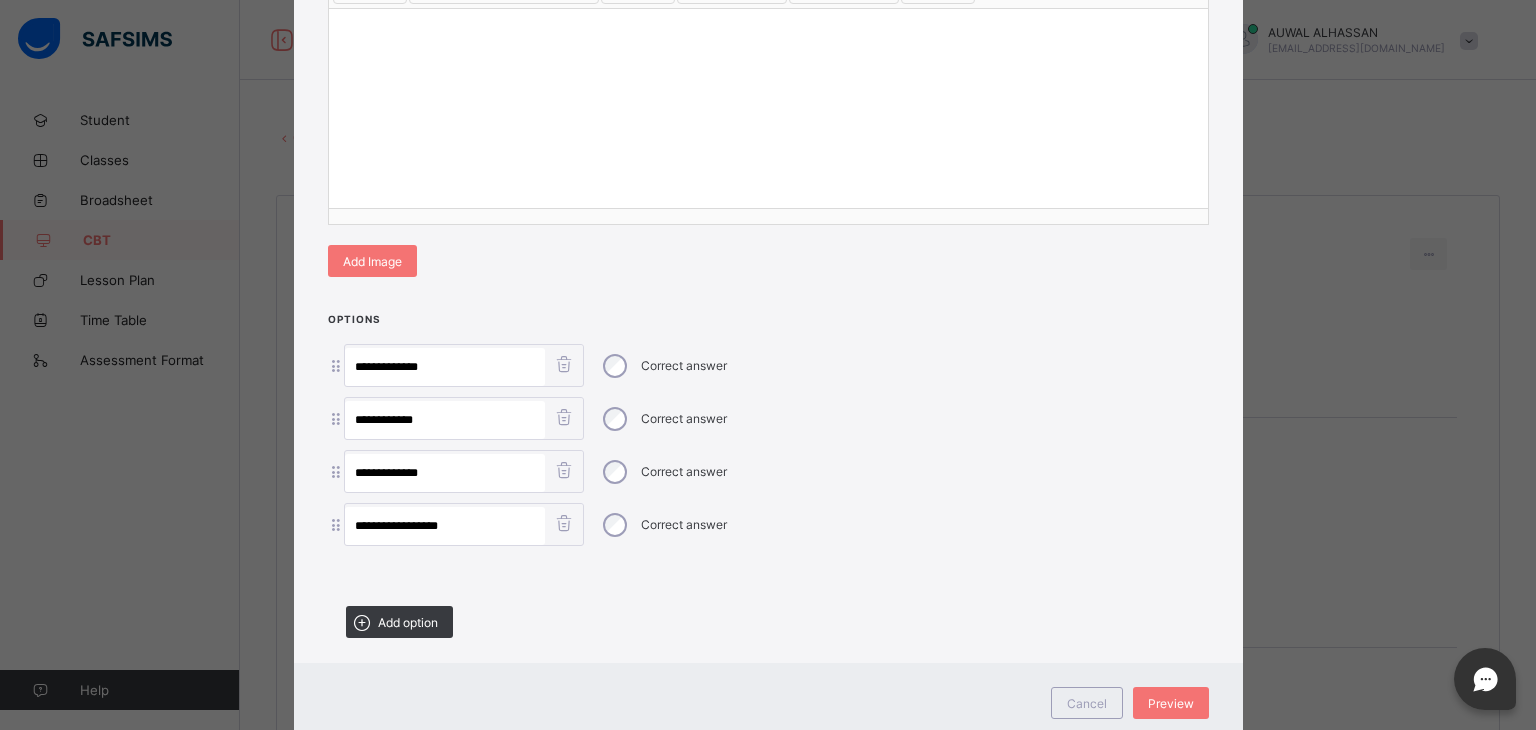 scroll, scrollTop: 320, scrollLeft: 0, axis: vertical 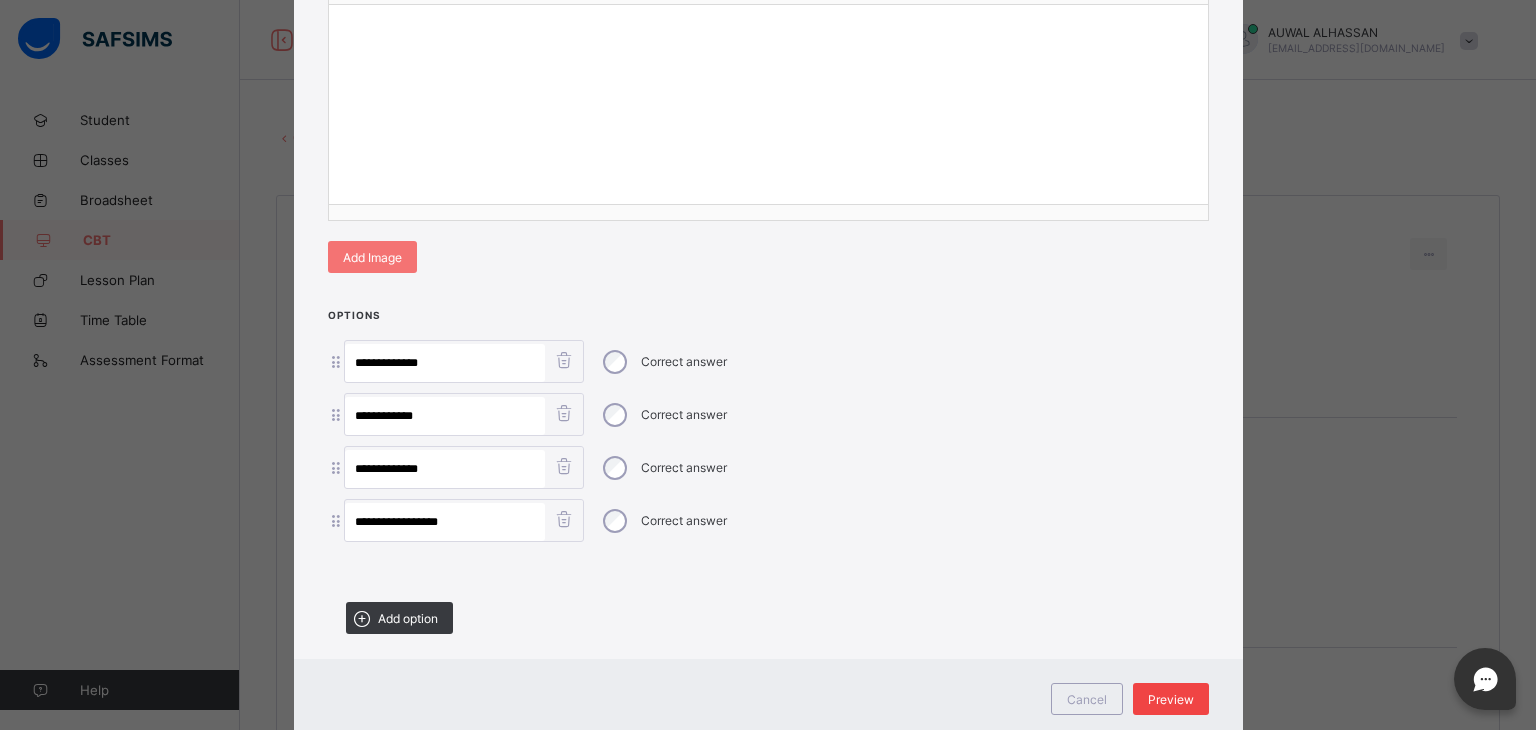 click on "Preview" at bounding box center [1171, 699] 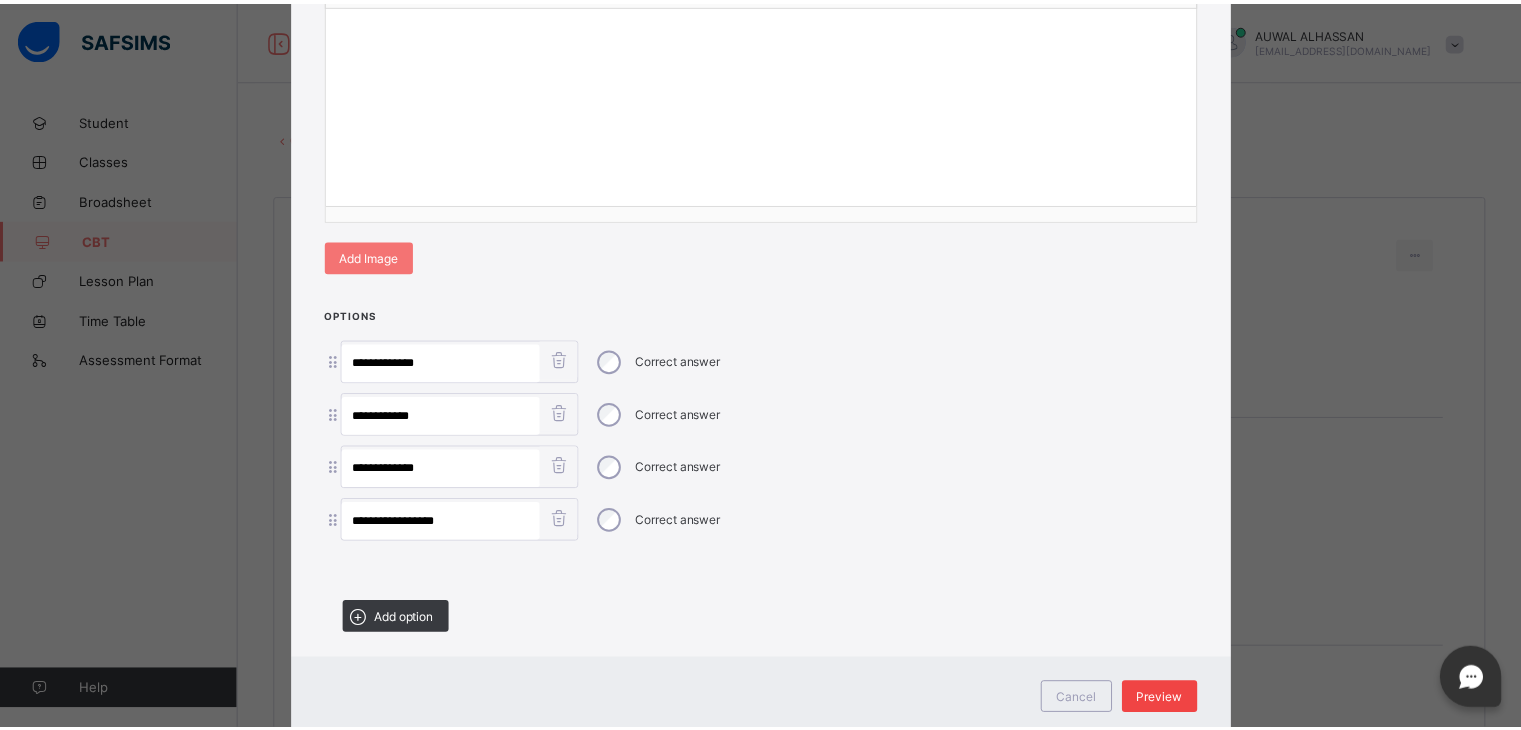 scroll, scrollTop: 0, scrollLeft: 0, axis: both 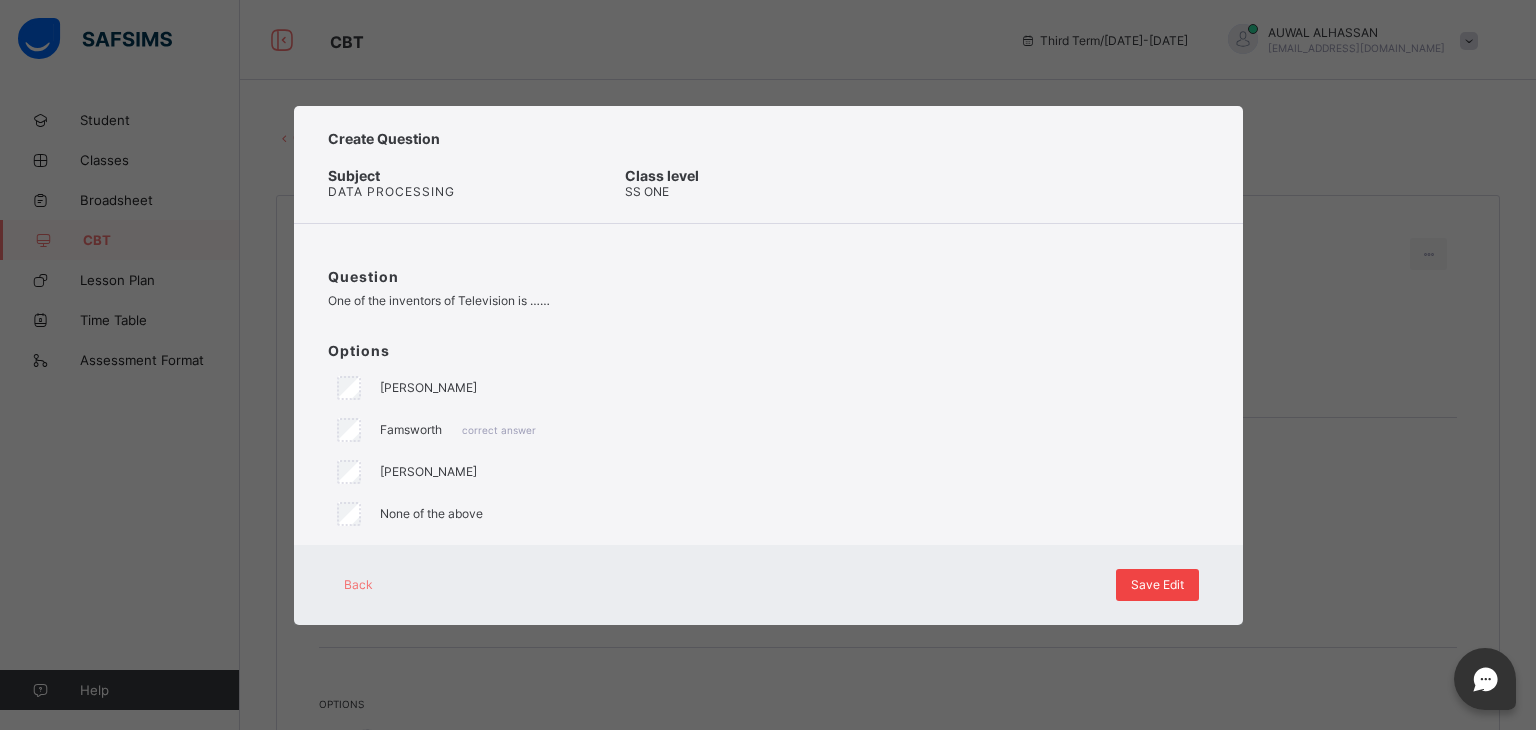 click on "Save Edit" at bounding box center [1157, 584] 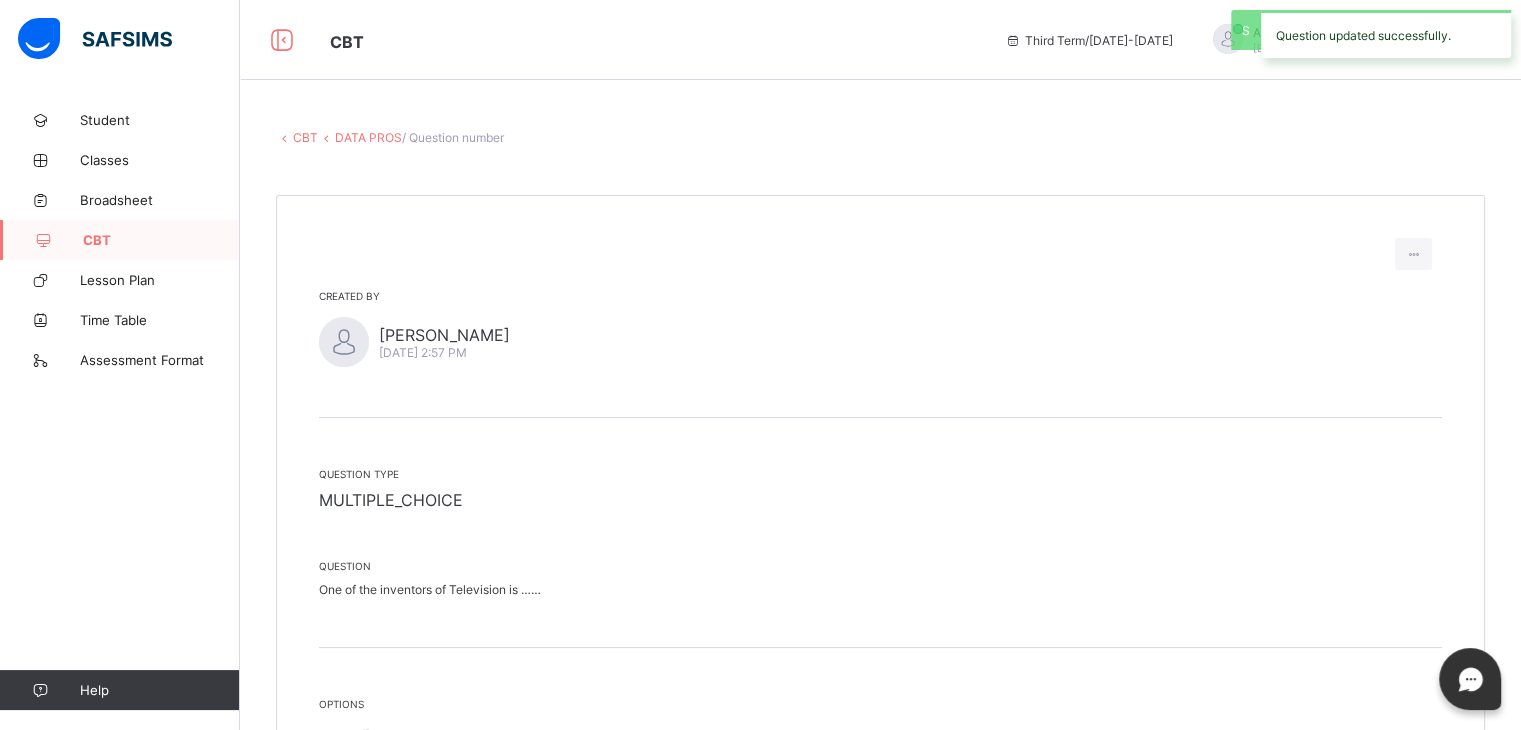 scroll, scrollTop: 290, scrollLeft: 0, axis: vertical 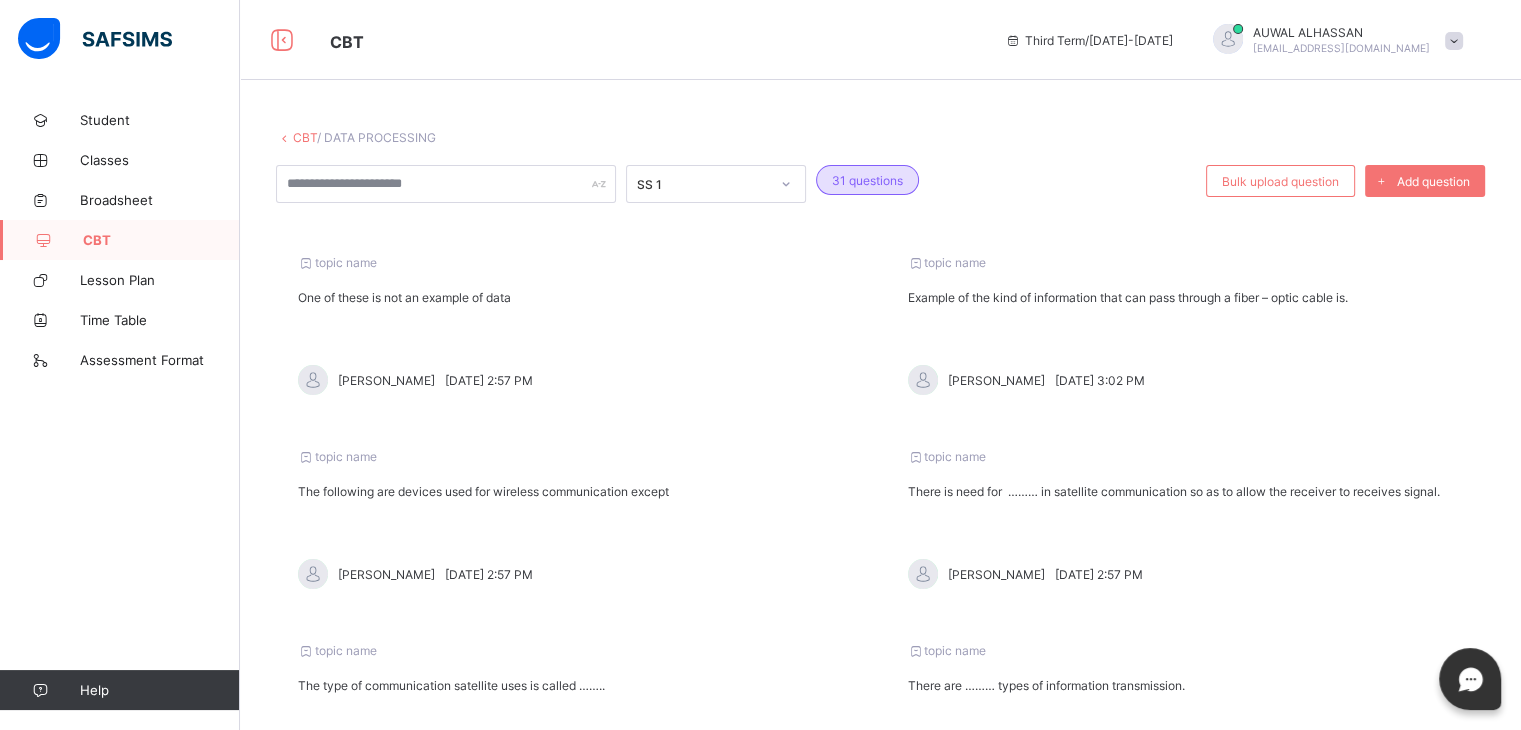 click on "topic name One of these is not an example of data [PERSON_NAME][DATE] 2:57 PM" at bounding box center [576, 325] 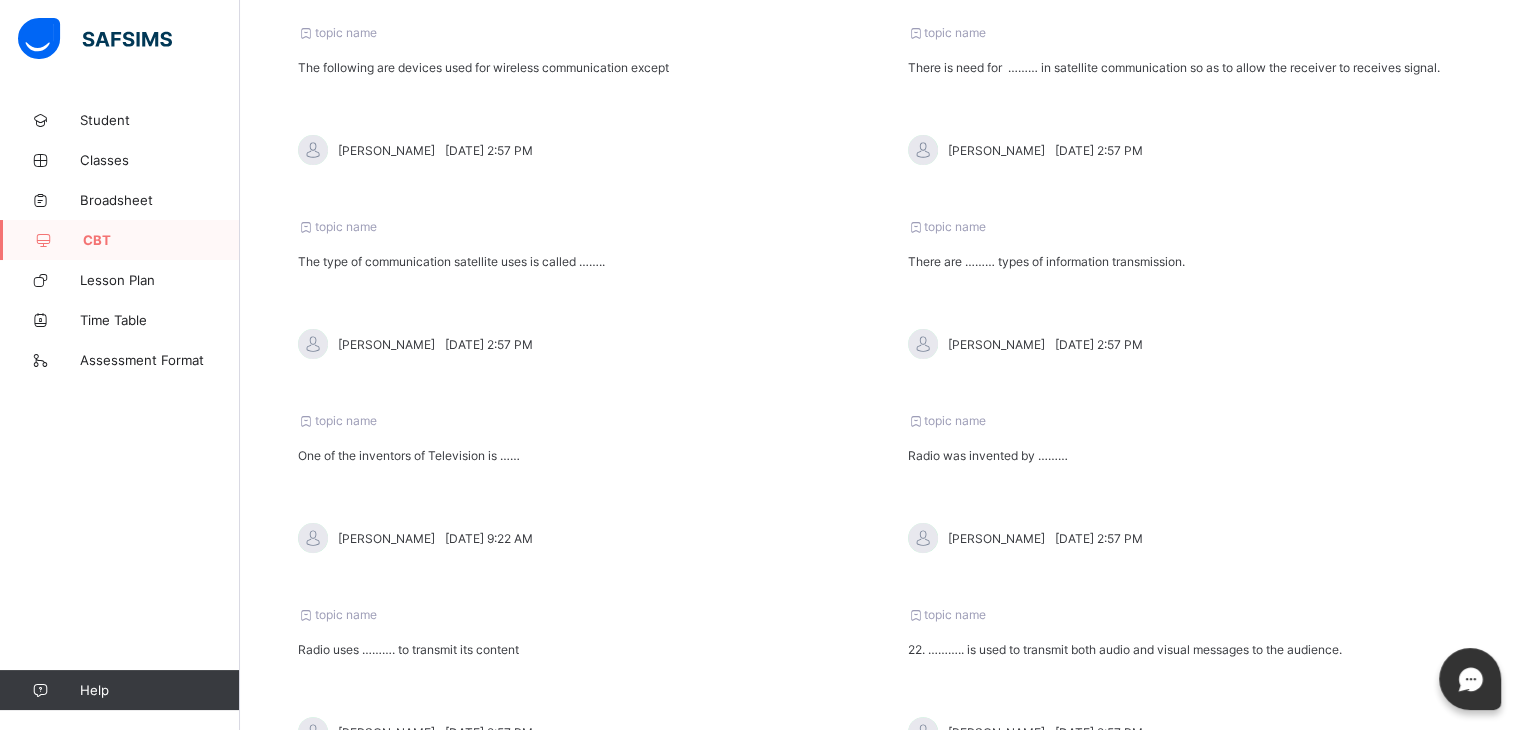 scroll, scrollTop: 585, scrollLeft: 0, axis: vertical 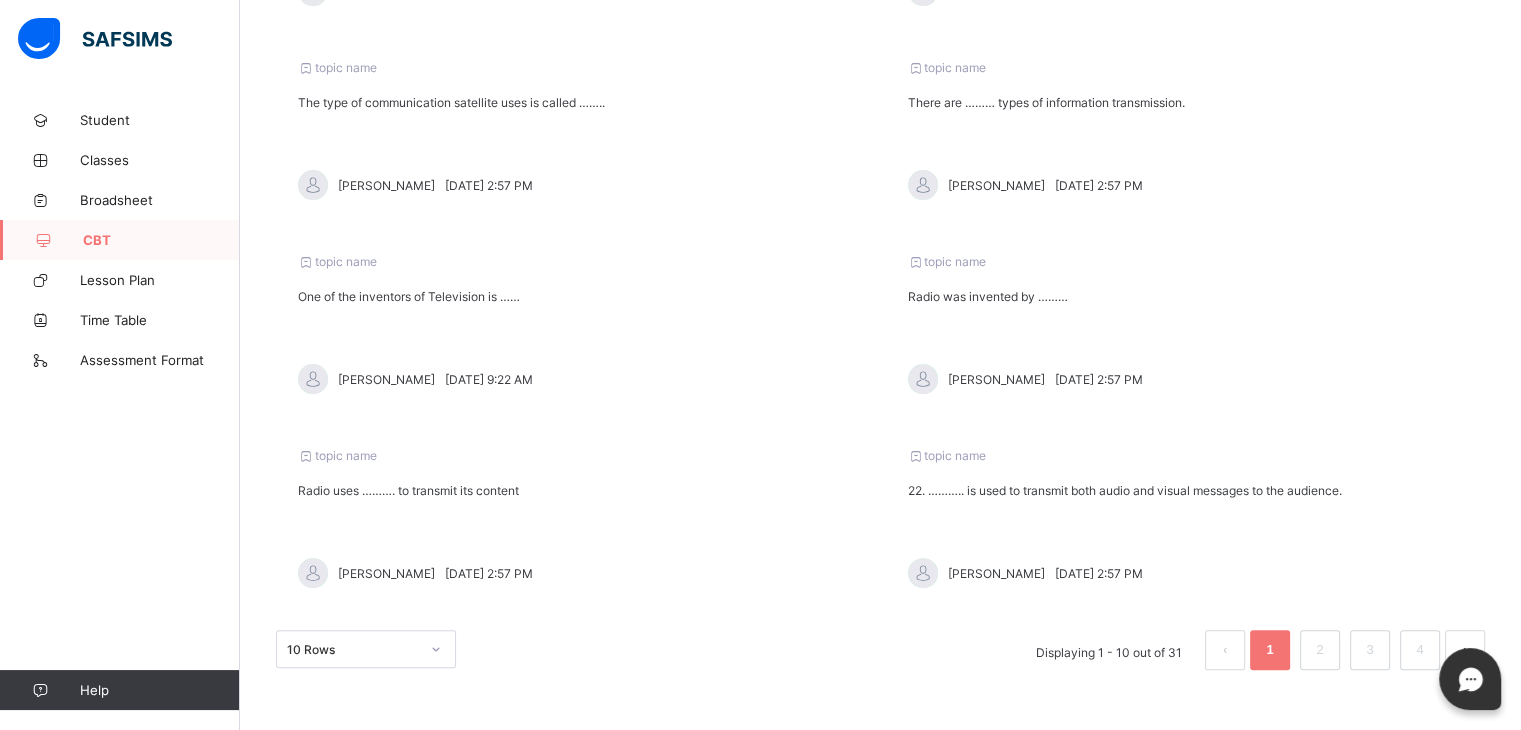 click on "Radio uses ………. to transmit its content" at bounding box center [576, 490] 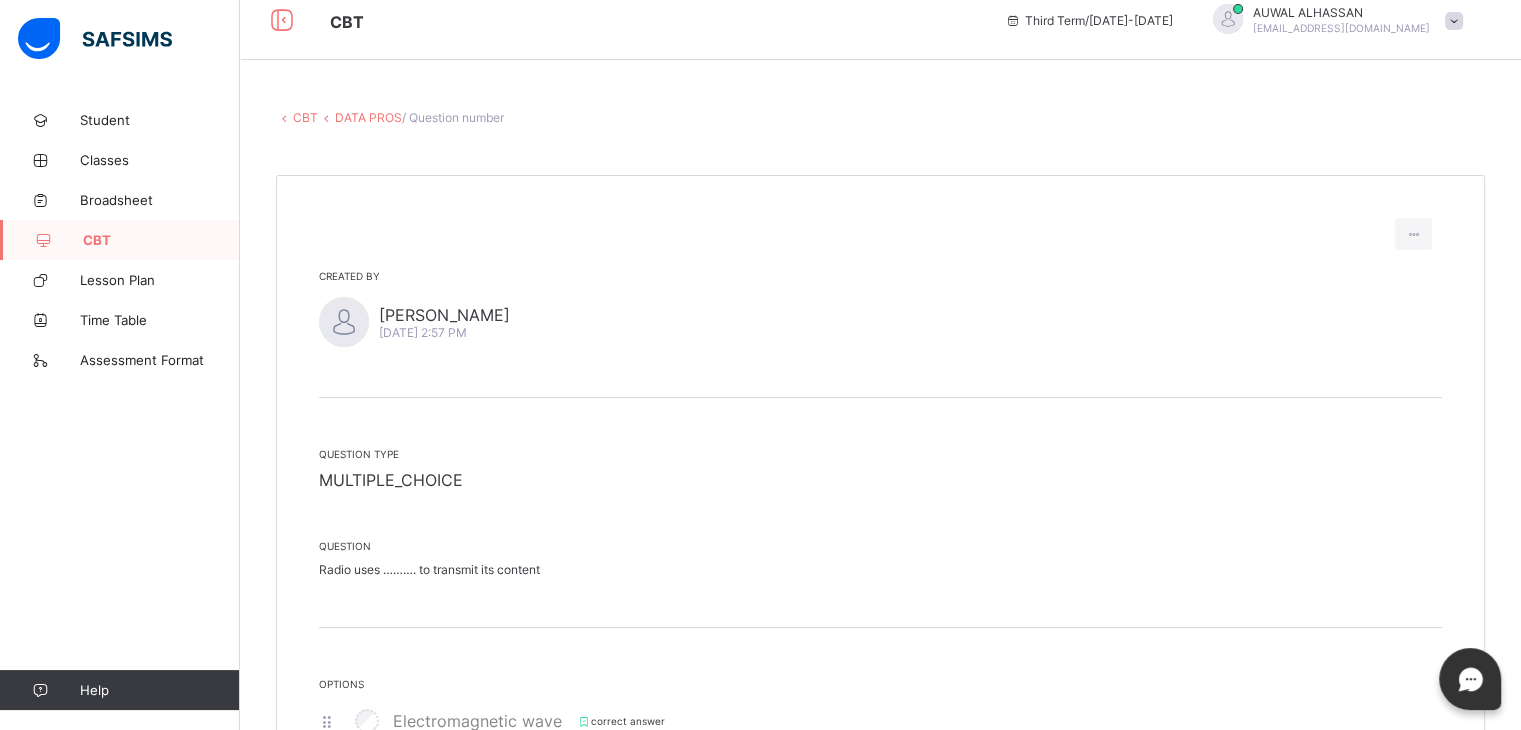 scroll, scrollTop: 0, scrollLeft: 0, axis: both 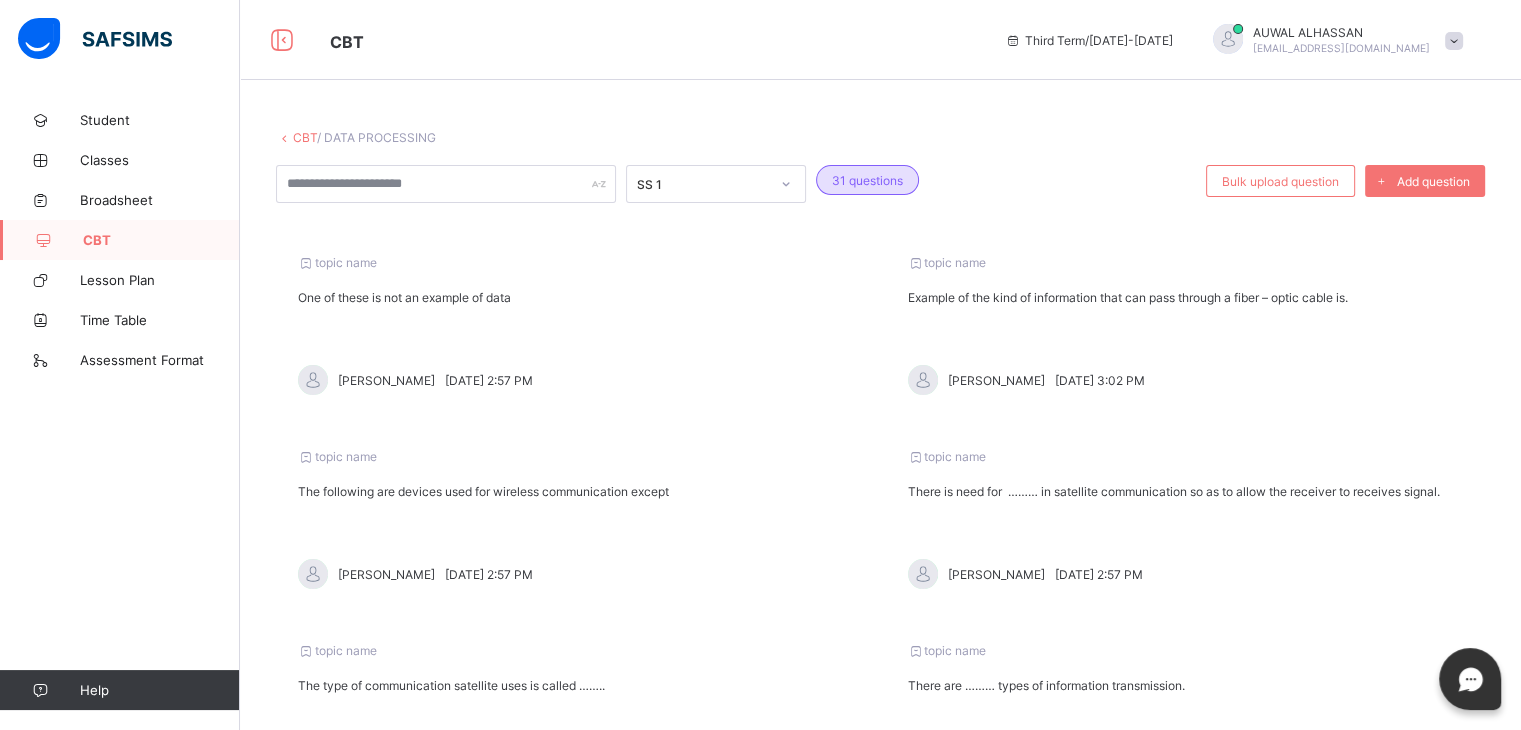 click on "Example of the kind of information that can pass through a fiber – optic cable is." at bounding box center [1186, 297] 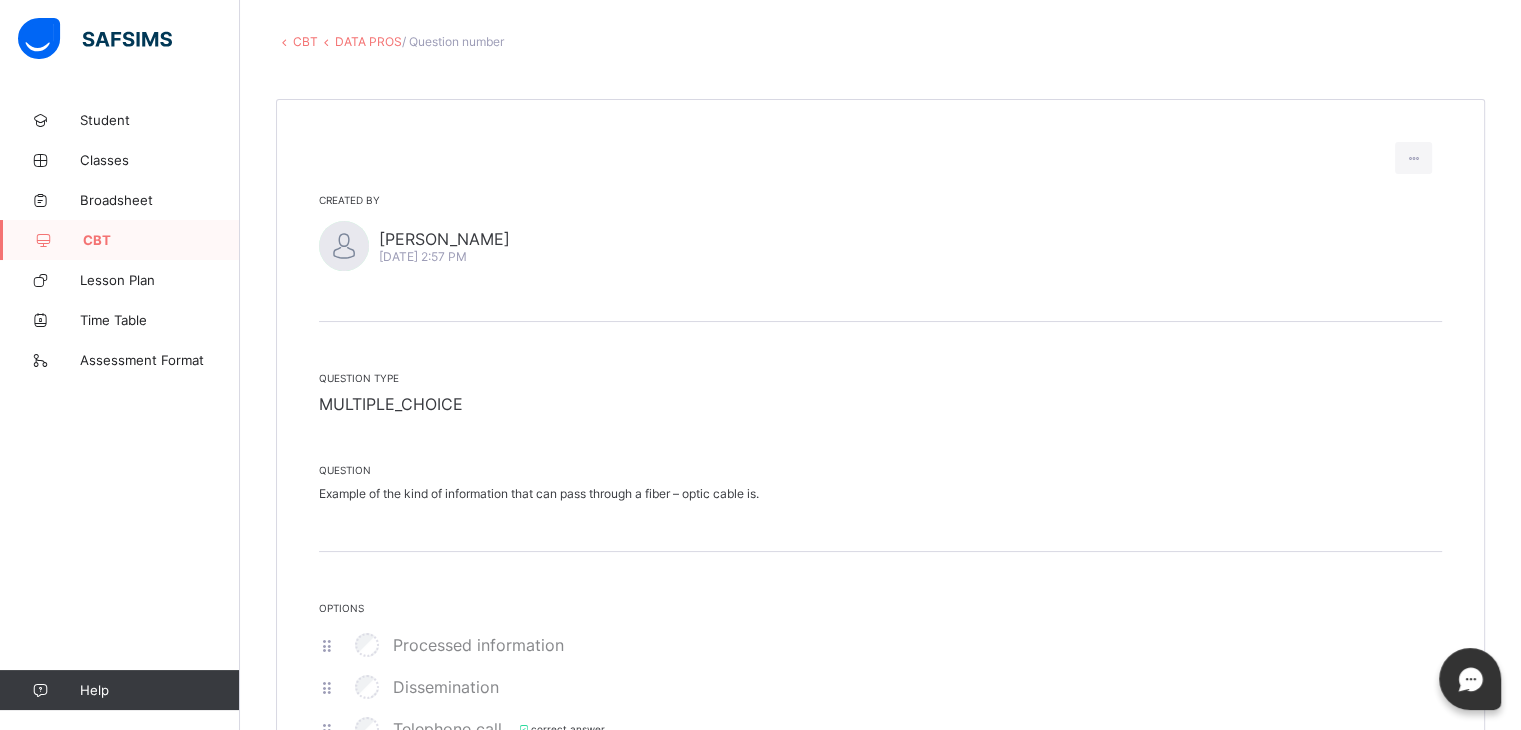 scroll, scrollTop: 290, scrollLeft: 0, axis: vertical 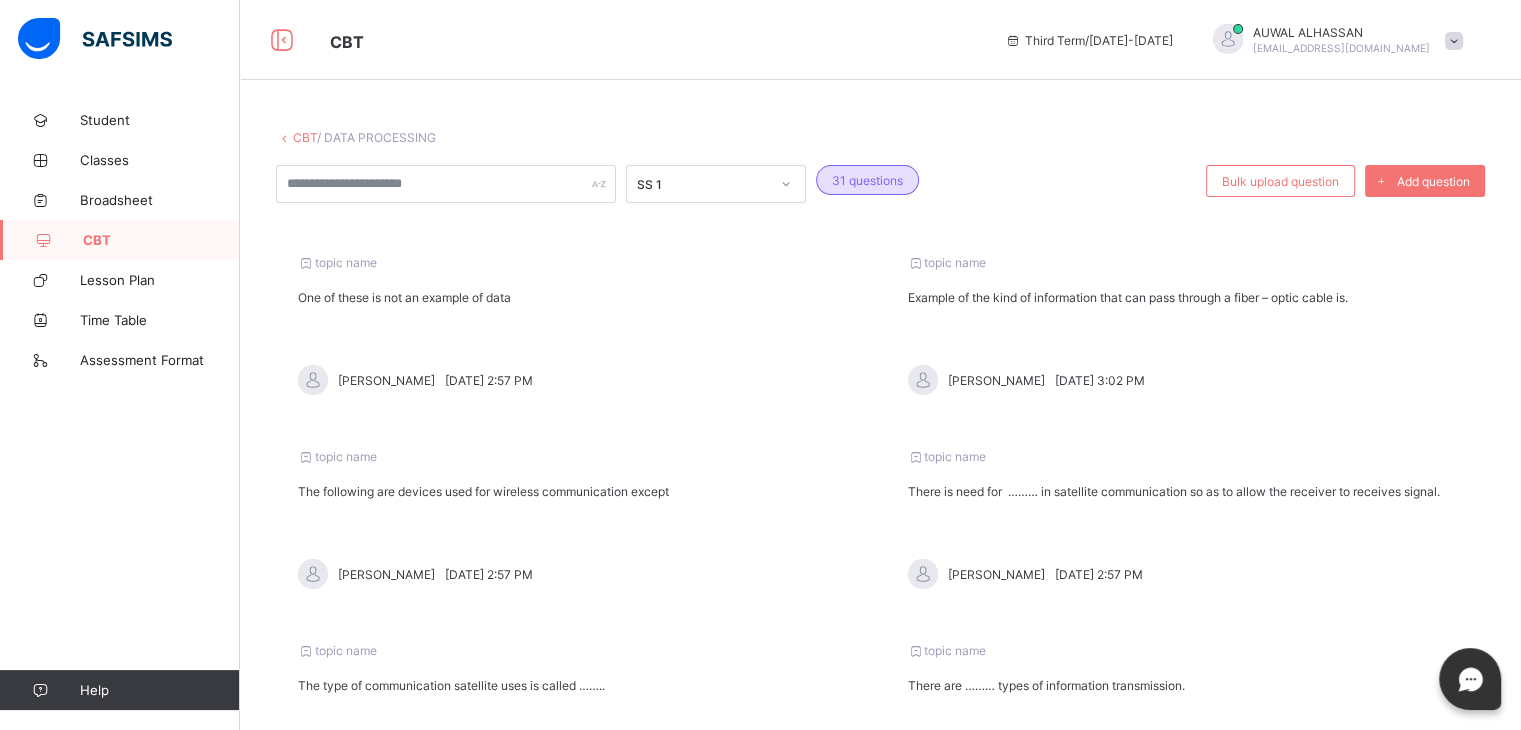 click on "There is need for  ……… in satellite communication so as to allow the receiver to receives signal." at bounding box center [1186, 491] 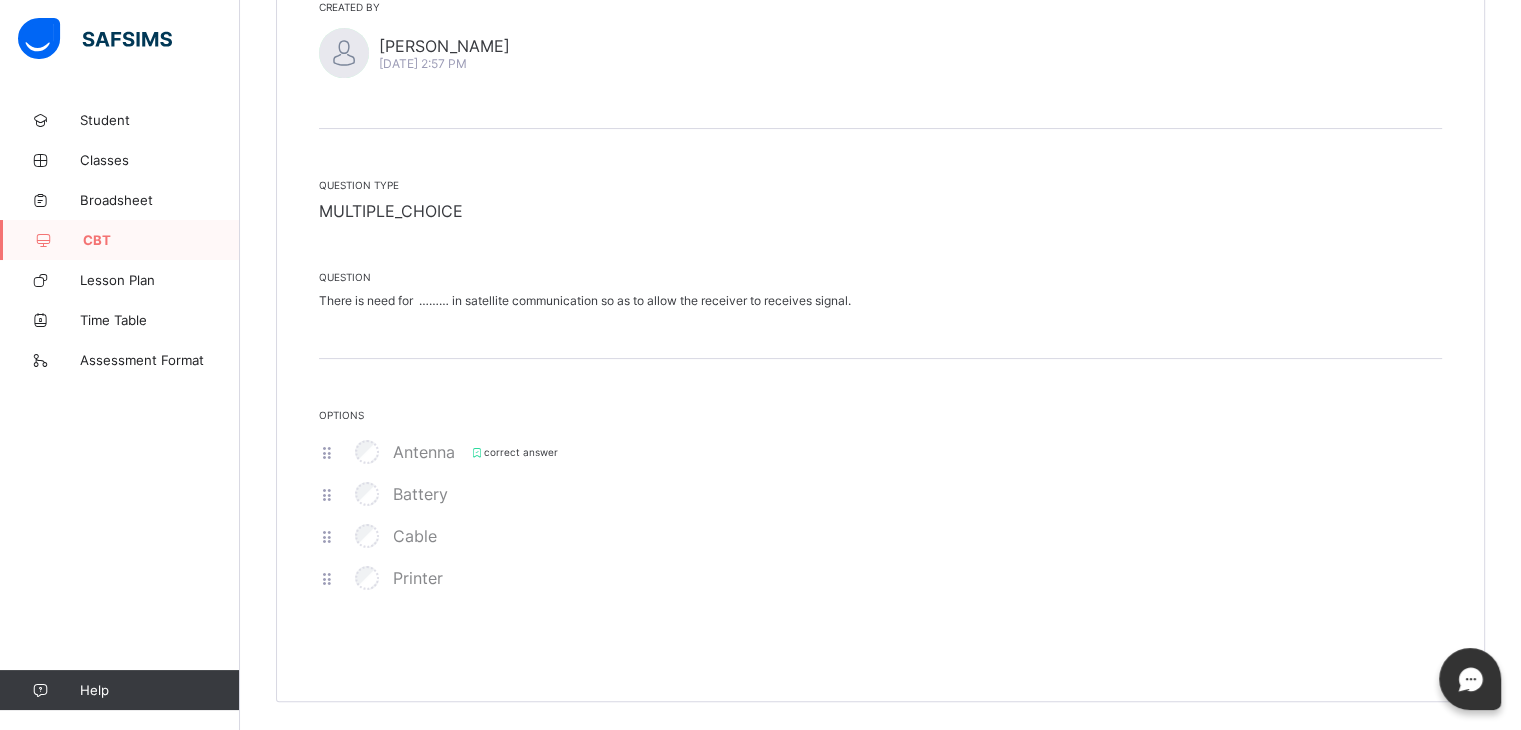 scroll, scrollTop: 290, scrollLeft: 0, axis: vertical 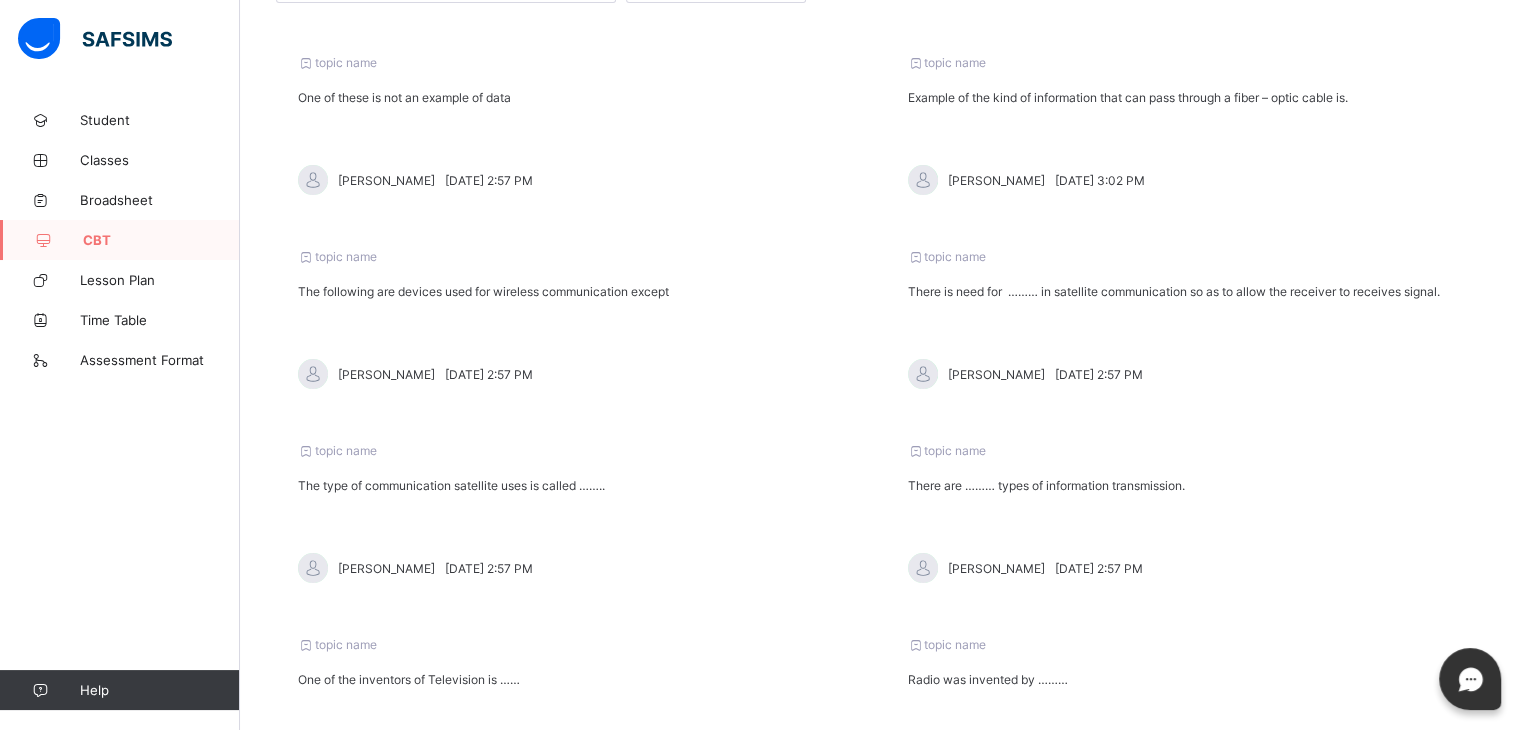 click on "There are ……… types of information transmission." at bounding box center (1186, 485) 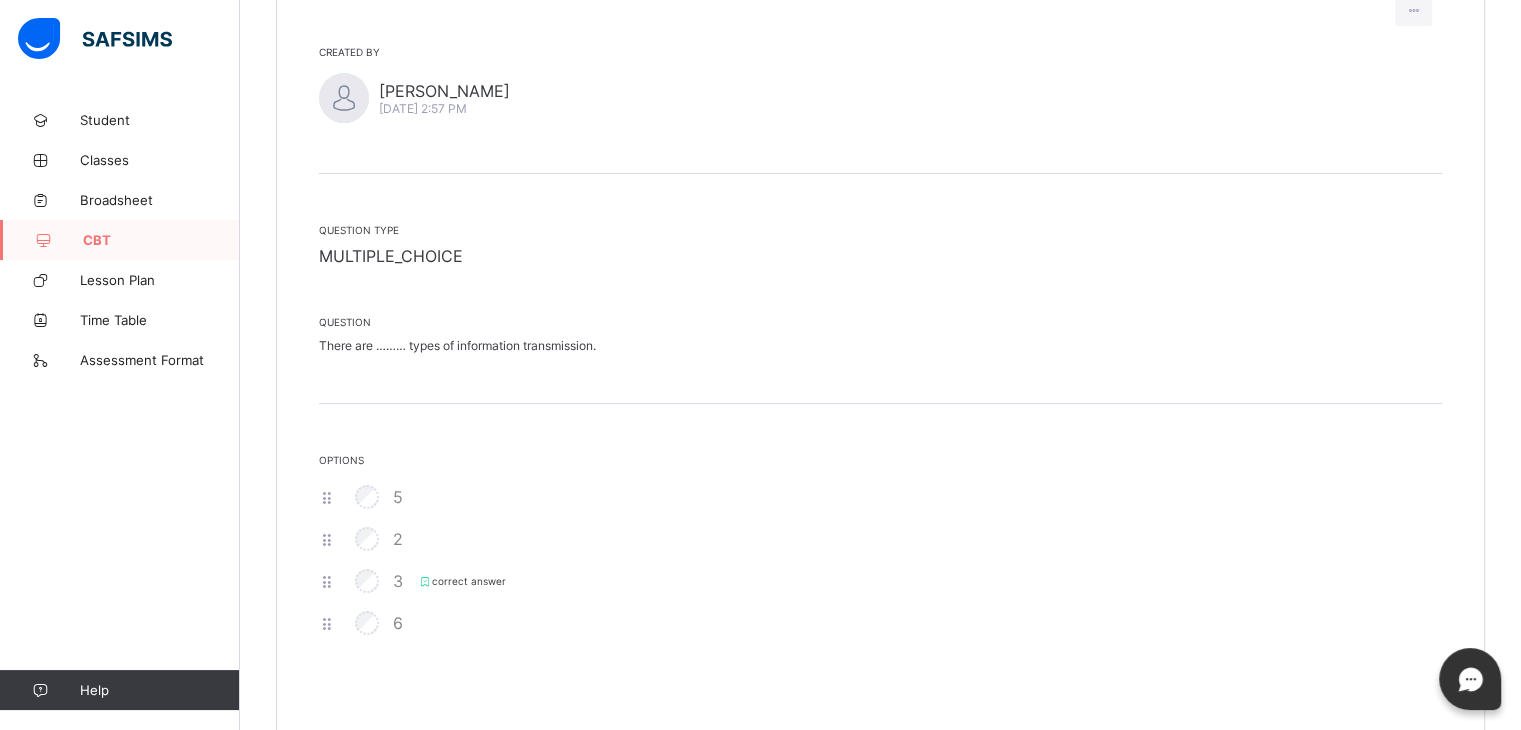 scroll, scrollTop: 290, scrollLeft: 0, axis: vertical 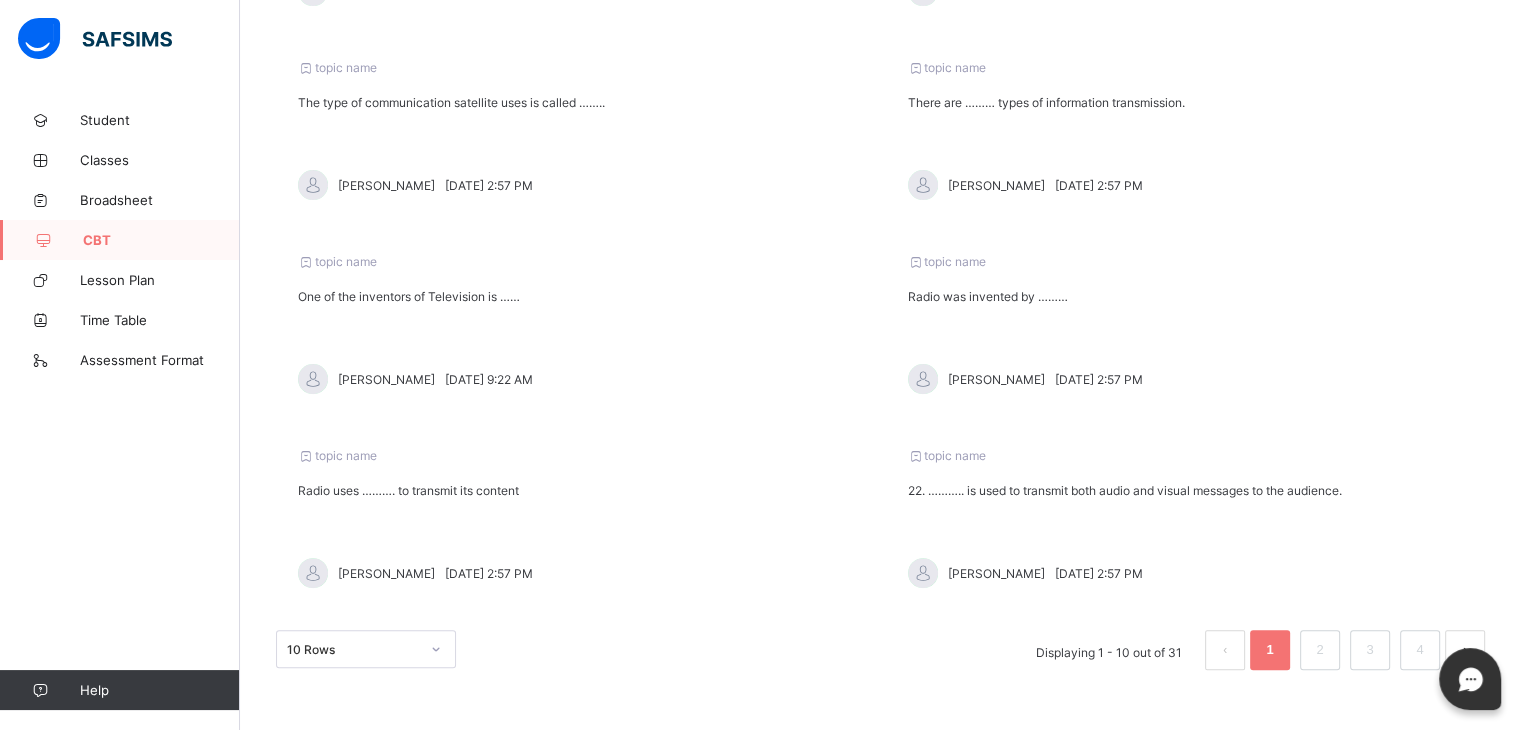 click on "Radio was invented by ………" at bounding box center (1186, 296) 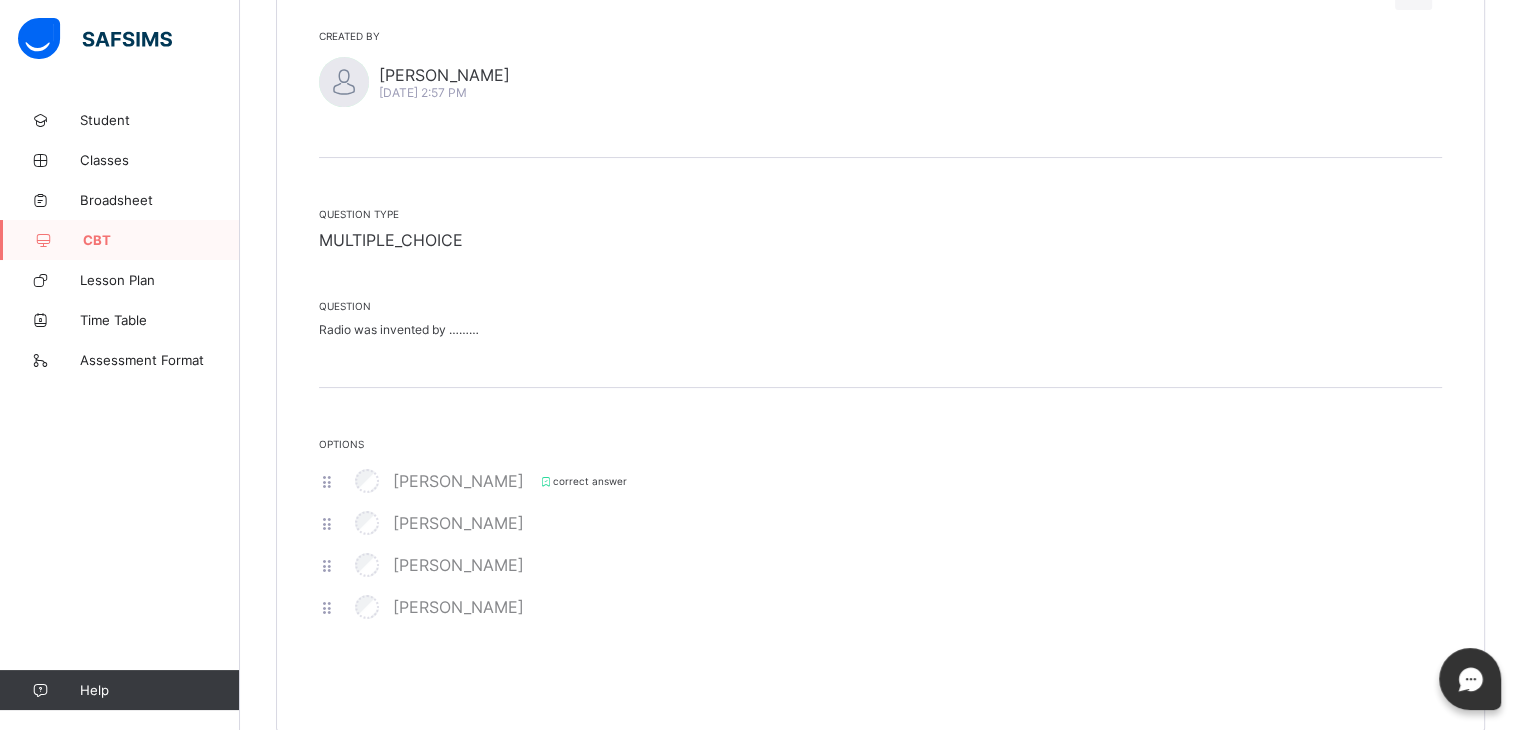 scroll, scrollTop: 290, scrollLeft: 0, axis: vertical 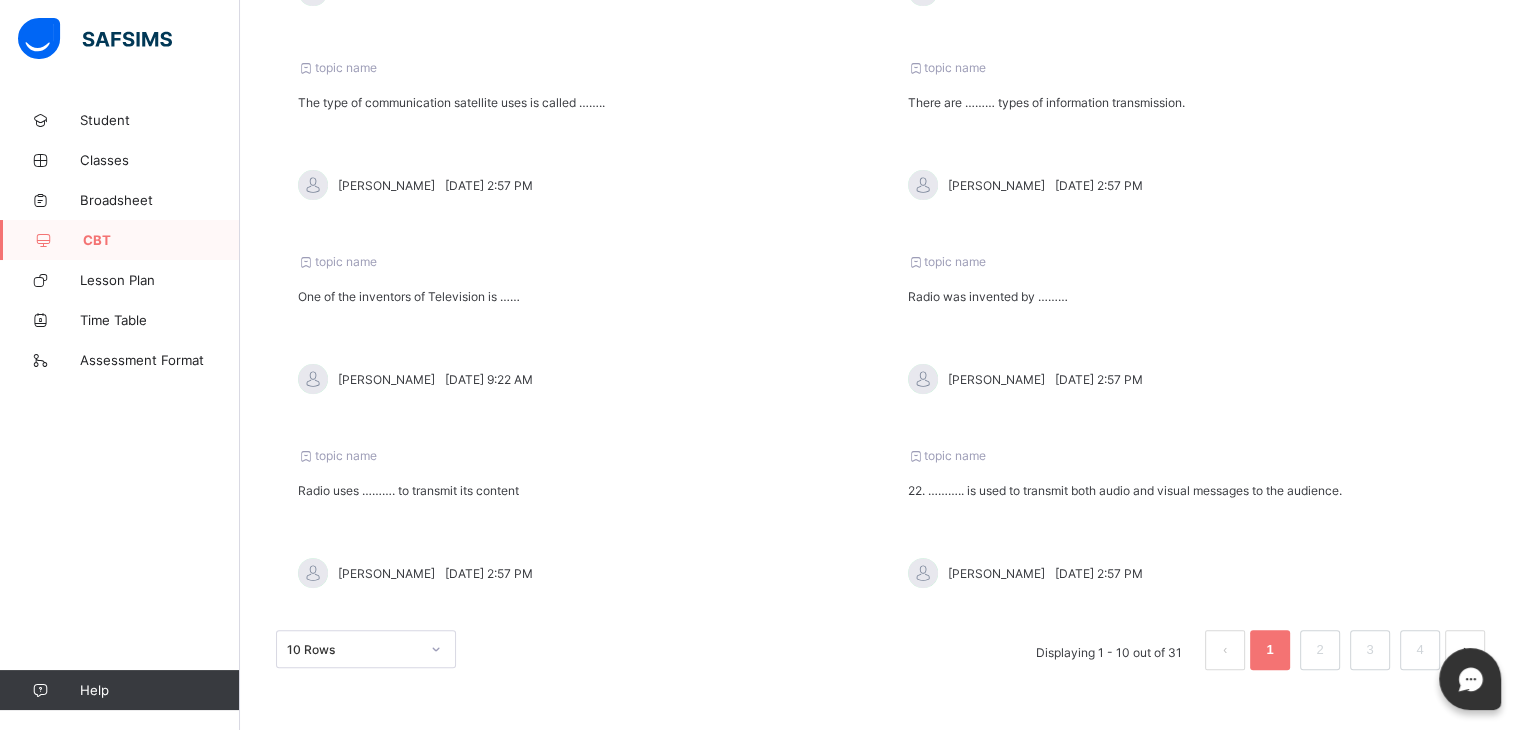 click on "22. ……….. is used to transmit both audio and visual messages to the audience." at bounding box center (1186, 490) 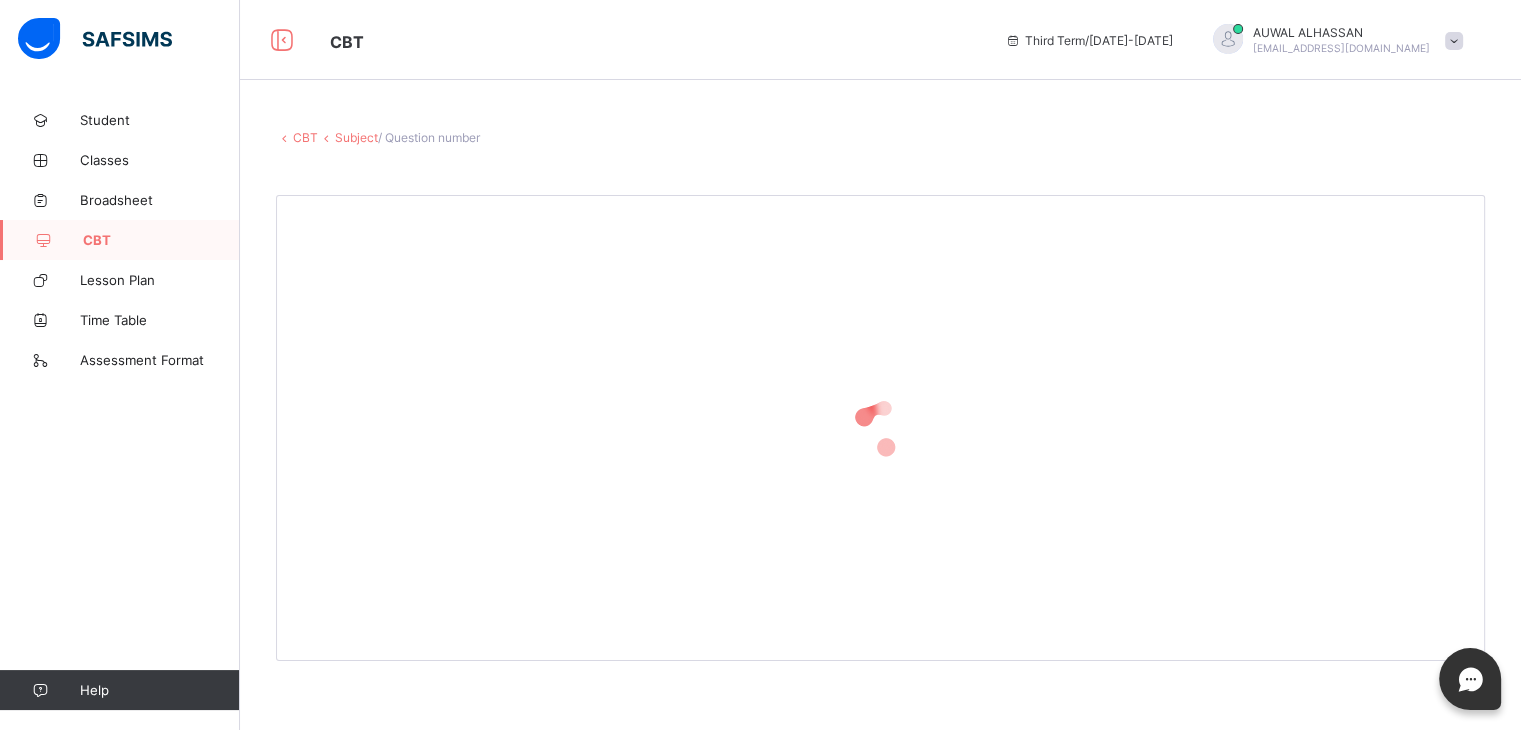 scroll, scrollTop: 0, scrollLeft: 0, axis: both 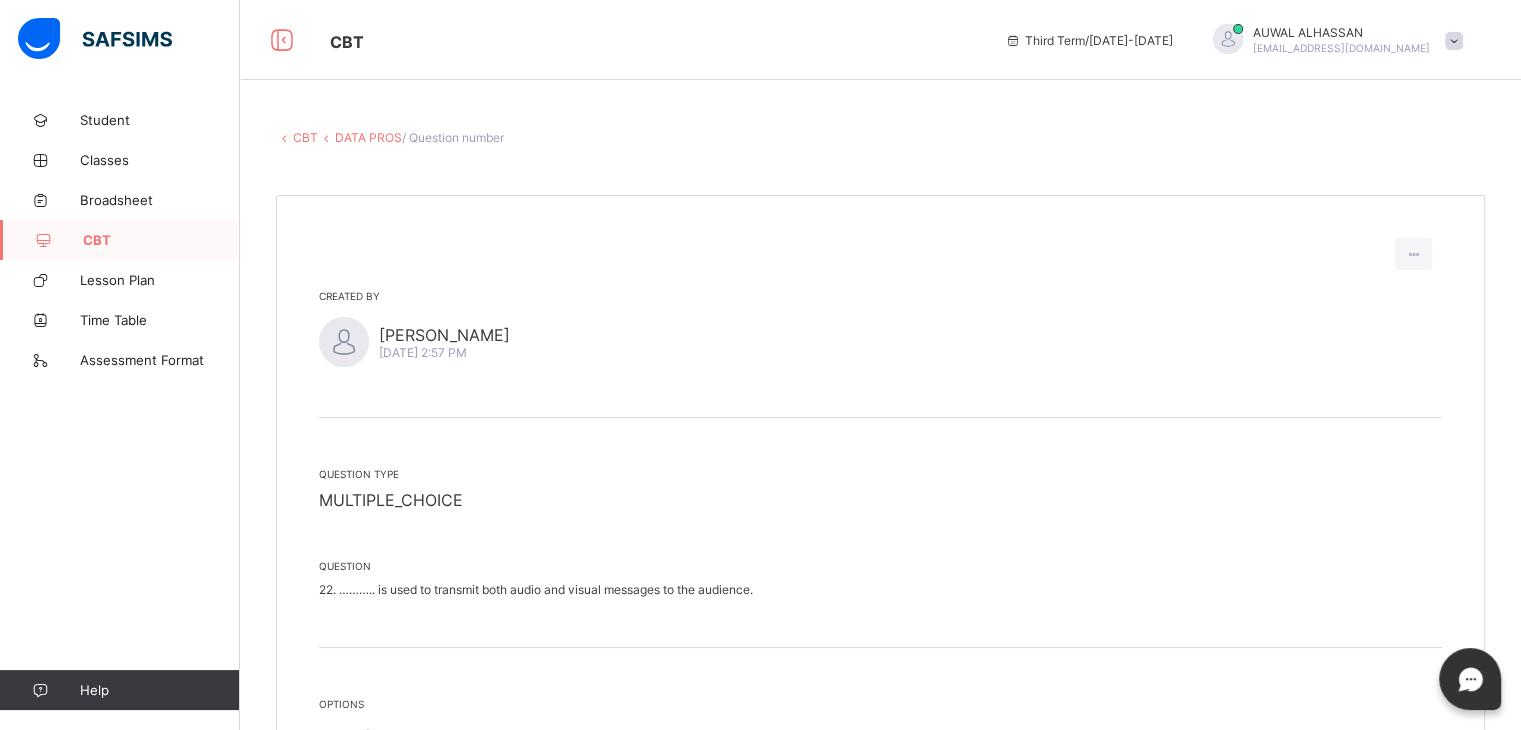click on "Question type   MULTIPLE_CHOICE   Question 22. ……….. is used to transmit both audio and visual messages to the audience." at bounding box center [880, 533] 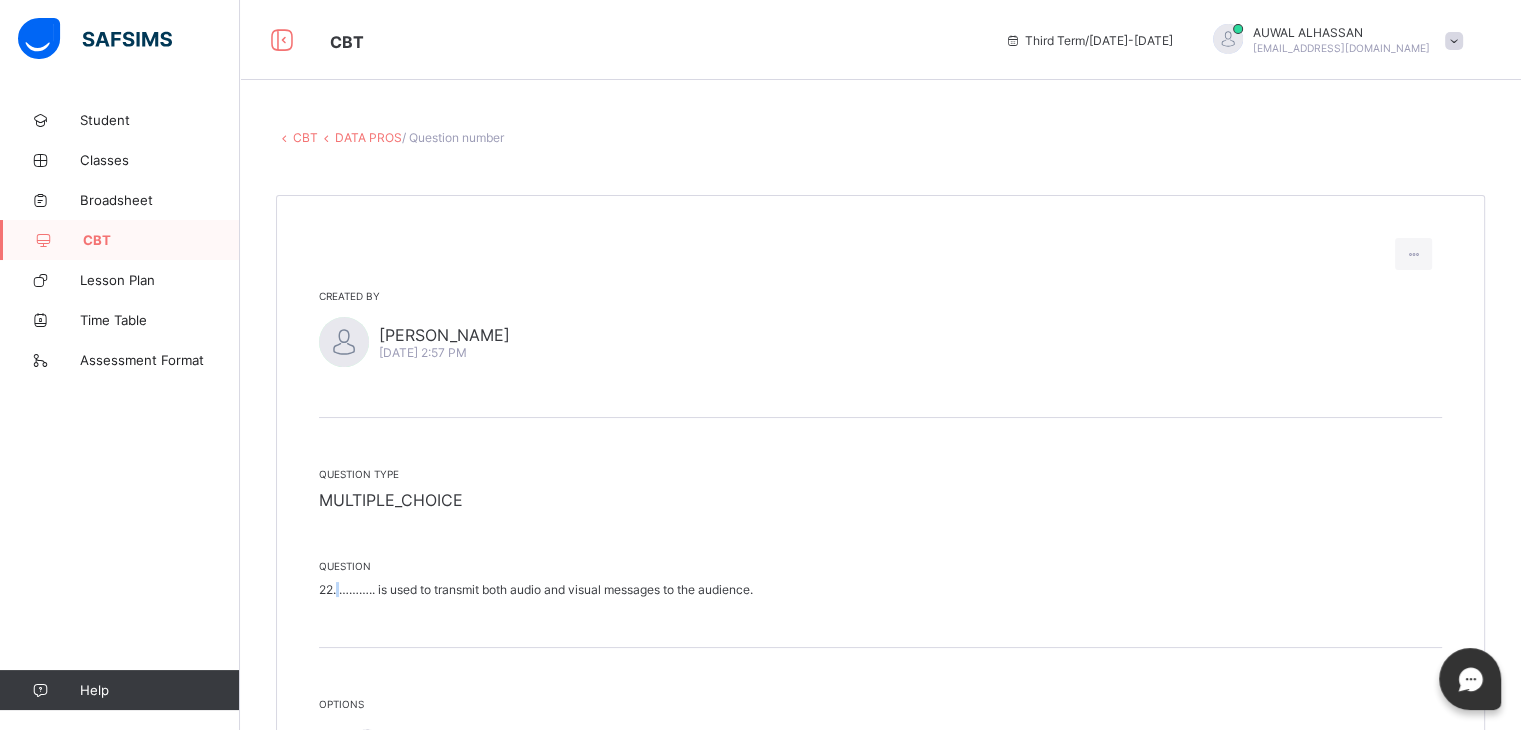 click on "22. ……….. is used to transmit both audio and visual messages to the audience." at bounding box center (880, 589) 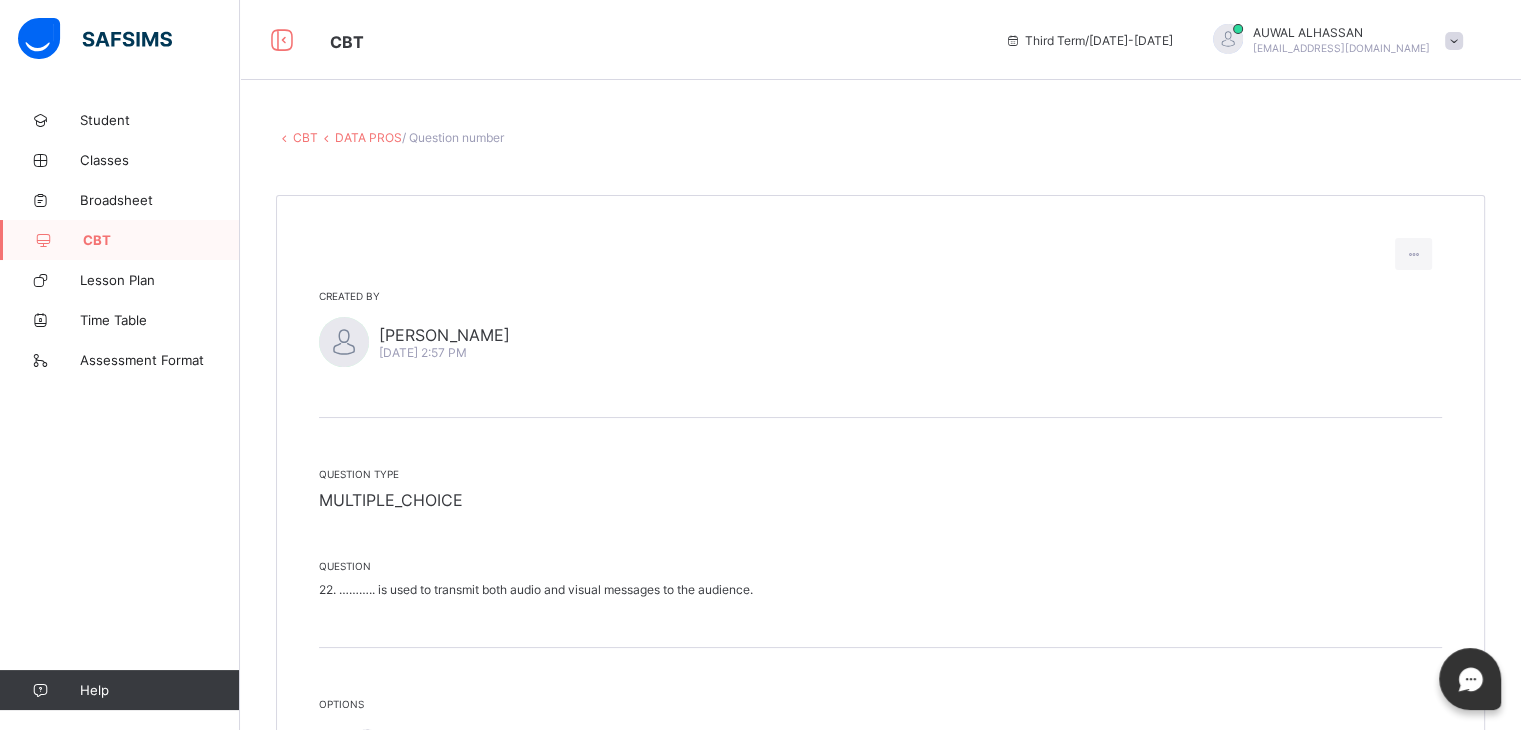 click on "22. ……….. is used to transmit both audio and visual messages to the audience." at bounding box center [880, 589] 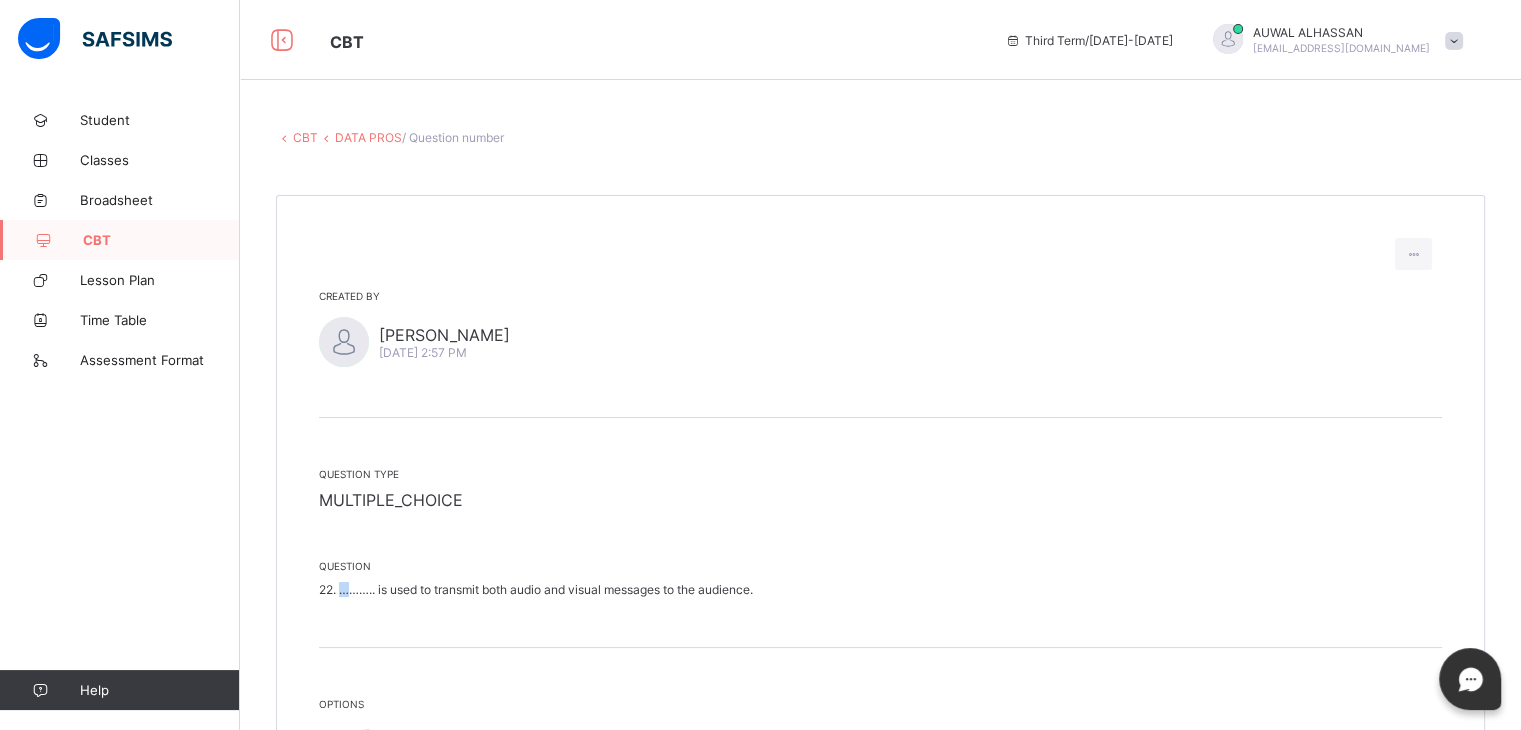 click on "22. ……….. is used to transmit both audio and visual messages to the audience." at bounding box center [880, 589] 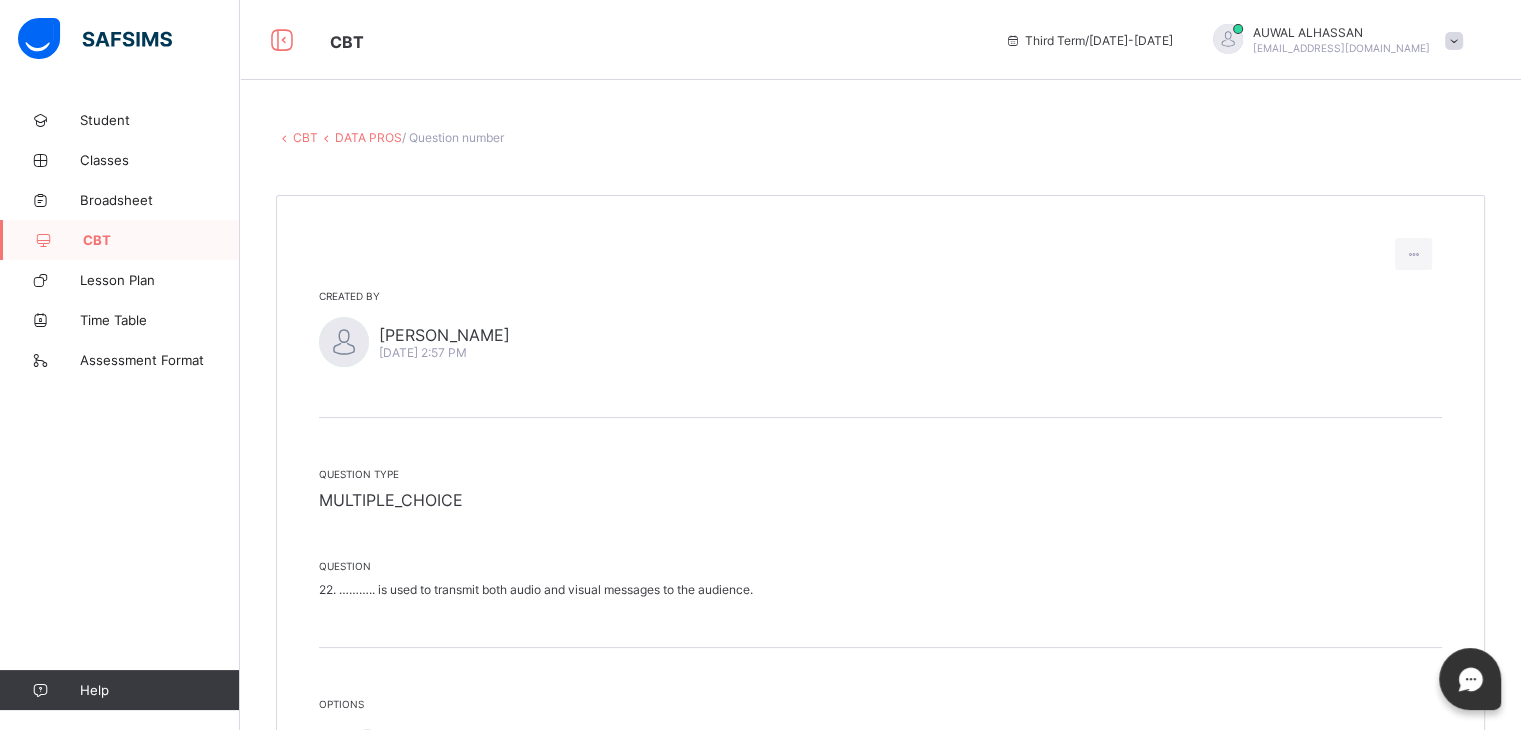 click on "22. ……….. is used to transmit both audio and visual messages to the audience." at bounding box center (880, 589) 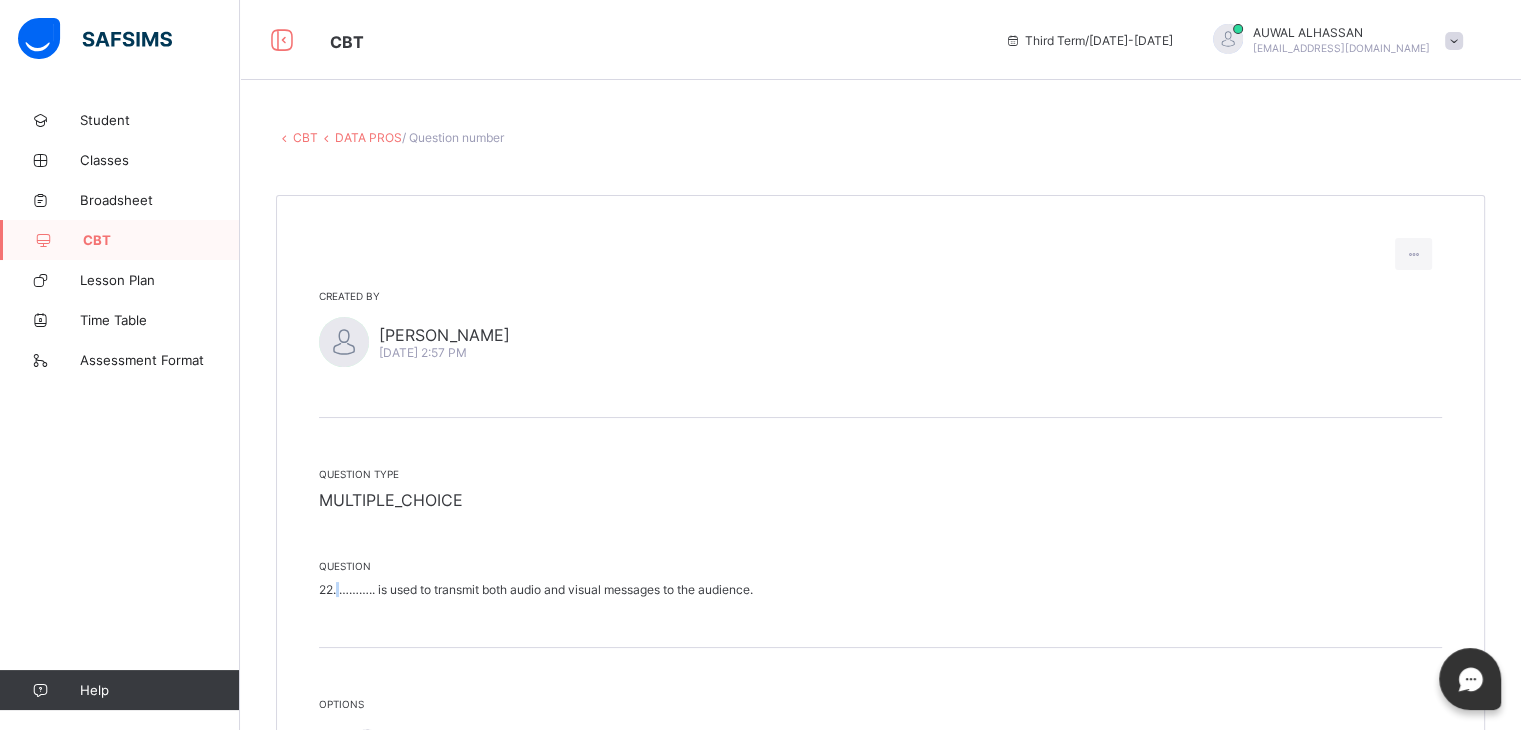 click on "22. ……….. is used to transmit both audio and visual messages to the audience." at bounding box center [880, 589] 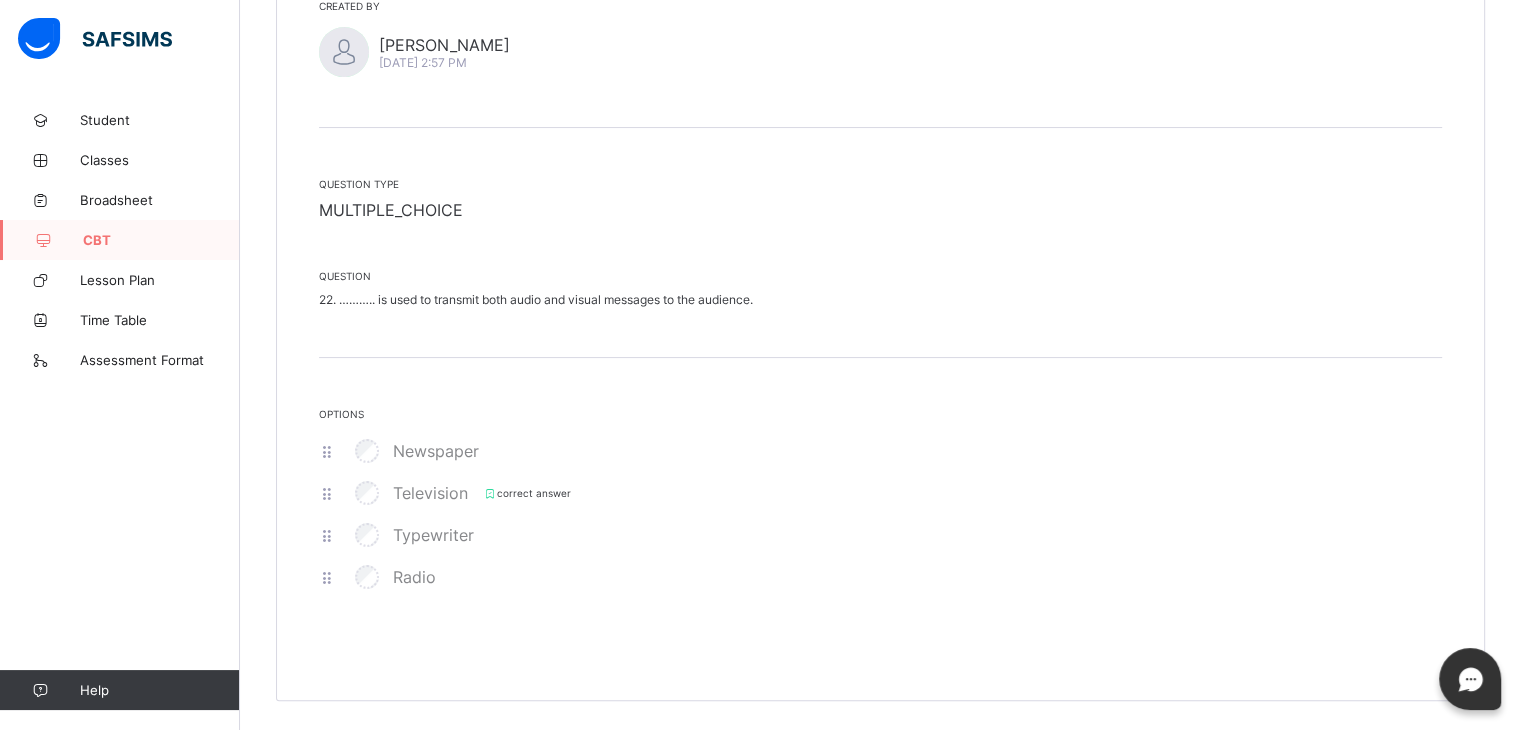 click on "22. ……….. is used to transmit both audio and visual messages to the audience." at bounding box center [880, 299] 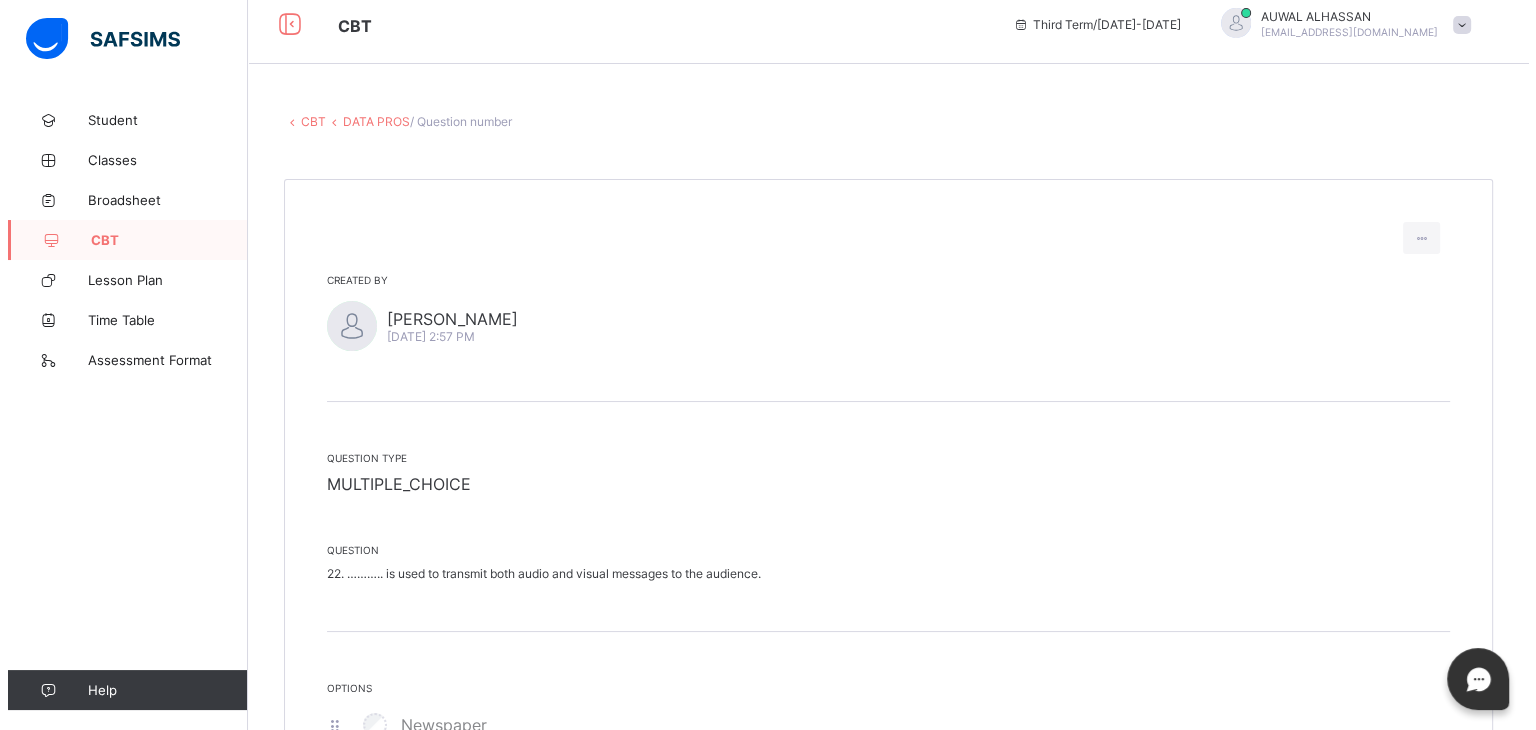 scroll, scrollTop: 0, scrollLeft: 0, axis: both 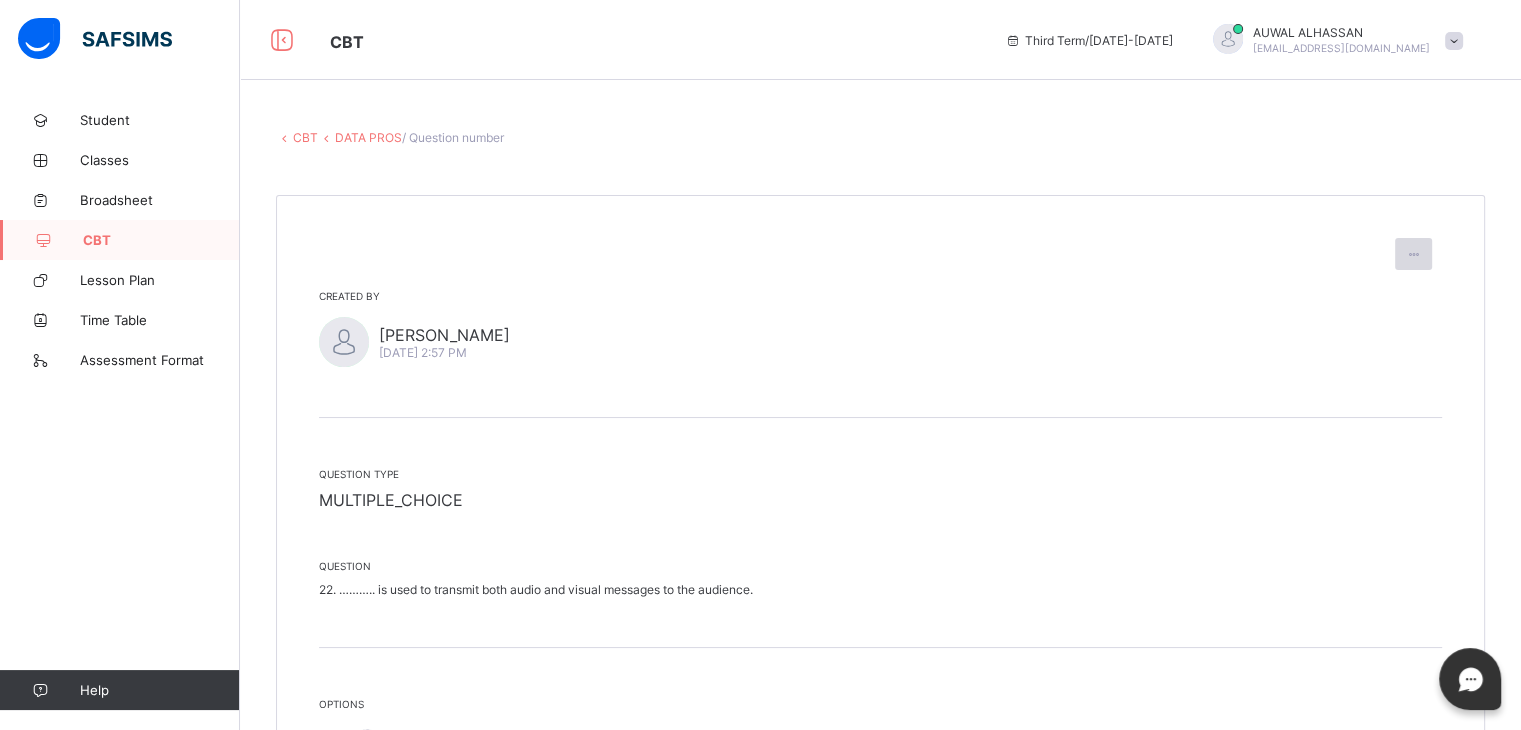 click at bounding box center (1413, 254) 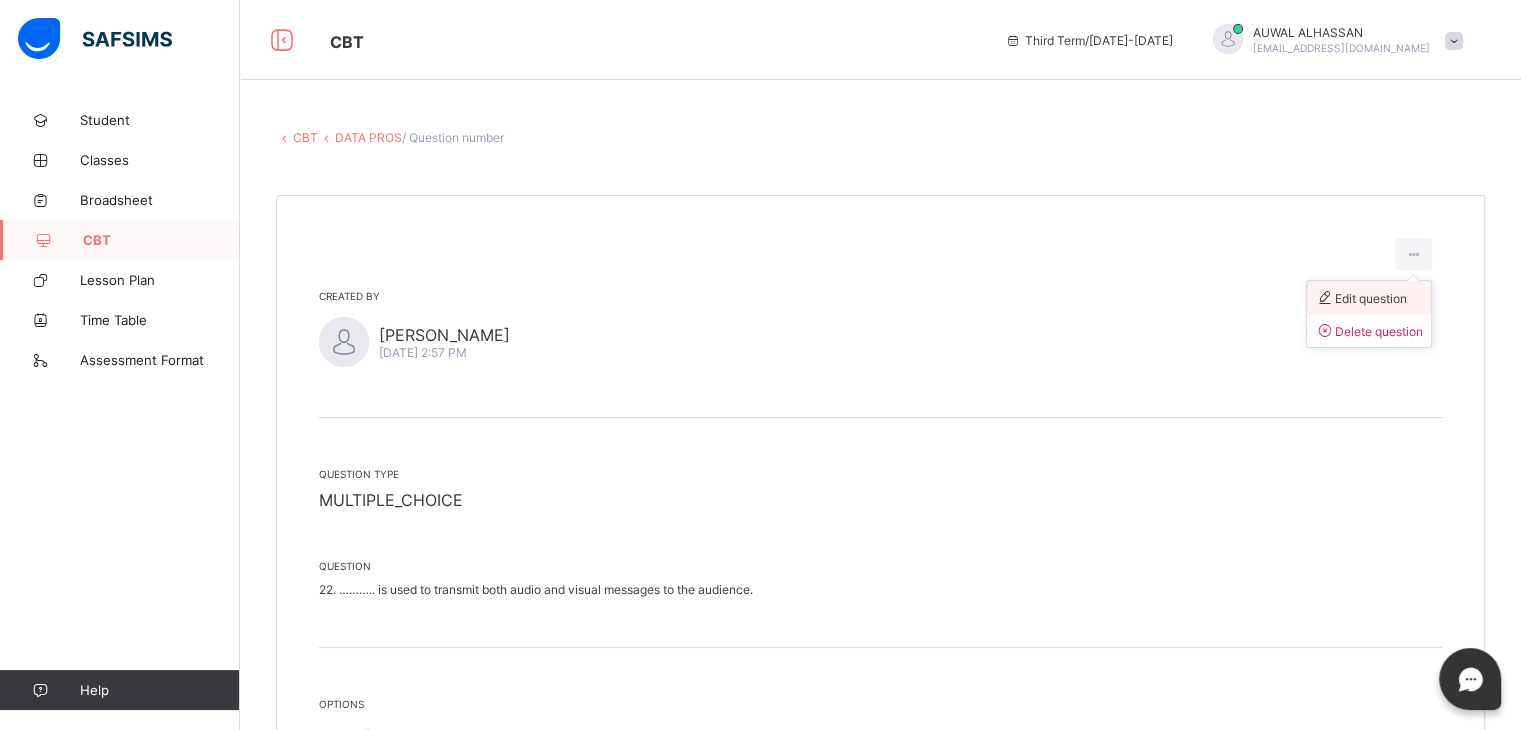 click on "Edit question" at bounding box center [1361, 298] 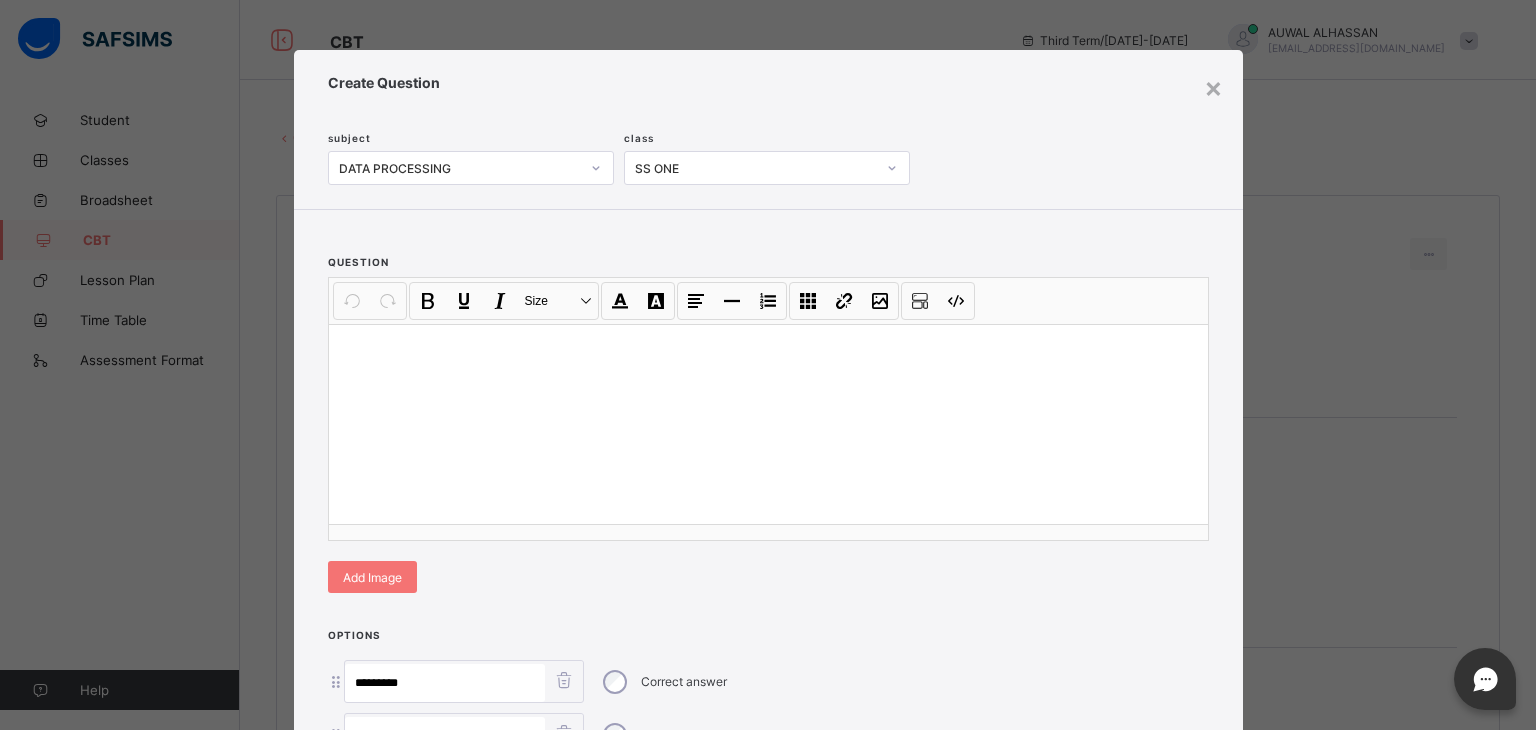 click on "question Undo CTRL+ Z Redo CTRL+ Y  / CTRL+SHIFT+ Z Bold CTRL+ B Underline CTRL+ U Italic CTRL+ I Size Size Font Color Highlight Color Align Horizontal line List Table Link Image Show blocks Code view Align left Align center Align right Align justify (Default) 12 14 16 18 20 Insert Link URL to link Text to display  Open in new window  Download link Submit Insert image Image Link Select from files Image URL Alternative text Width   Height **** x ****  Constrain proportions  Insert description URL to link Text to display  Open in new window  Download link Basic Left Center Right Submit Insert Video Media embed URL, YouTube/Vimeo Width   Height (Ratio) x * **** *** ****  Constrain proportions Basic Left Center Right Submit Insert Audio Audio URL Submit   Edit Unlink Remove 100% Resize 100% 75% Resize 75% 50% Resize 50% Auto size Rotate left Rotate right Mirror, Horizontal Mirror, Vertical Align Basic Left Center Right Insert description Revert Edit Remove Edit Remove Add Image" at bounding box center [768, 413] 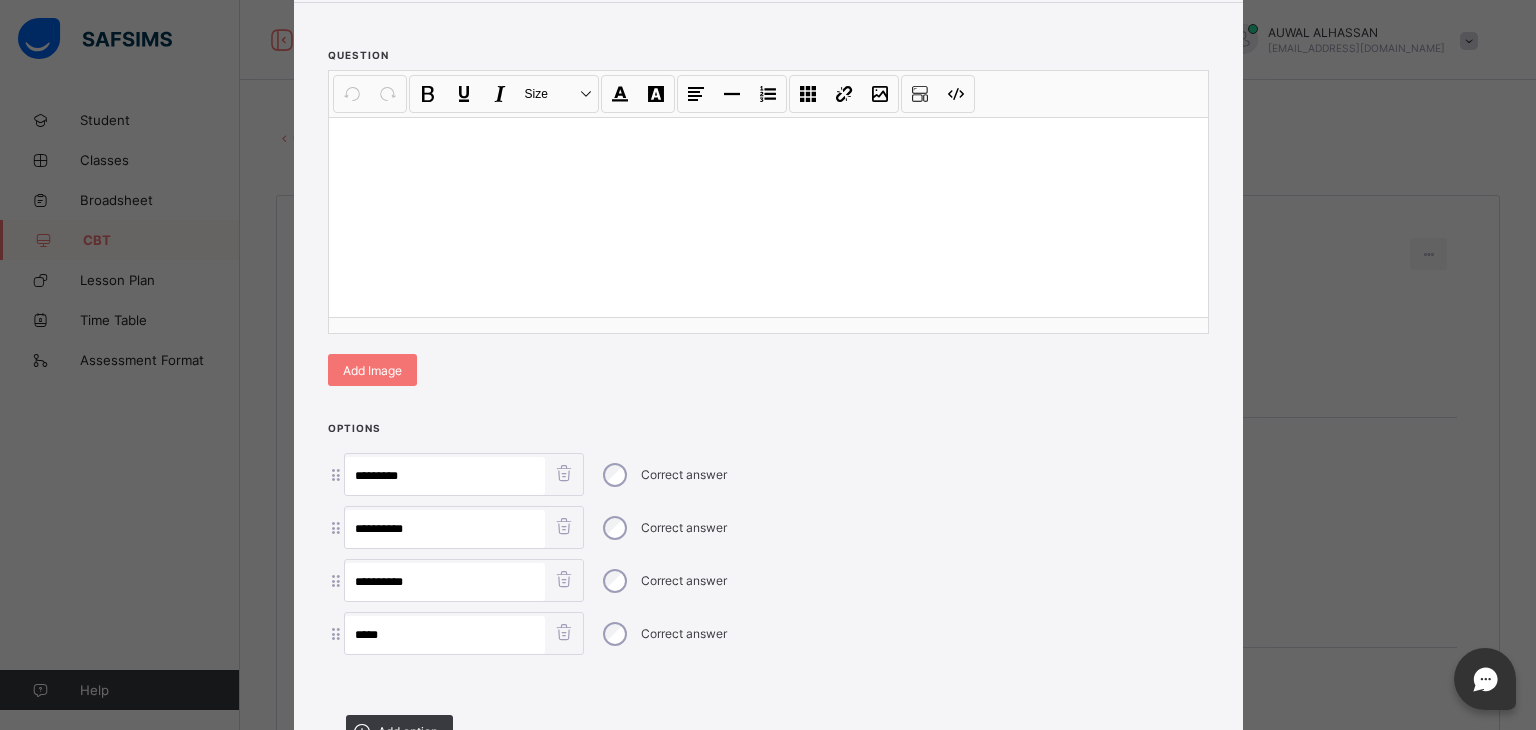 scroll, scrollTop: 240, scrollLeft: 0, axis: vertical 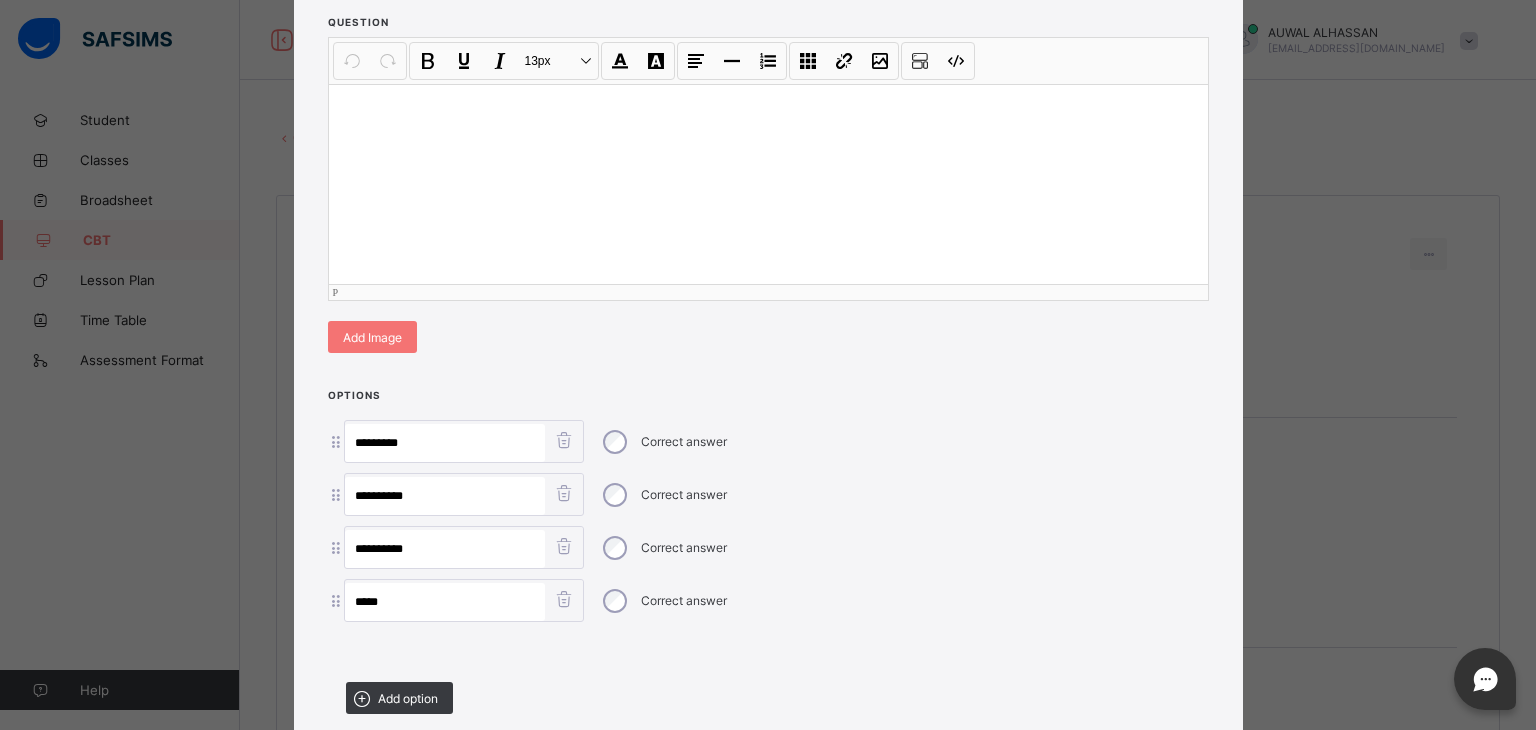 click at bounding box center (768, 110) 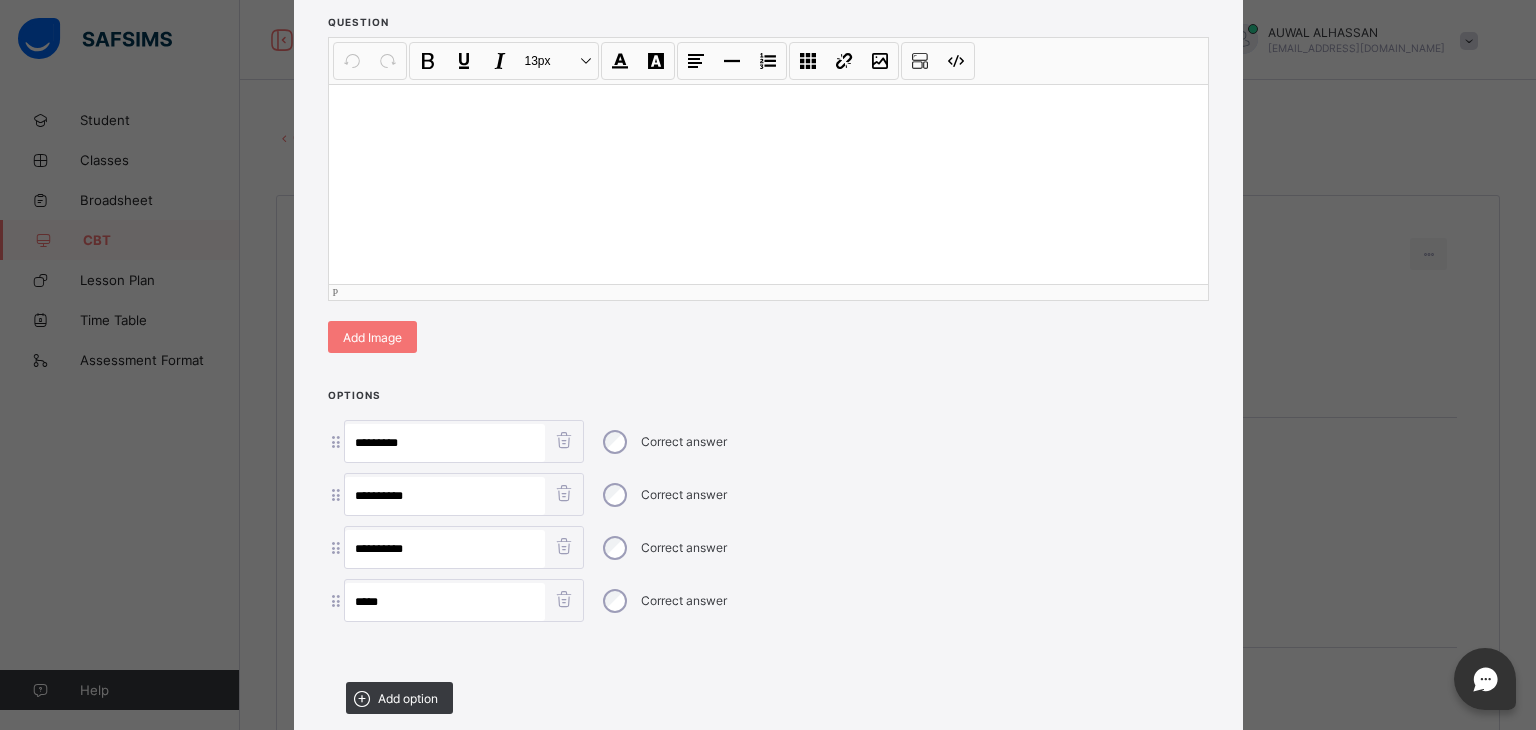 click on "Undo CTRL+ Z Redo CTRL+ Y  / CTRL+SHIFT+ Z Bold CTRL+ B Underline CTRL+ U Italic CTRL+ I 13px Size Font Color Highlight Color Align Horizontal line List Table Link Image Show blocks Code view" at bounding box center (768, 61) 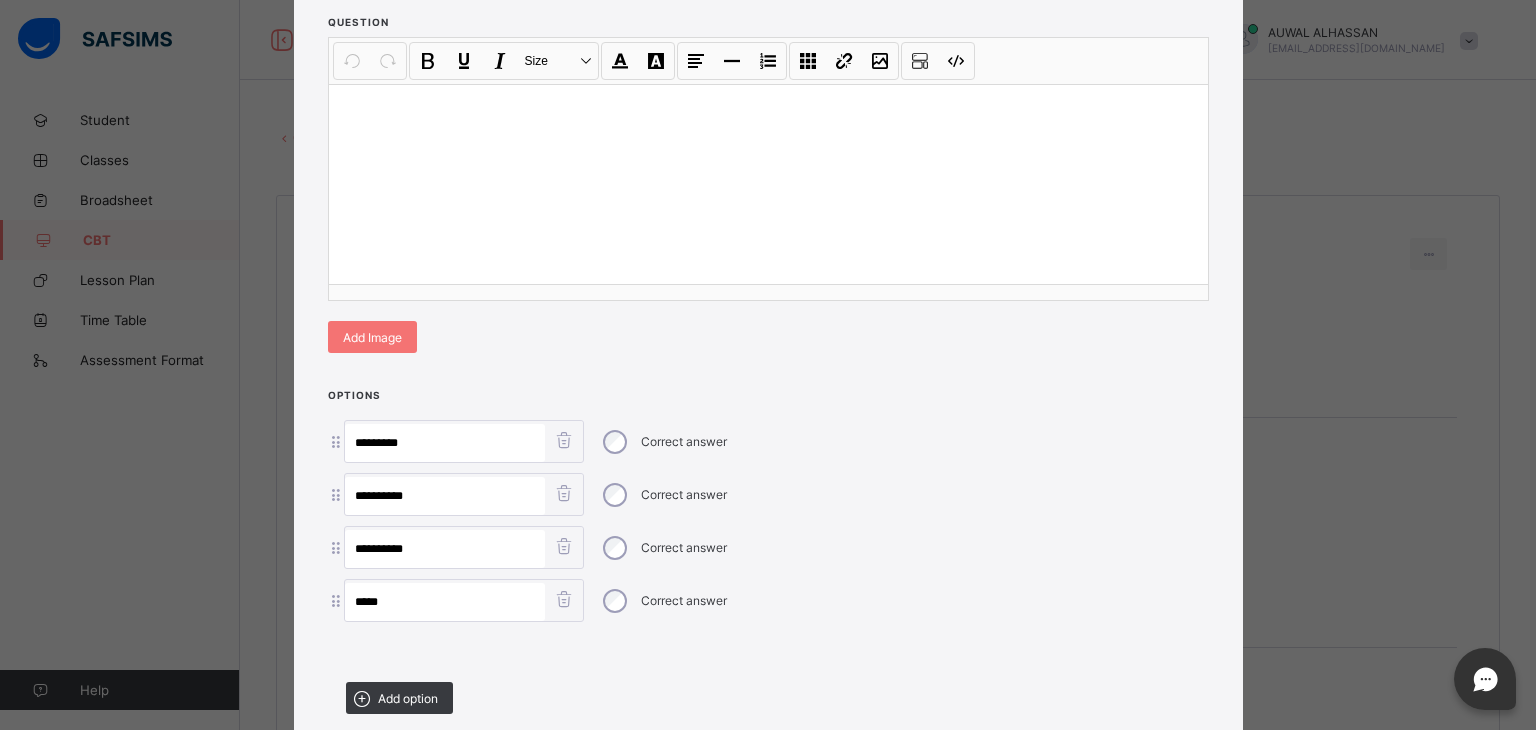 click on "× Create Question subject DATA PROCESSING class SS ONE question Undo CTRL+ Z Redo CTRL+ Y  / CTRL+SHIFT+ Z Bold CTRL+ B Underline CTRL+ U Italic CTRL+ I Size Size Font Color Highlight Color Align Horizontal line List Table Link Image Show blocks Code view Align left Align center Align right Align justify (Default) 12 14 16 18 20 Insert Link URL to link Text to display  Open in new window  Download link Submit Insert image Image Link Select from files Image URL Alternative text Width   Height **** x ****  Constrain proportions  Insert description URL to link Text to display  Open in new window  Download link Basic Left Center Right Submit Insert Video Media embed URL, YouTube/Vimeo Width   Height (Ratio) x * **** *** ****  Constrain proportions Basic Left Center Right Submit Insert Audio Audio URL Submit   Edit Unlink Remove 100% Resize 100% 75% Resize 75% 50% Resize 50% Auto size Rotate left Rotate right Mirror, Horizontal Mirror, Vertical Align Basic Left Center Right Insert description Revert" at bounding box center [768, 365] 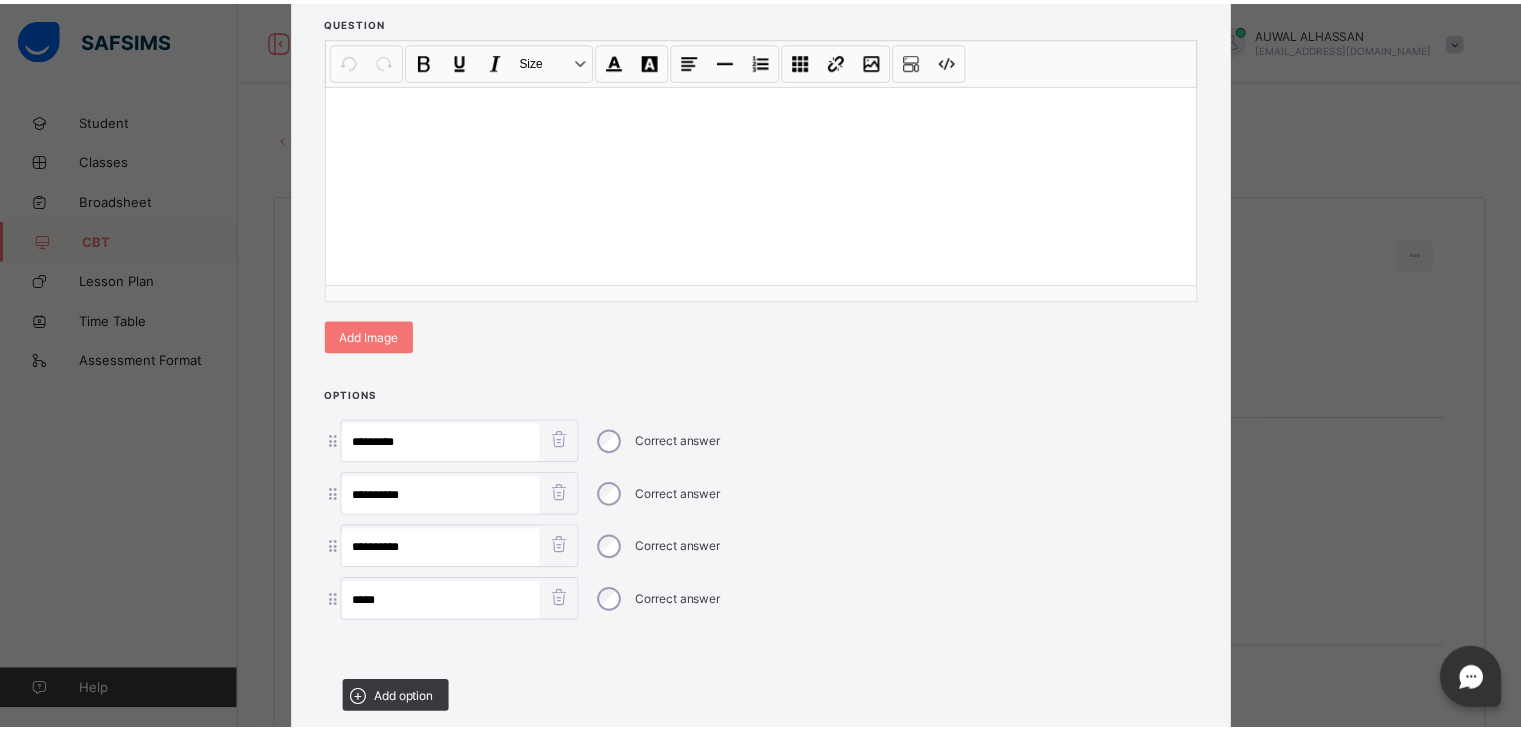 scroll, scrollTop: 0, scrollLeft: 0, axis: both 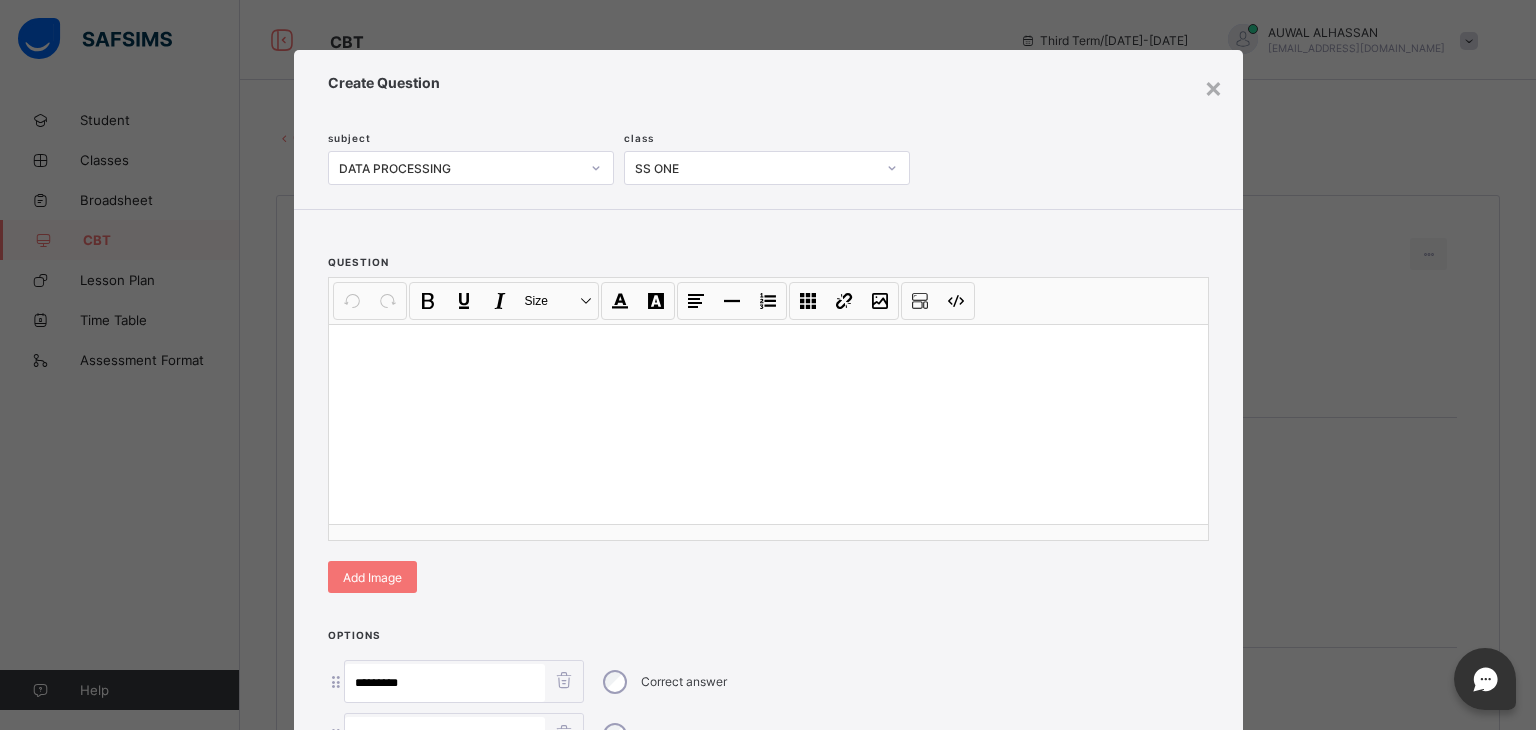click on "subject DATA PROCESSING class SS ONE" at bounding box center (766, 138) 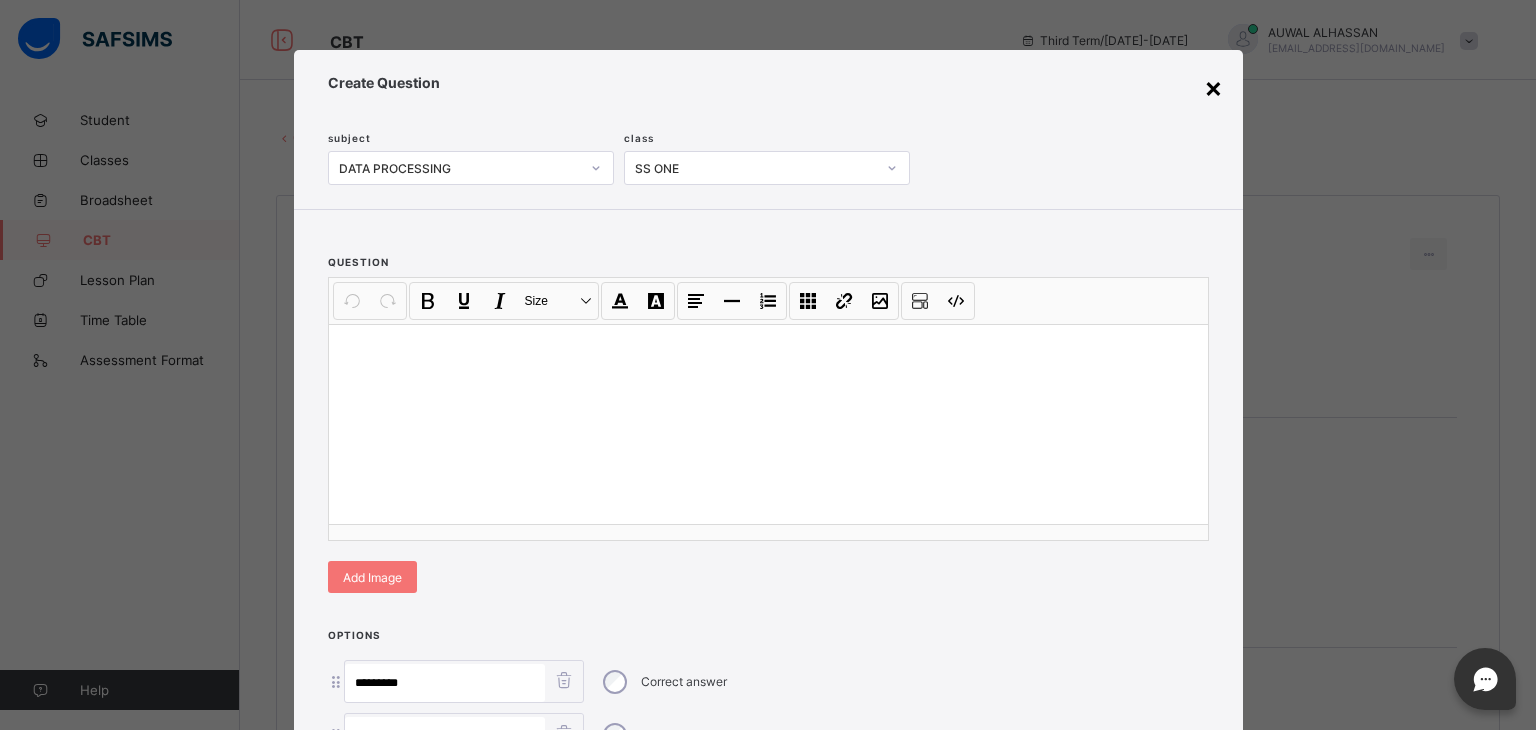 click on "×" at bounding box center [1213, 87] 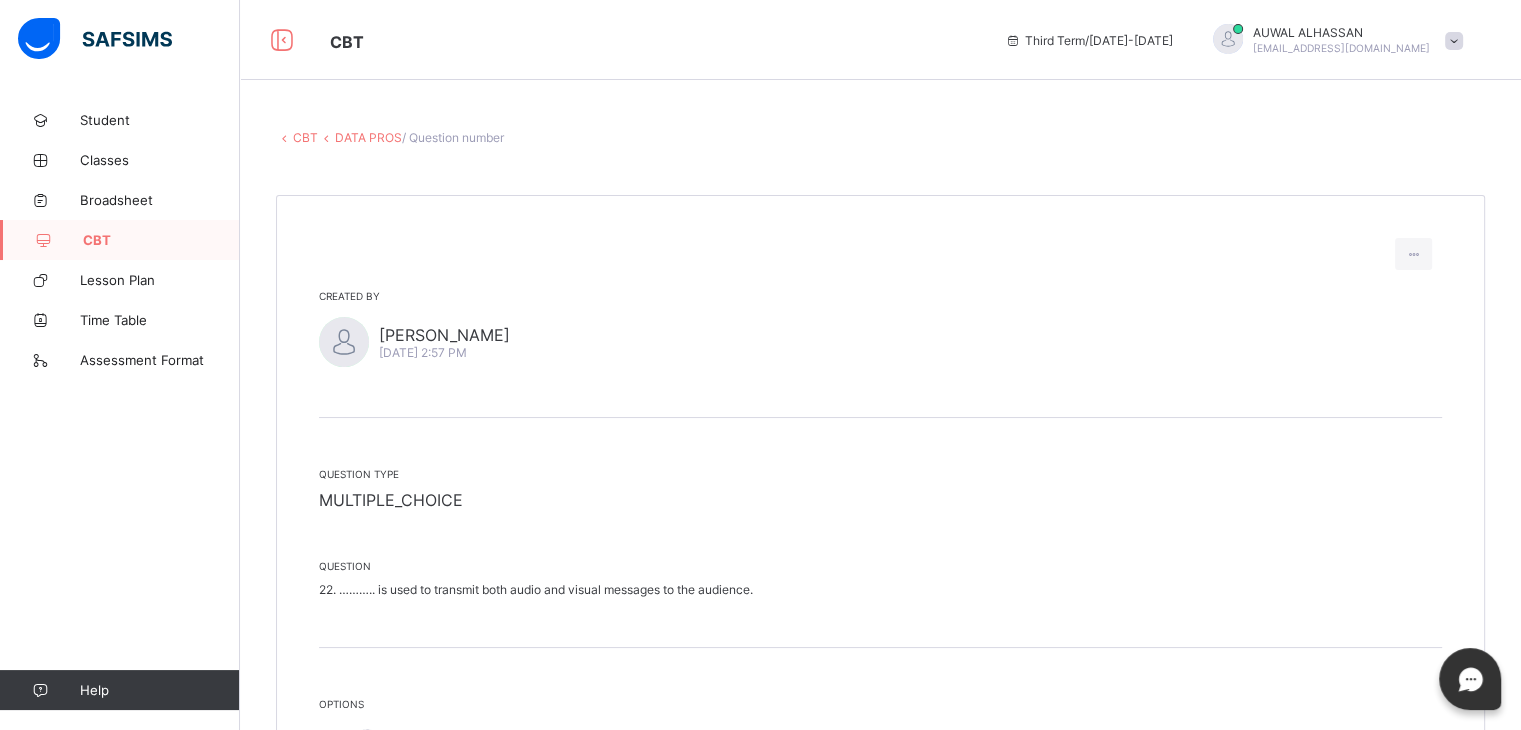 click on "22. ……….. is used to transmit both audio and visual messages to the audience." at bounding box center [880, 589] 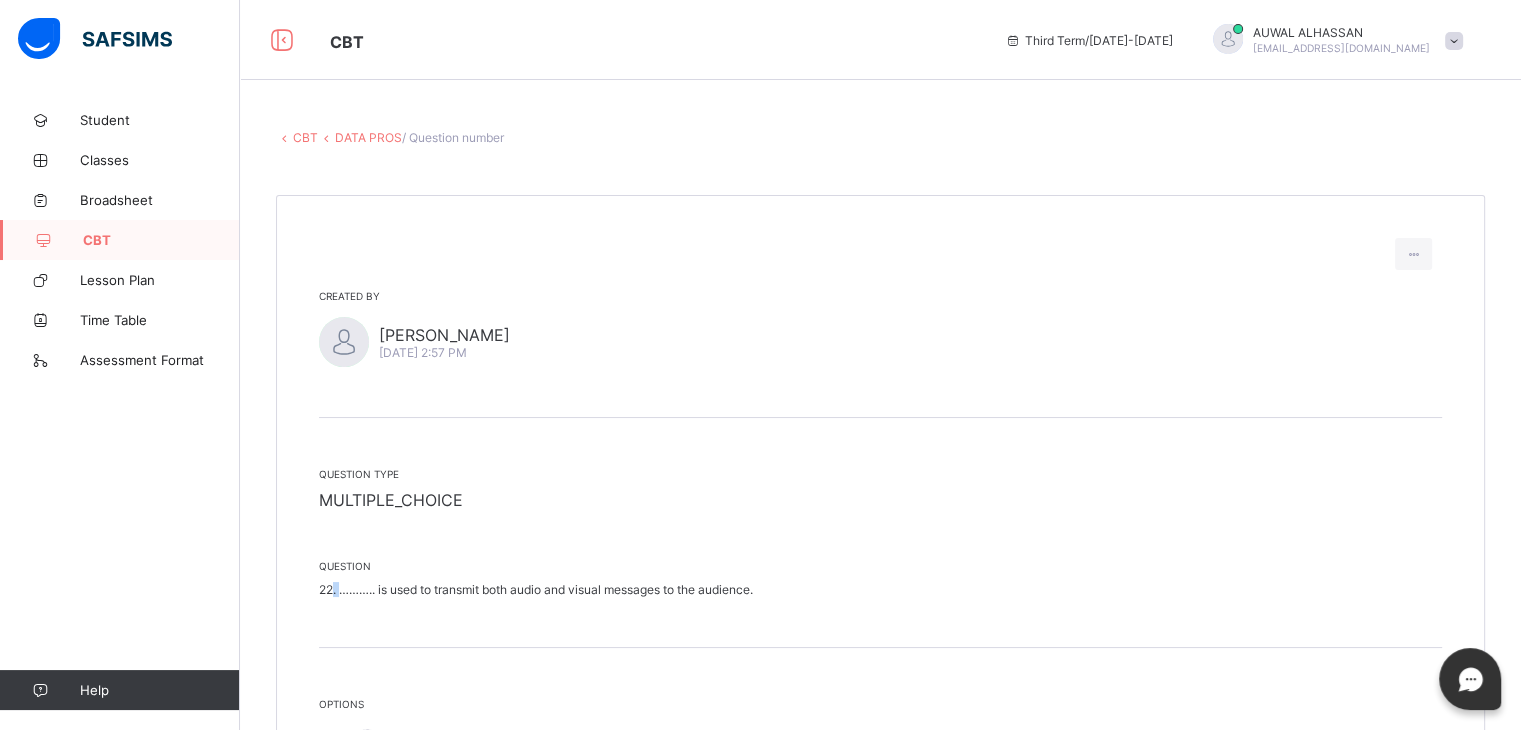click on "22. ……….. is used to transmit both audio and visual messages to the audience." at bounding box center (880, 589) 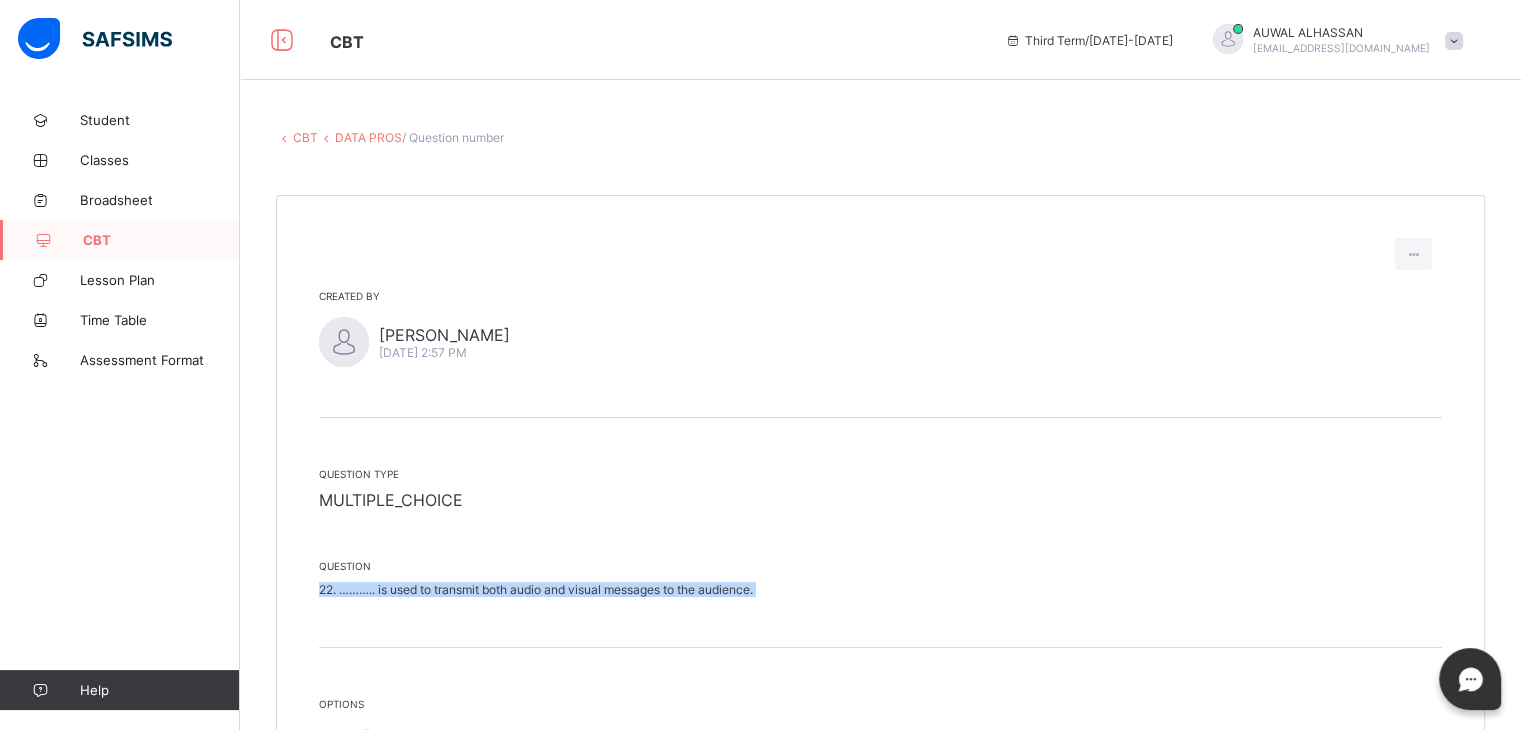 click on "22. ……….. is used to transmit both audio and visual messages to the audience." at bounding box center [880, 589] 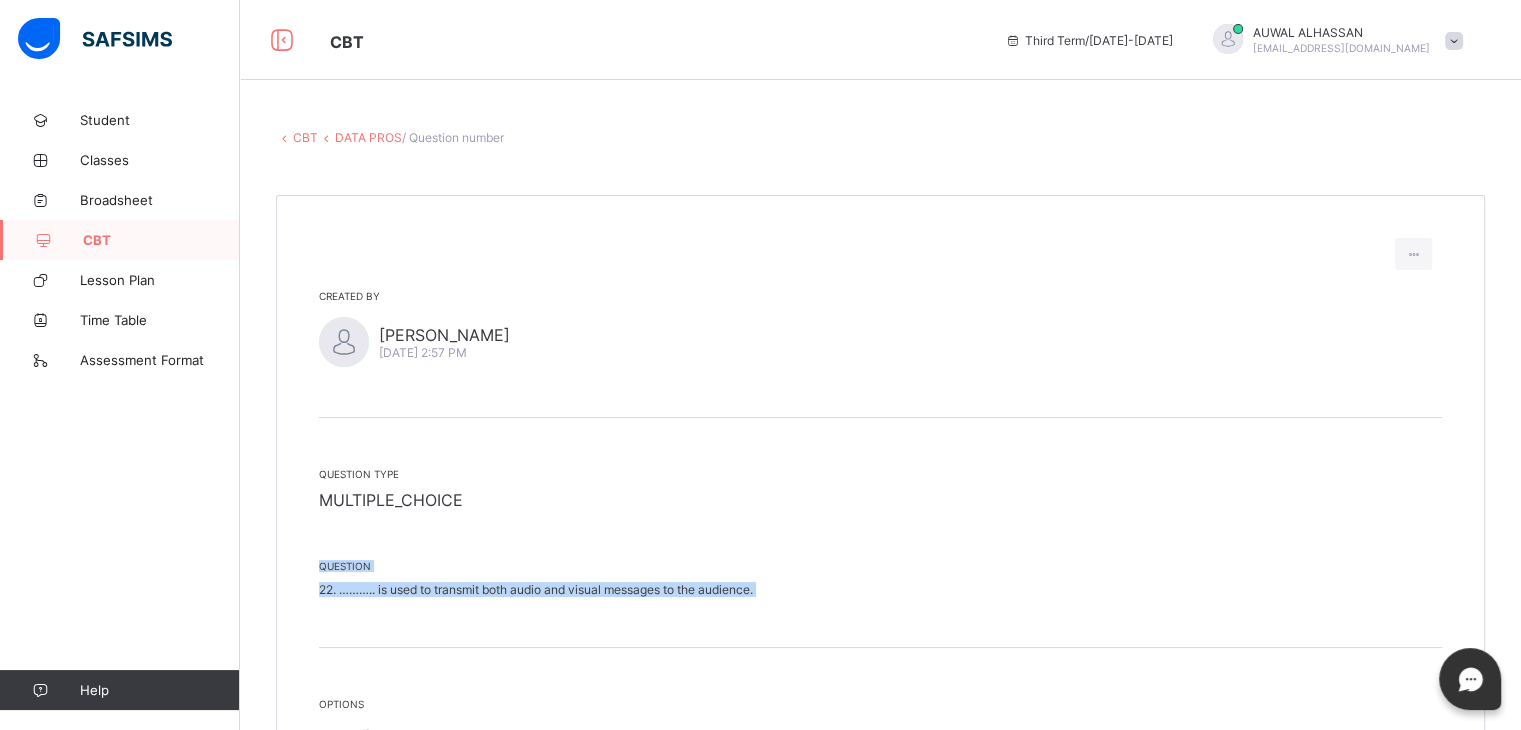 drag, startPoint x: 332, startPoint y: 585, endPoint x: 548, endPoint y: 521, distance: 225.28204 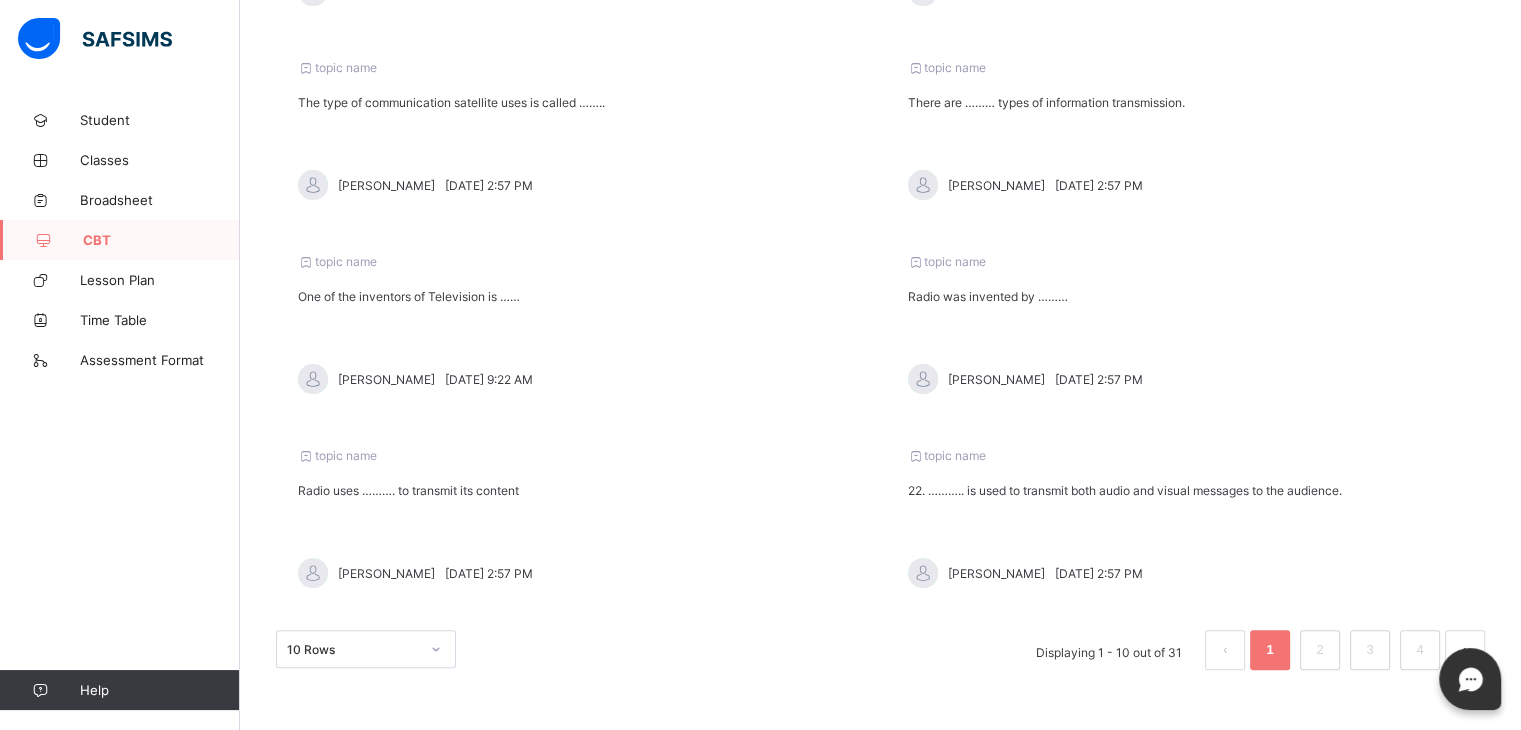 scroll, scrollTop: 585, scrollLeft: 0, axis: vertical 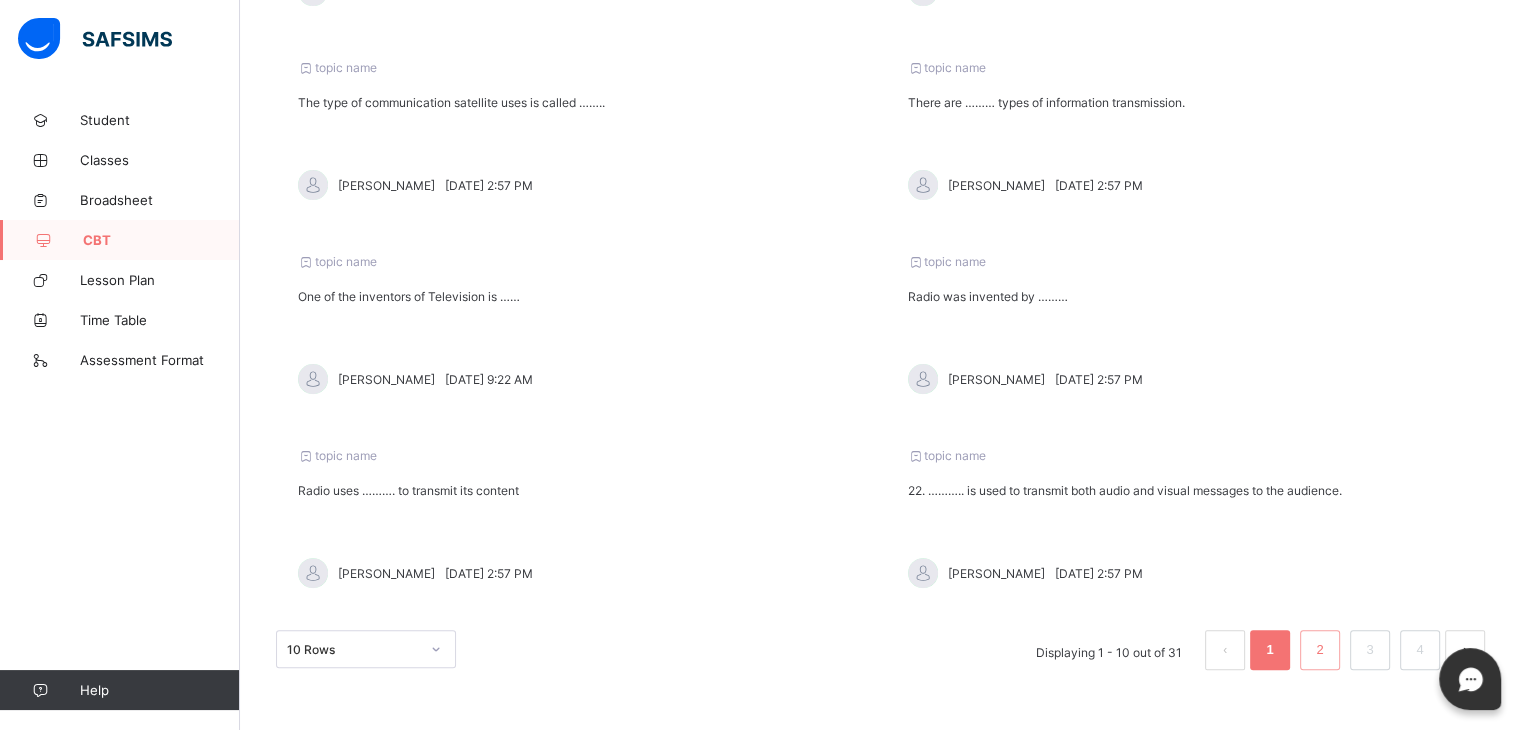 click on "2" at bounding box center [1319, 650] 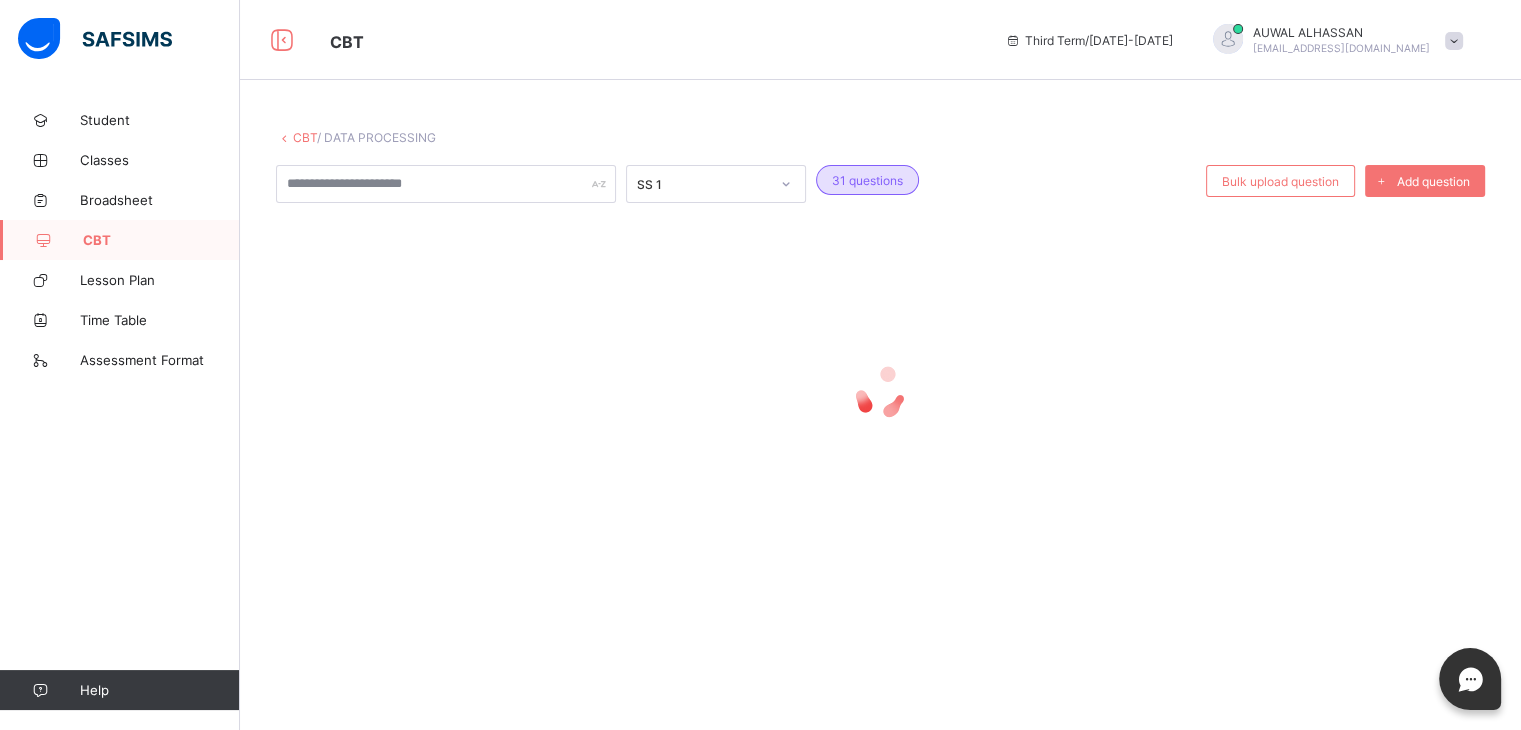 scroll, scrollTop: 0, scrollLeft: 0, axis: both 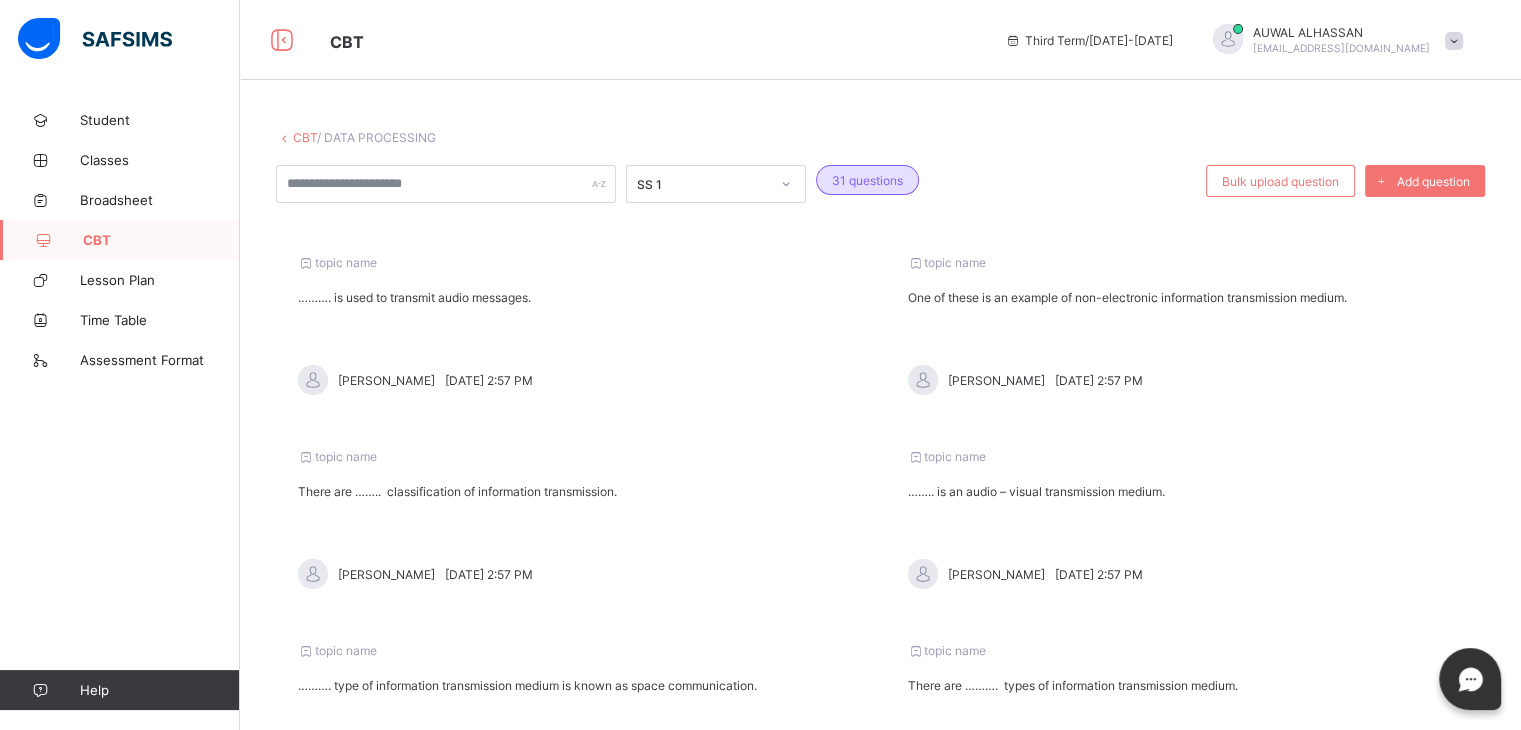 click on "………. is used to transmit audio messages." at bounding box center (576, 297) 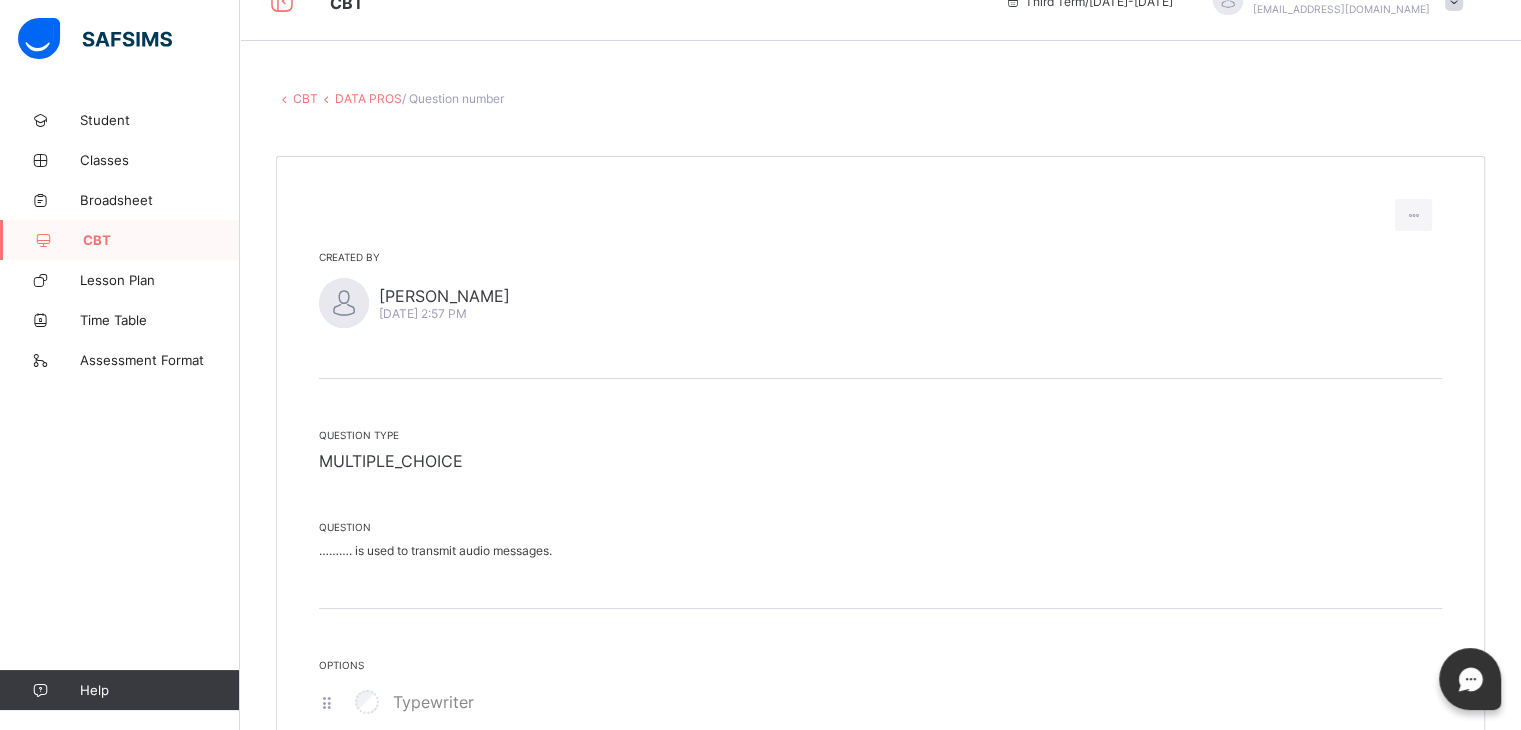 scroll, scrollTop: 0, scrollLeft: 0, axis: both 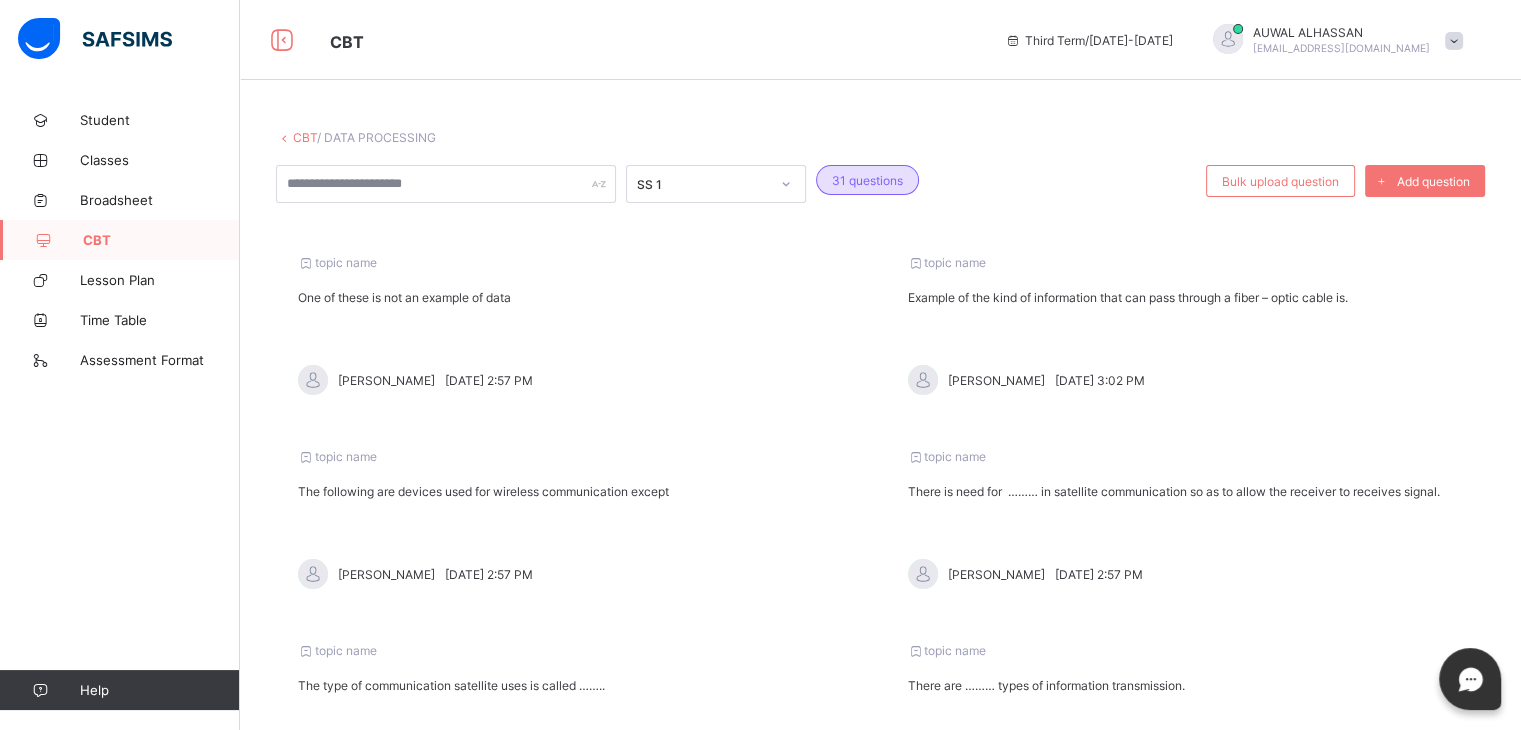 click on "The following are devices used for wireless communication except" at bounding box center (576, 491) 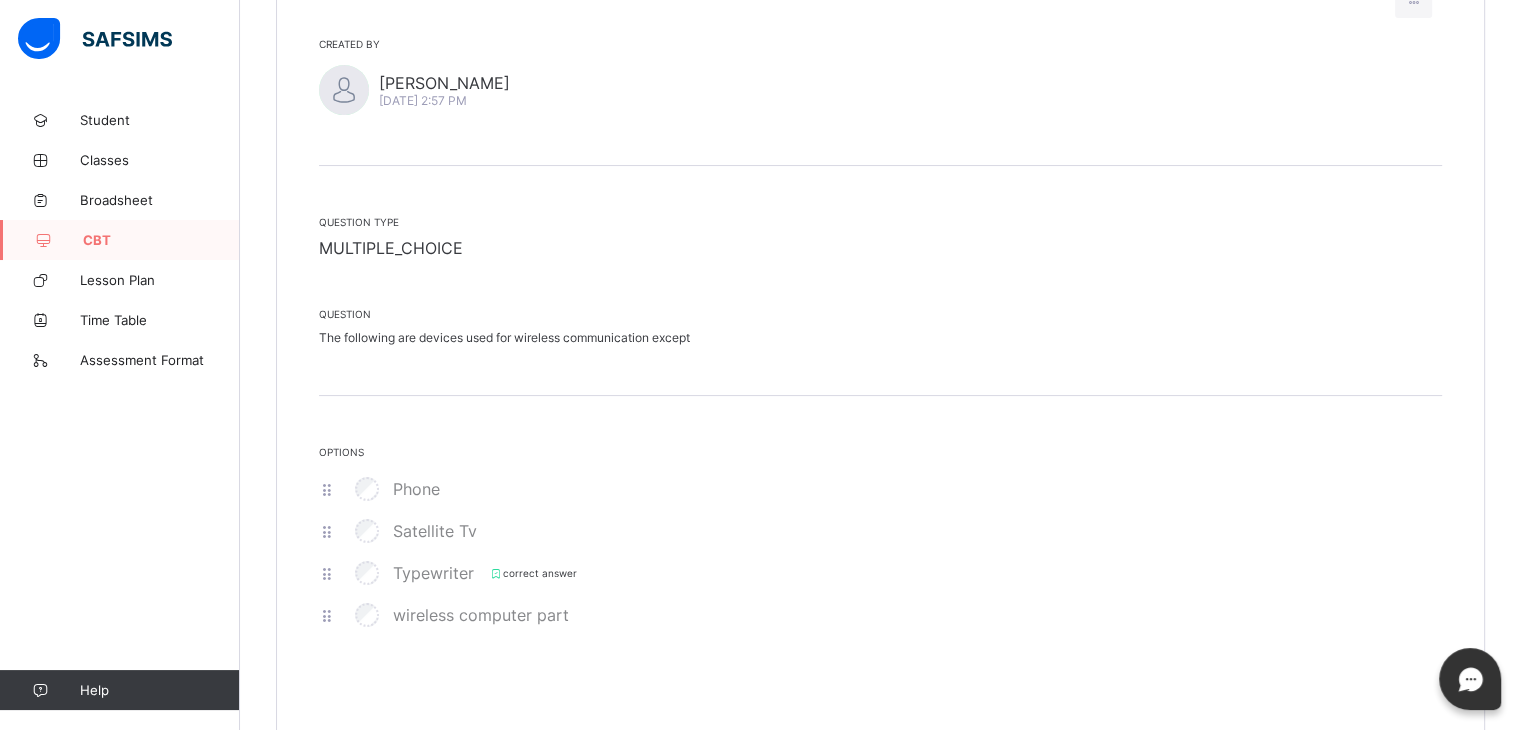 scroll, scrollTop: 290, scrollLeft: 0, axis: vertical 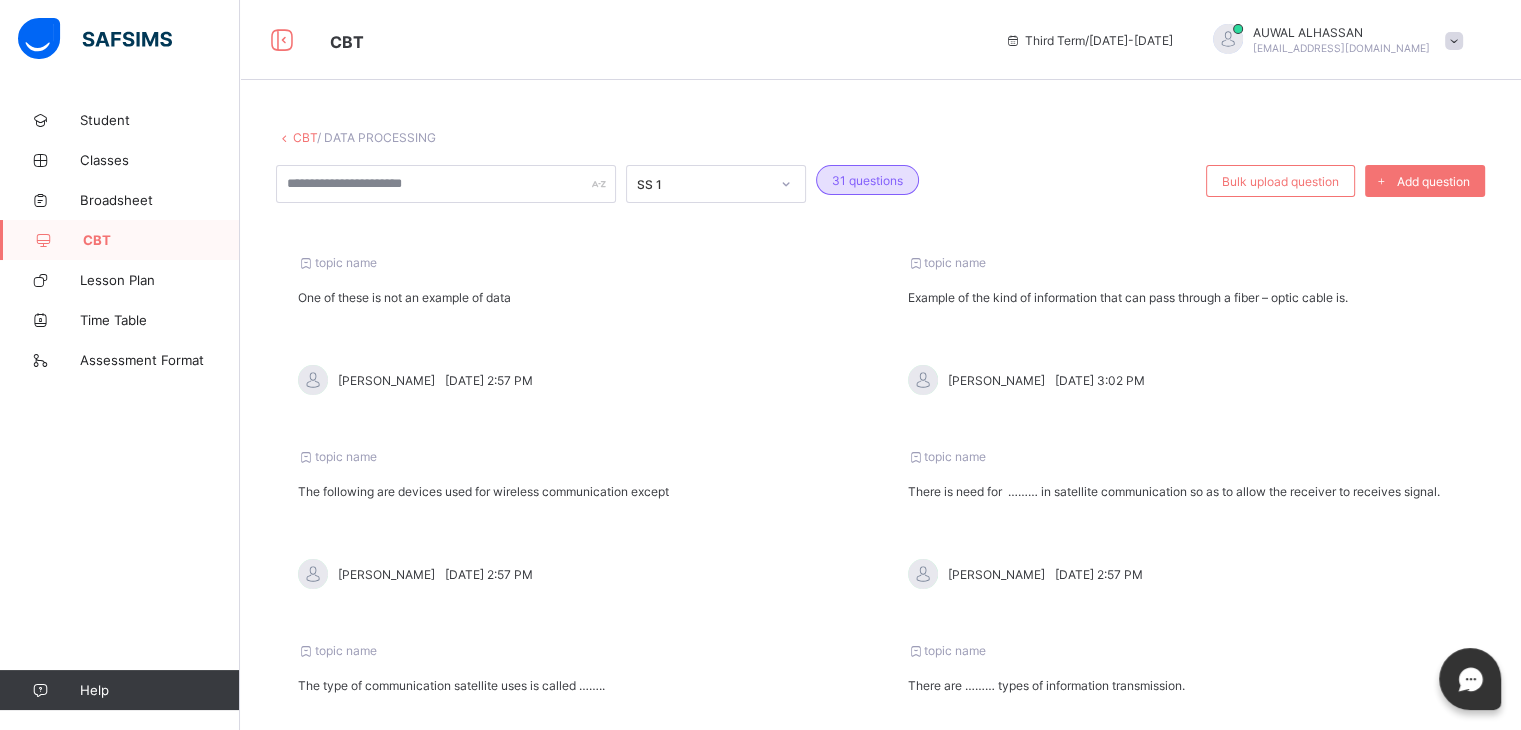 click on "The type of communication satellite uses is called …….." at bounding box center [576, 685] 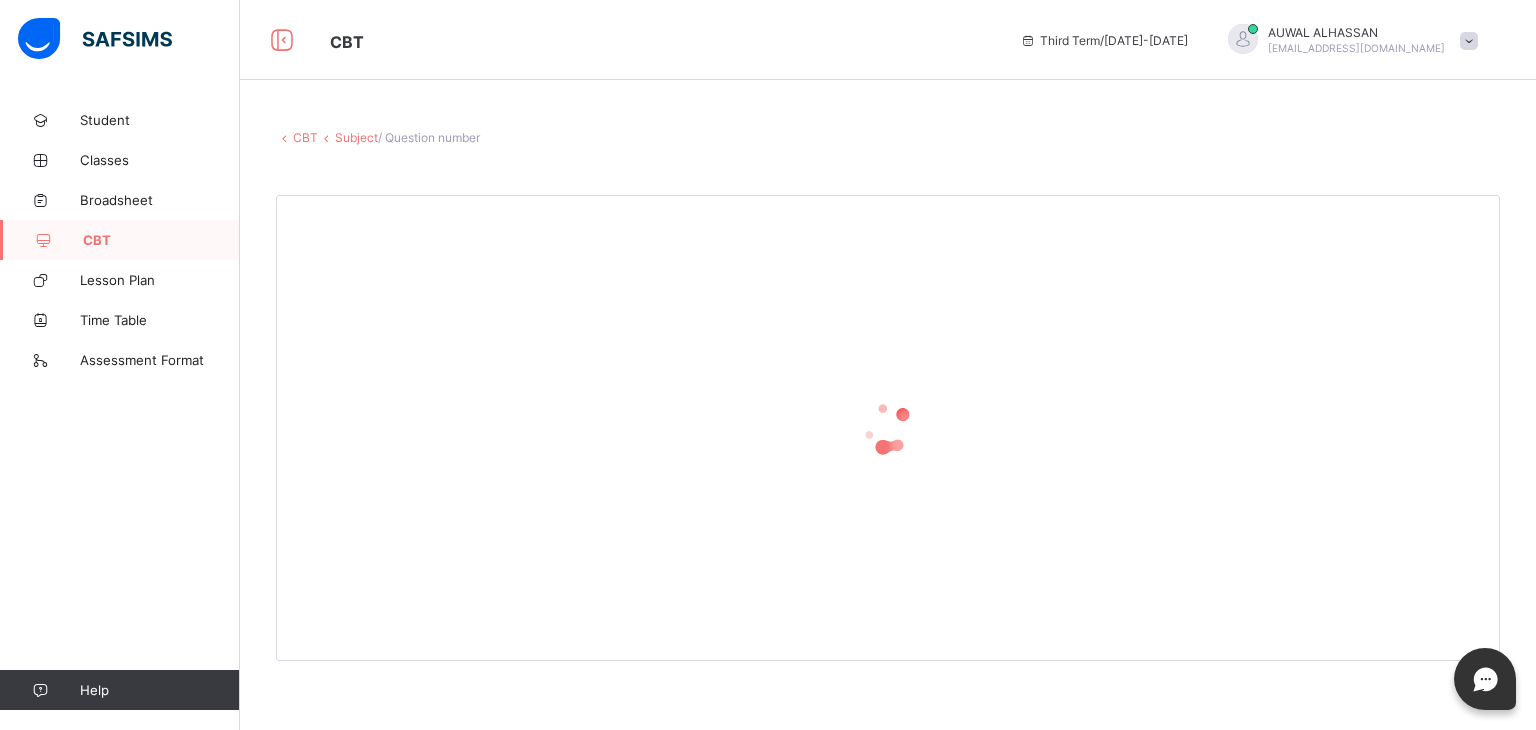 click on "CBT Subject  / Question number" at bounding box center [888, 395] 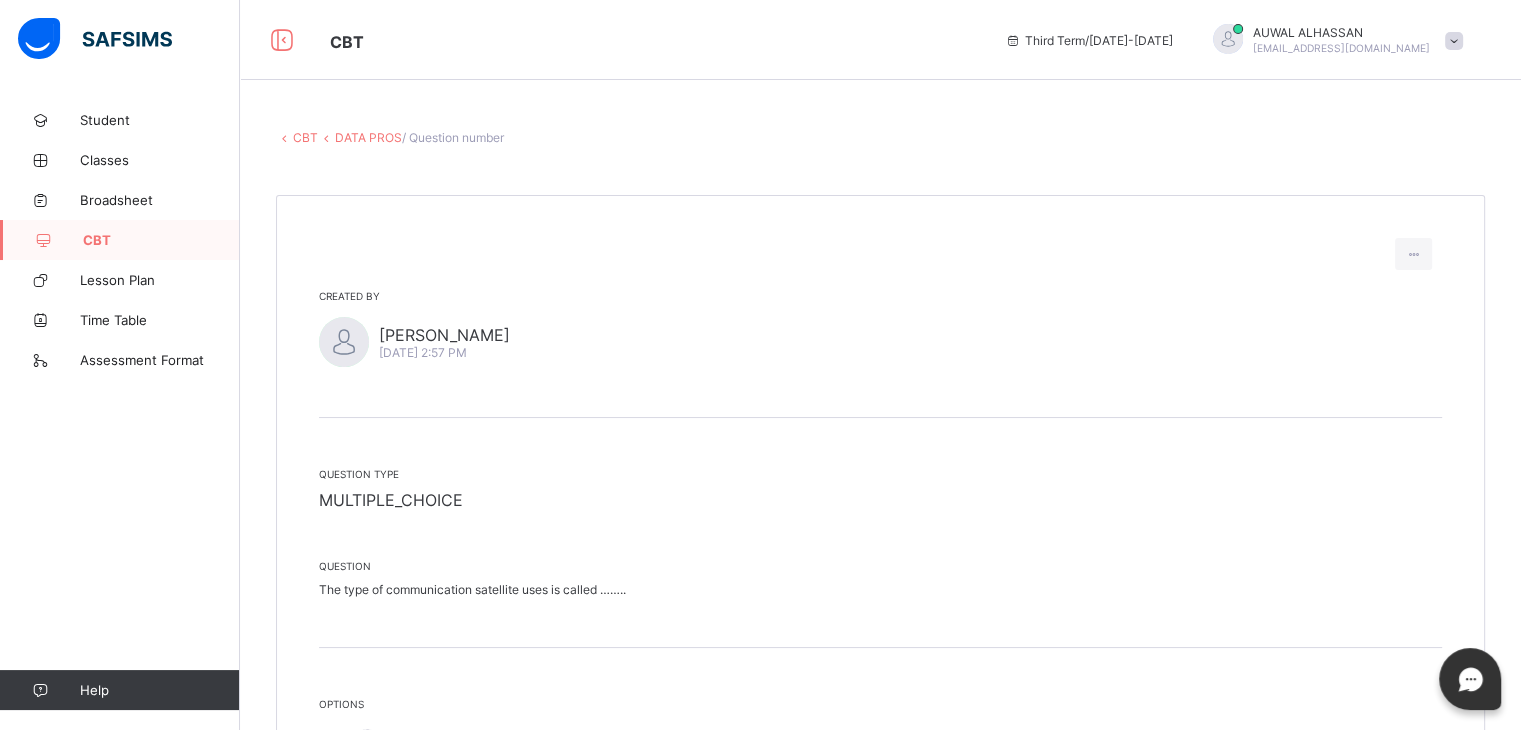 scroll, scrollTop: 0, scrollLeft: 0, axis: both 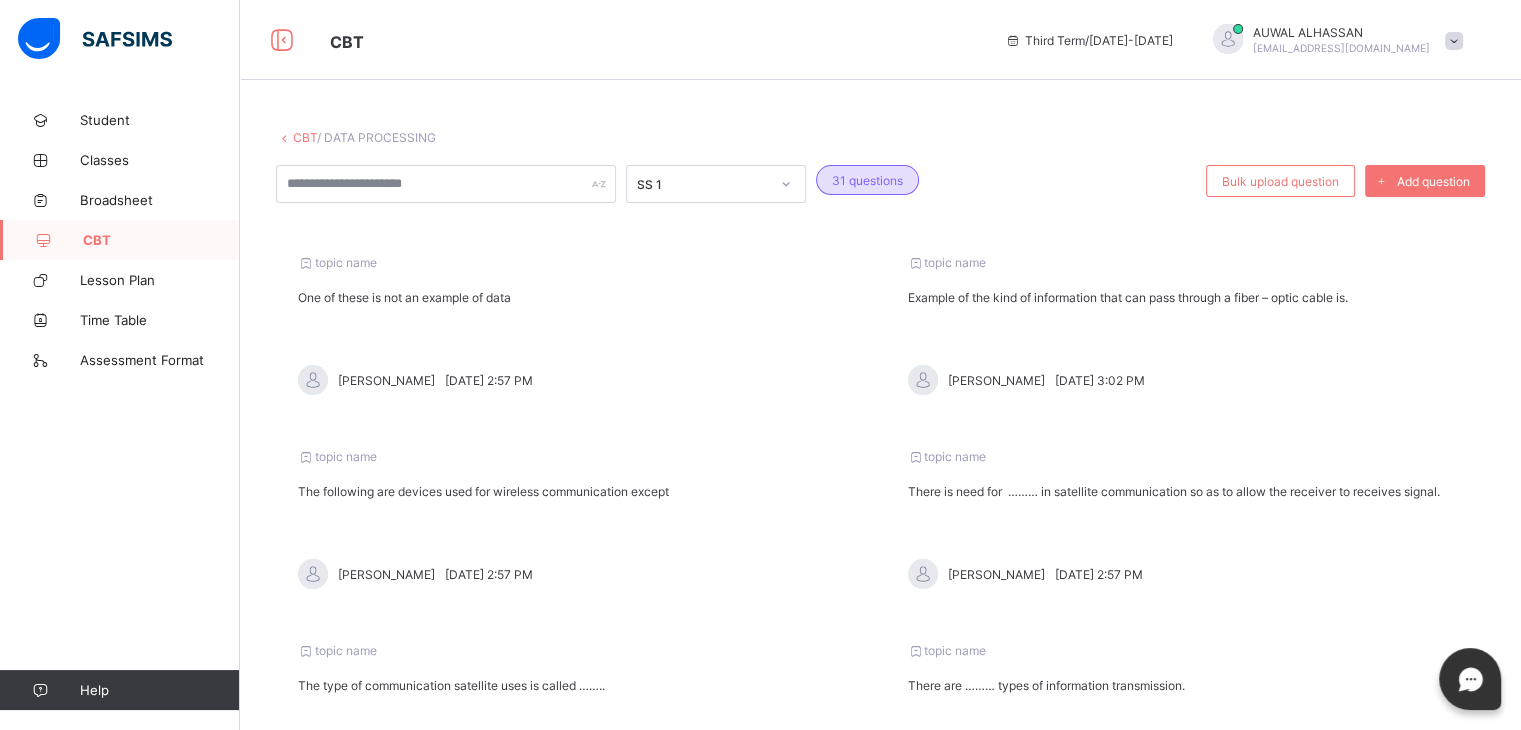 drag, startPoint x: 578, startPoint y: 466, endPoint x: 643, endPoint y: 525, distance: 87.78383 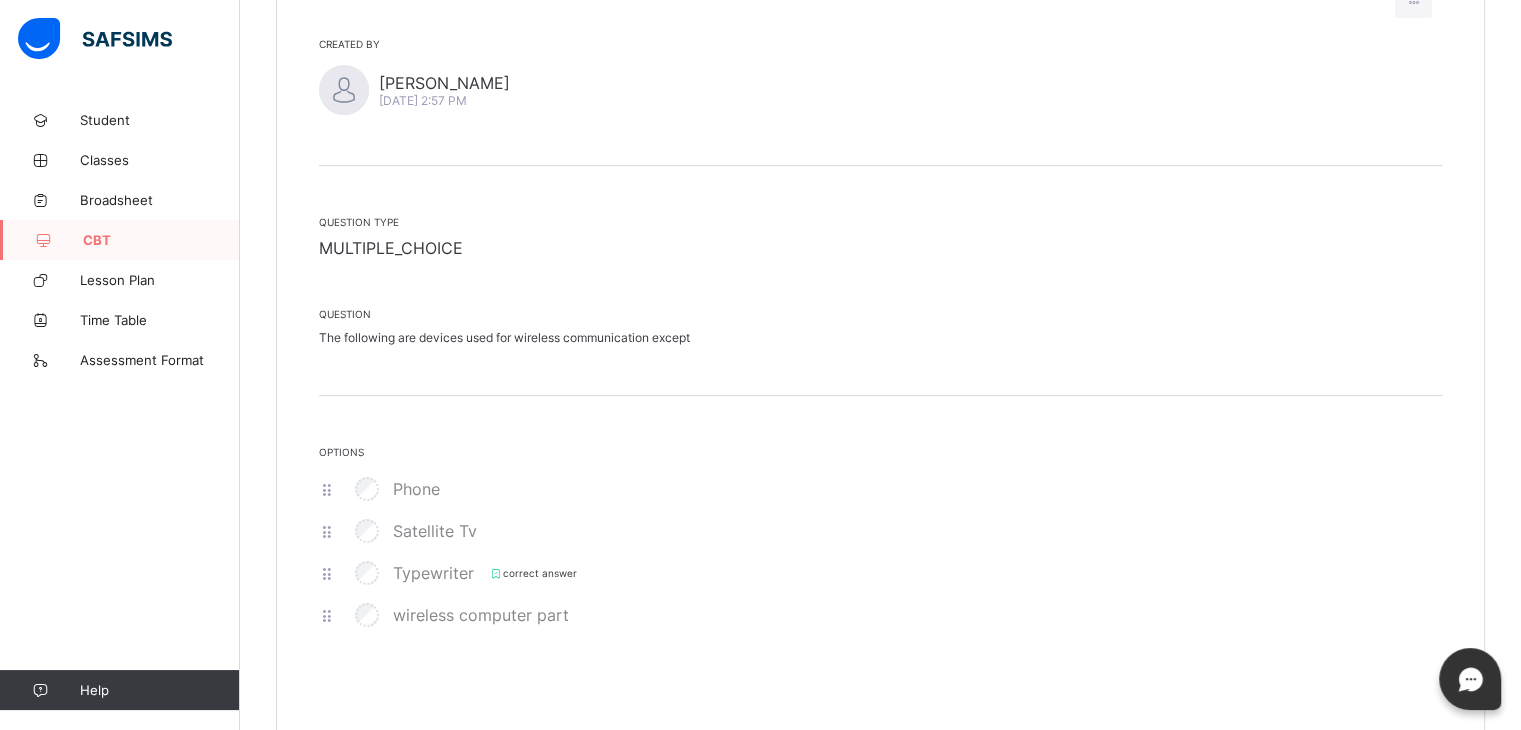 scroll, scrollTop: 290, scrollLeft: 0, axis: vertical 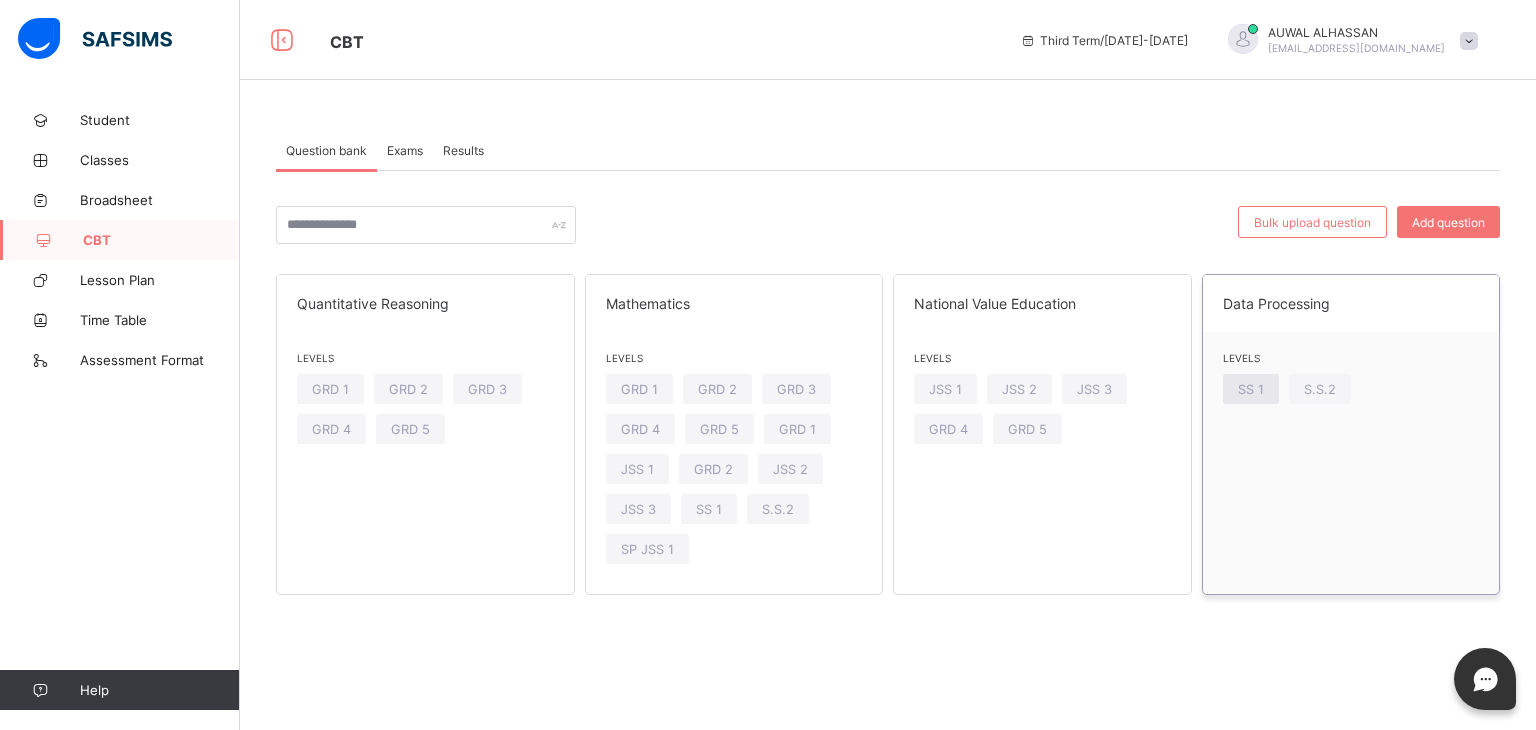 click on "SS 1" at bounding box center (1251, 389) 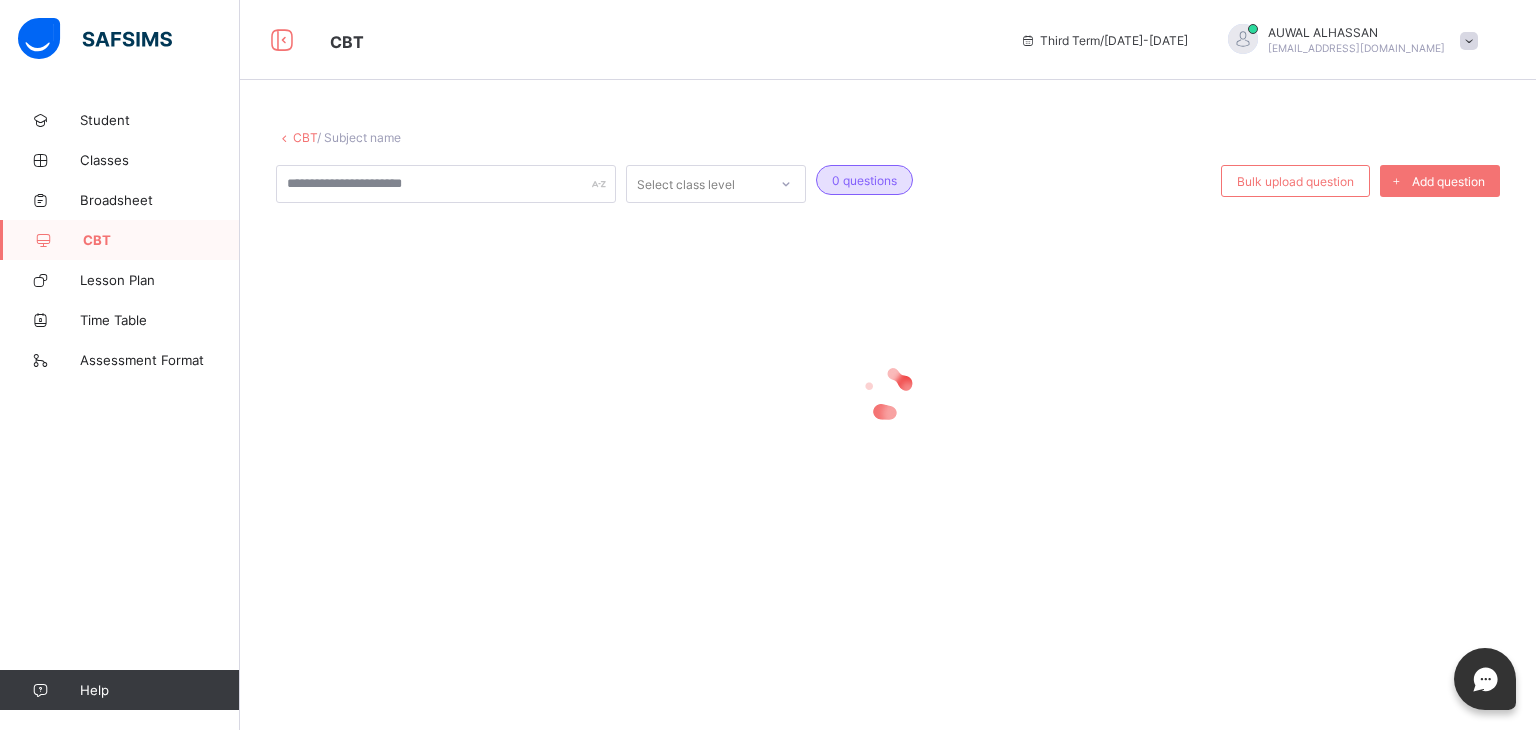 click at bounding box center [888, 393] 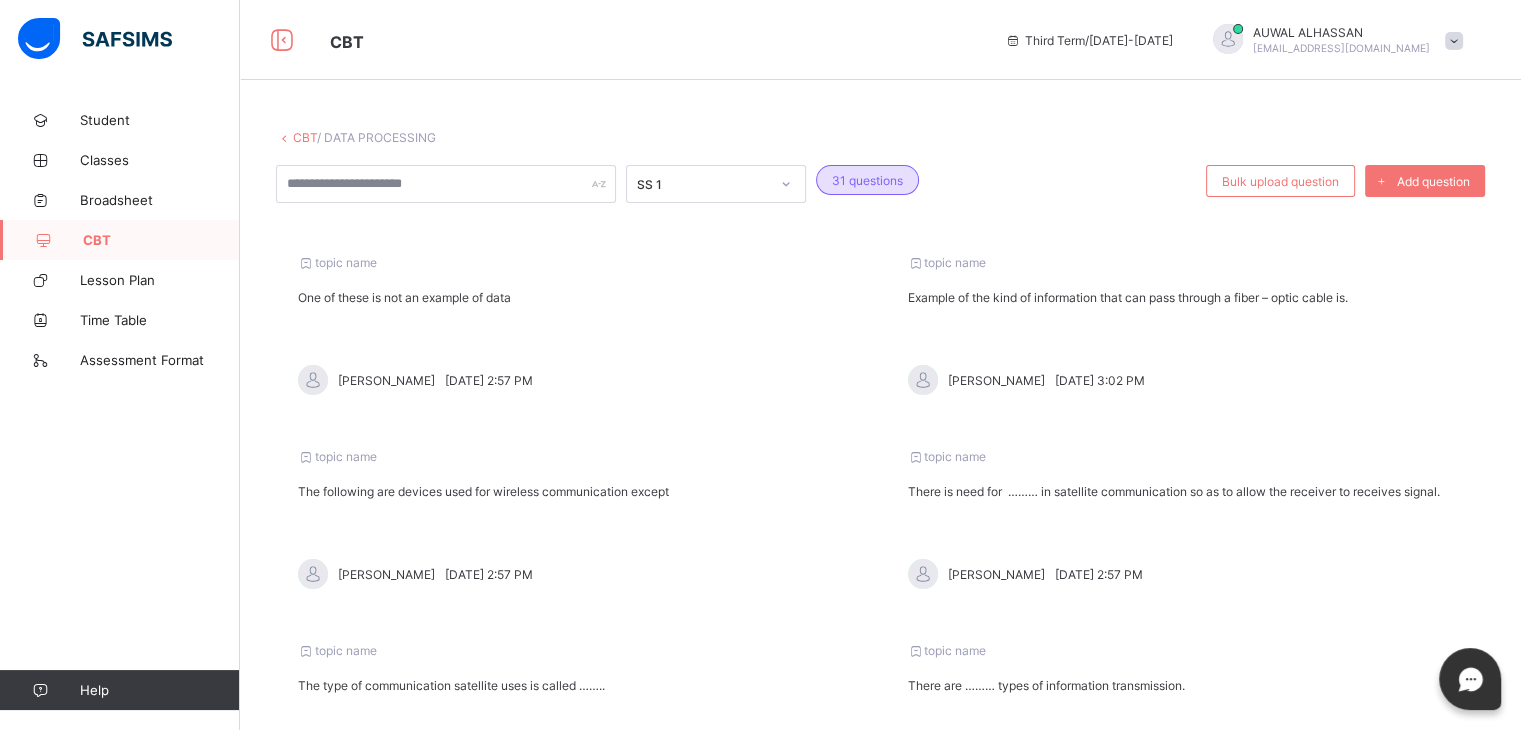 click on "[PERSON_NAME][DATE] 3:02 PM" at bounding box center [1186, 380] 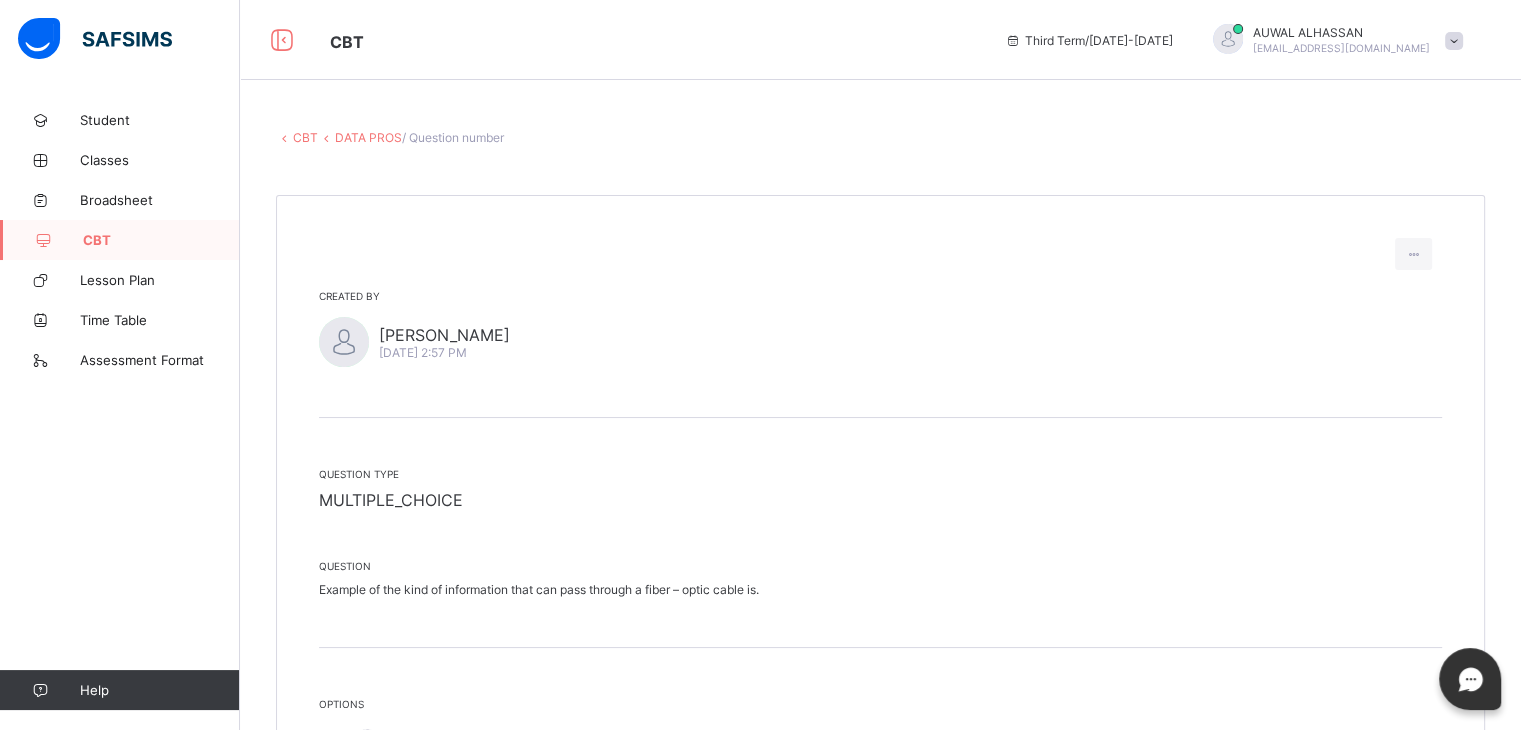 scroll, scrollTop: 290, scrollLeft: 0, axis: vertical 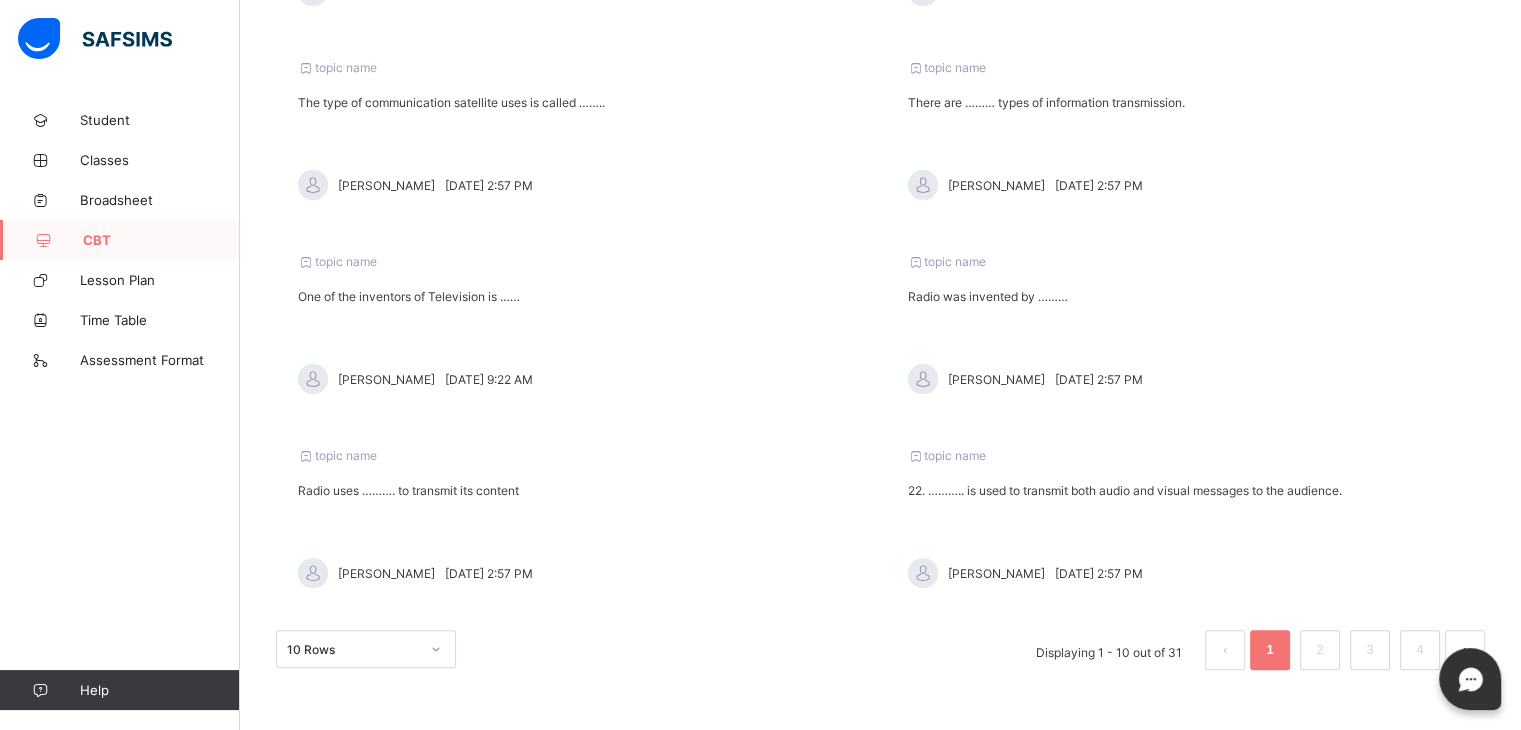 click on "One of the inventors of Television is ……" at bounding box center [576, 296] 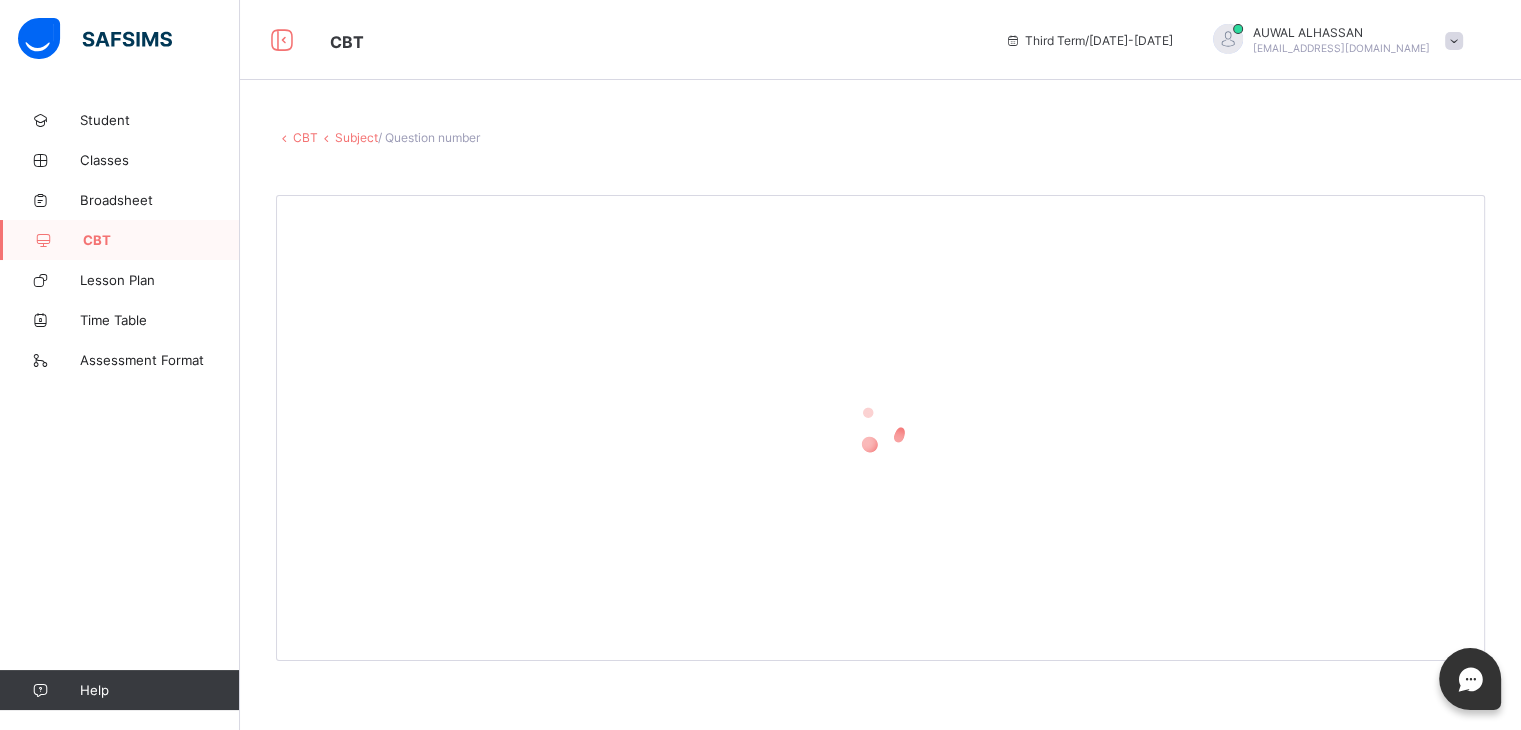 scroll, scrollTop: 0, scrollLeft: 0, axis: both 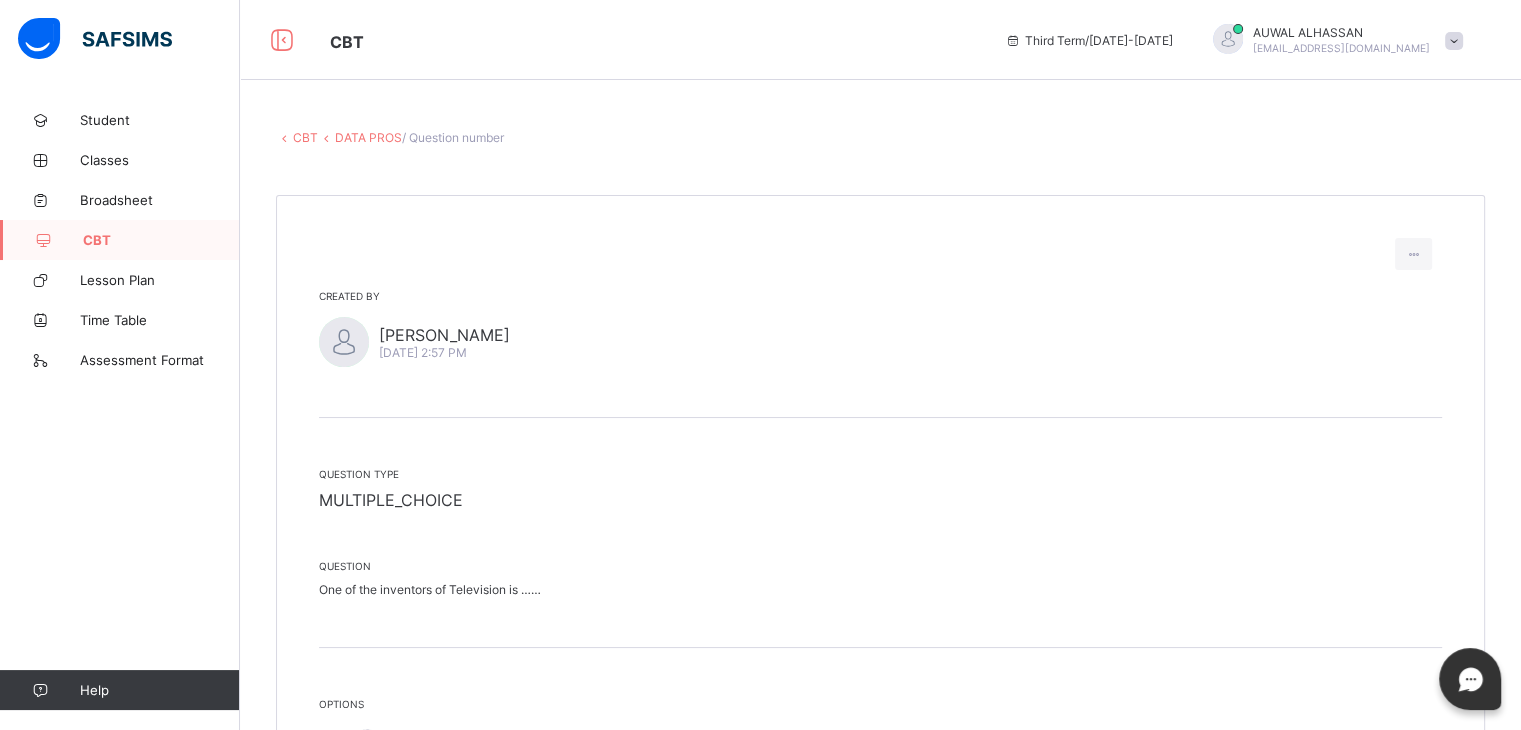 click on "Question type   MULTIPLE_CHOICE   Question One of the inventors of Television is ……" at bounding box center (880, 533) 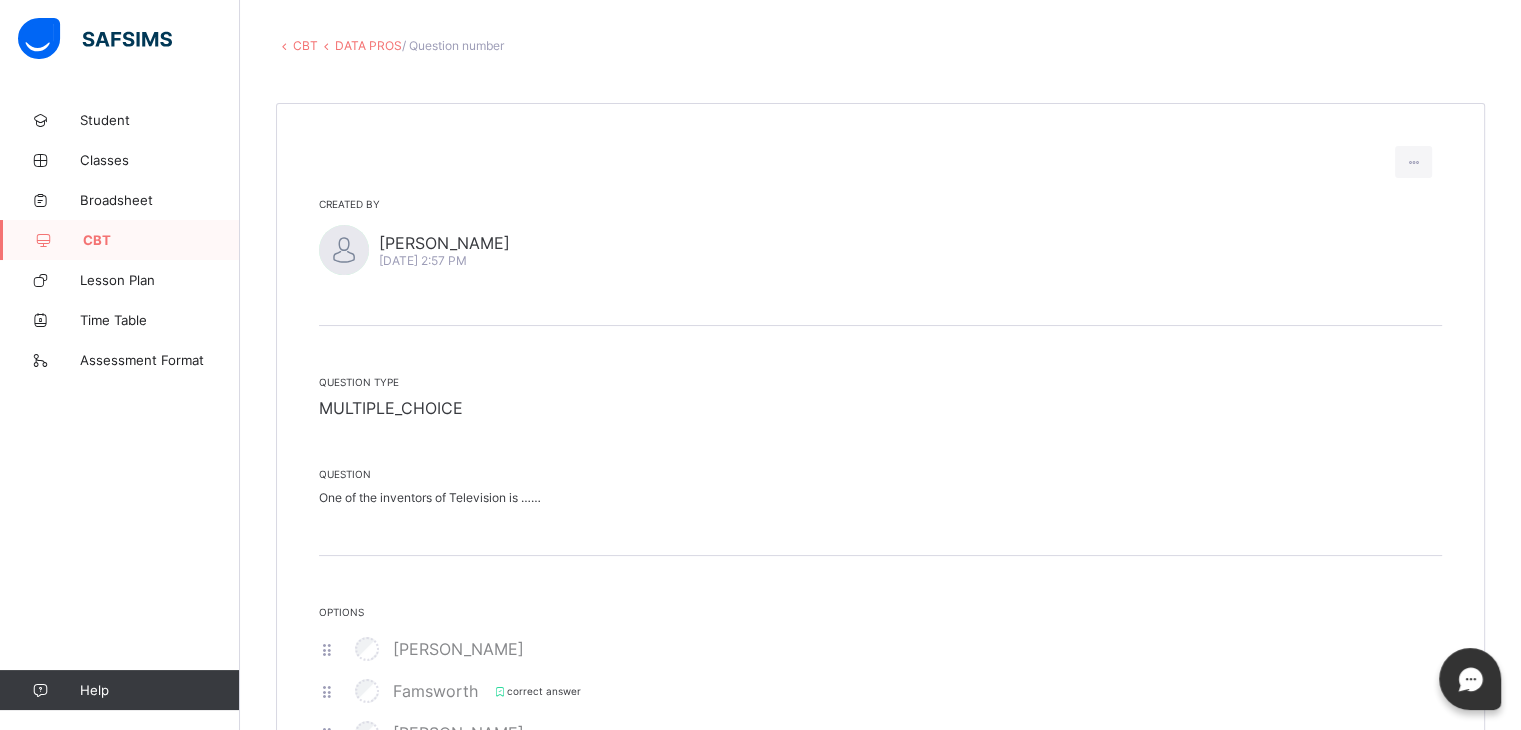 scroll, scrollTop: 0, scrollLeft: 0, axis: both 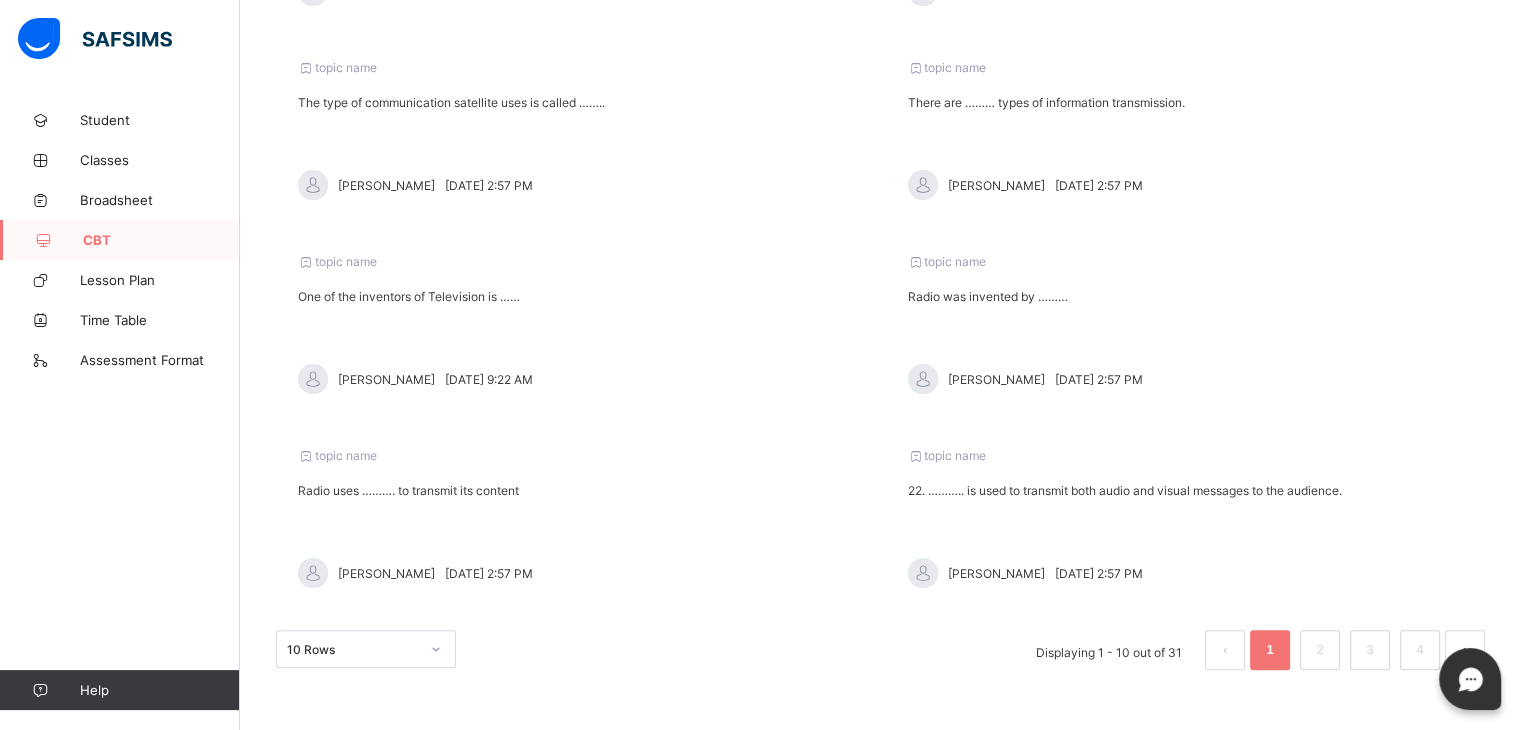 click on "Radio uses ………. to transmit its content" at bounding box center [576, 490] 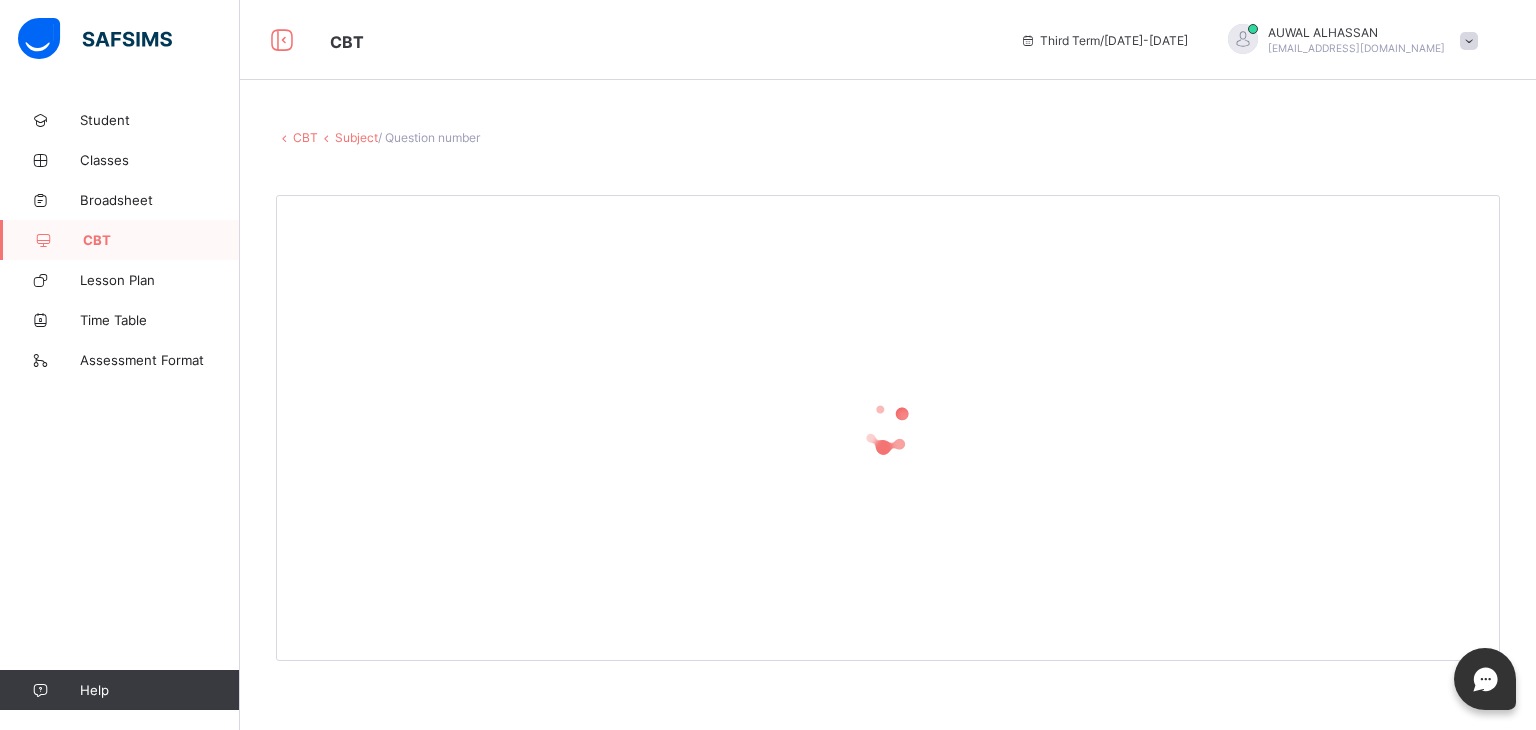 click at bounding box center [888, 428] 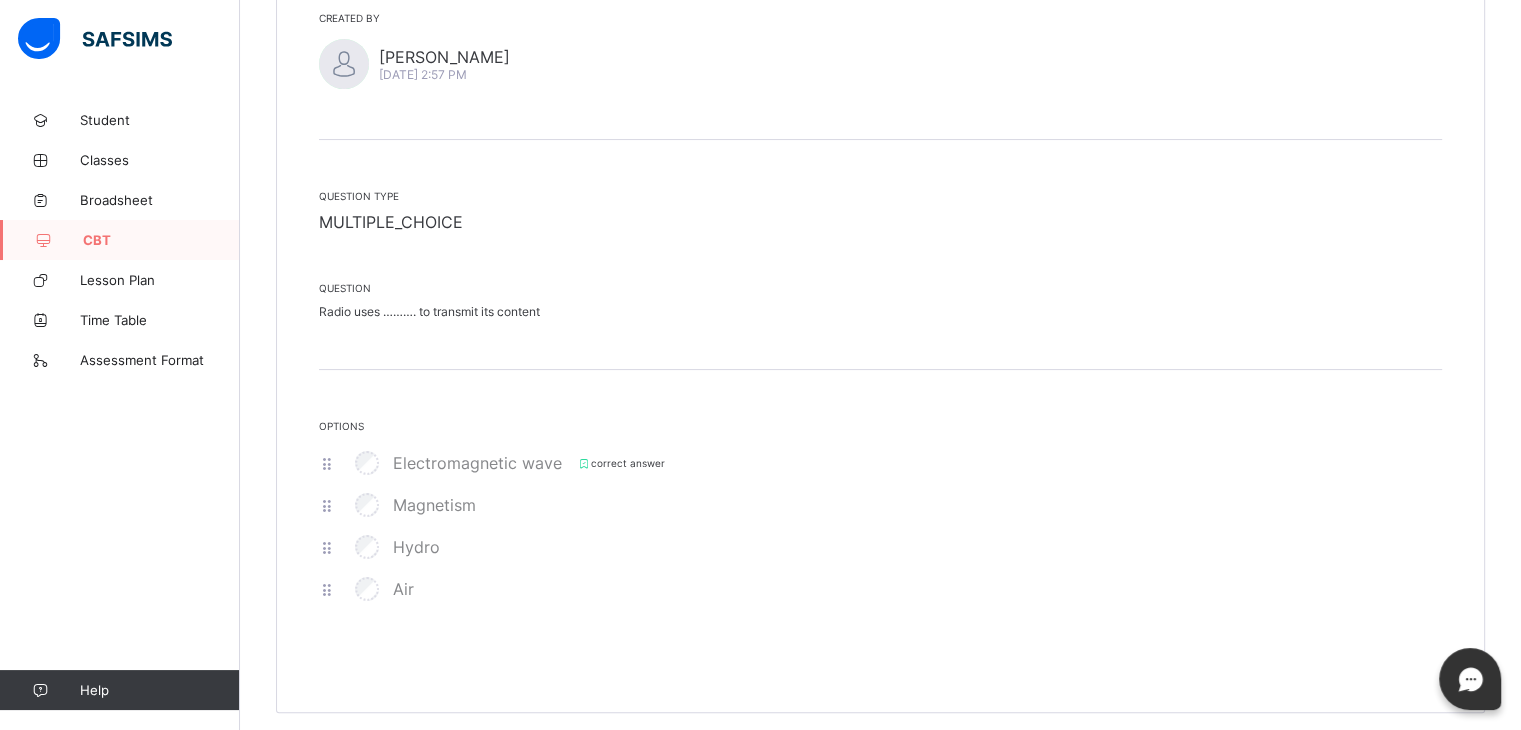 scroll, scrollTop: 290, scrollLeft: 0, axis: vertical 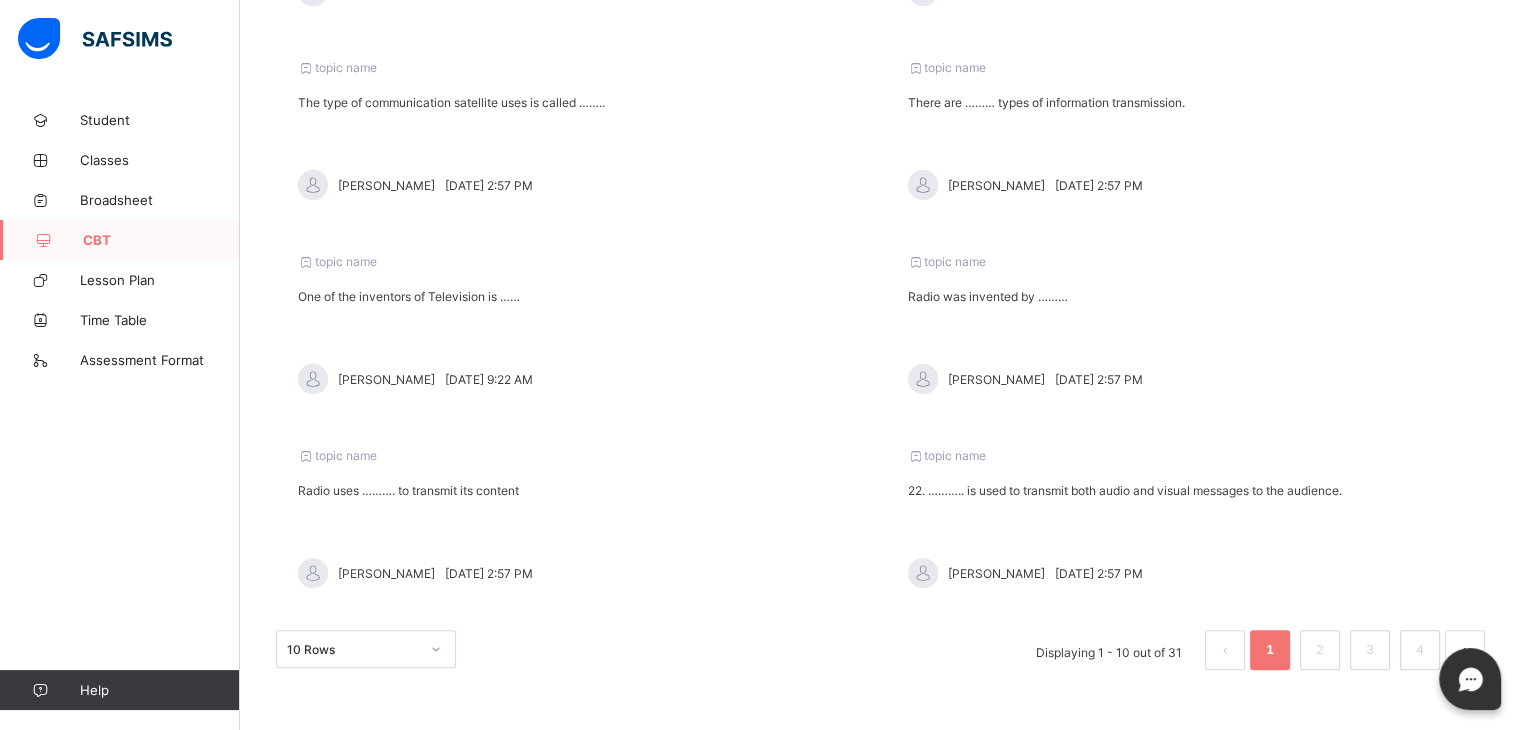 click on "22. ……….. is used to transmit both audio and visual messages to the audience." at bounding box center (1186, 490) 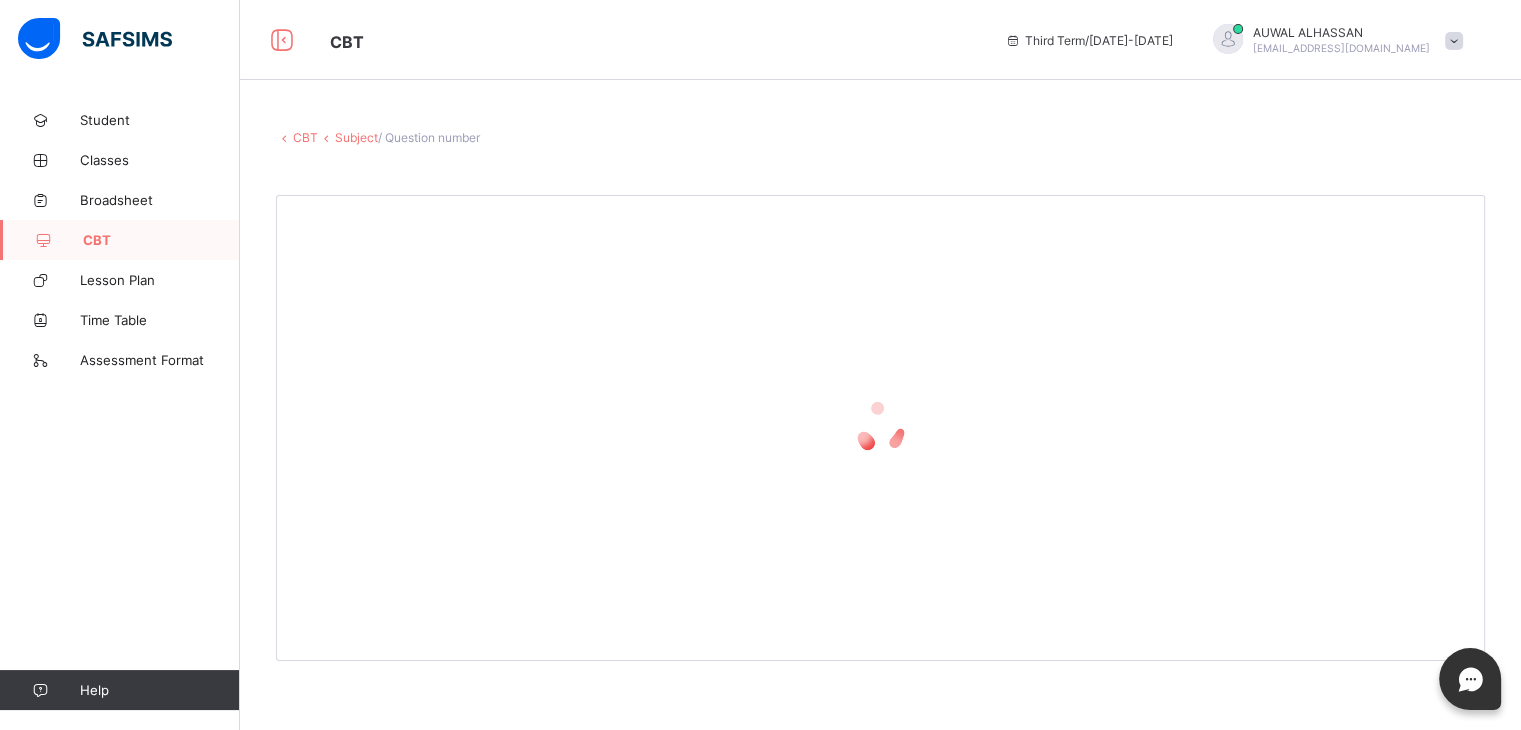 scroll, scrollTop: 0, scrollLeft: 0, axis: both 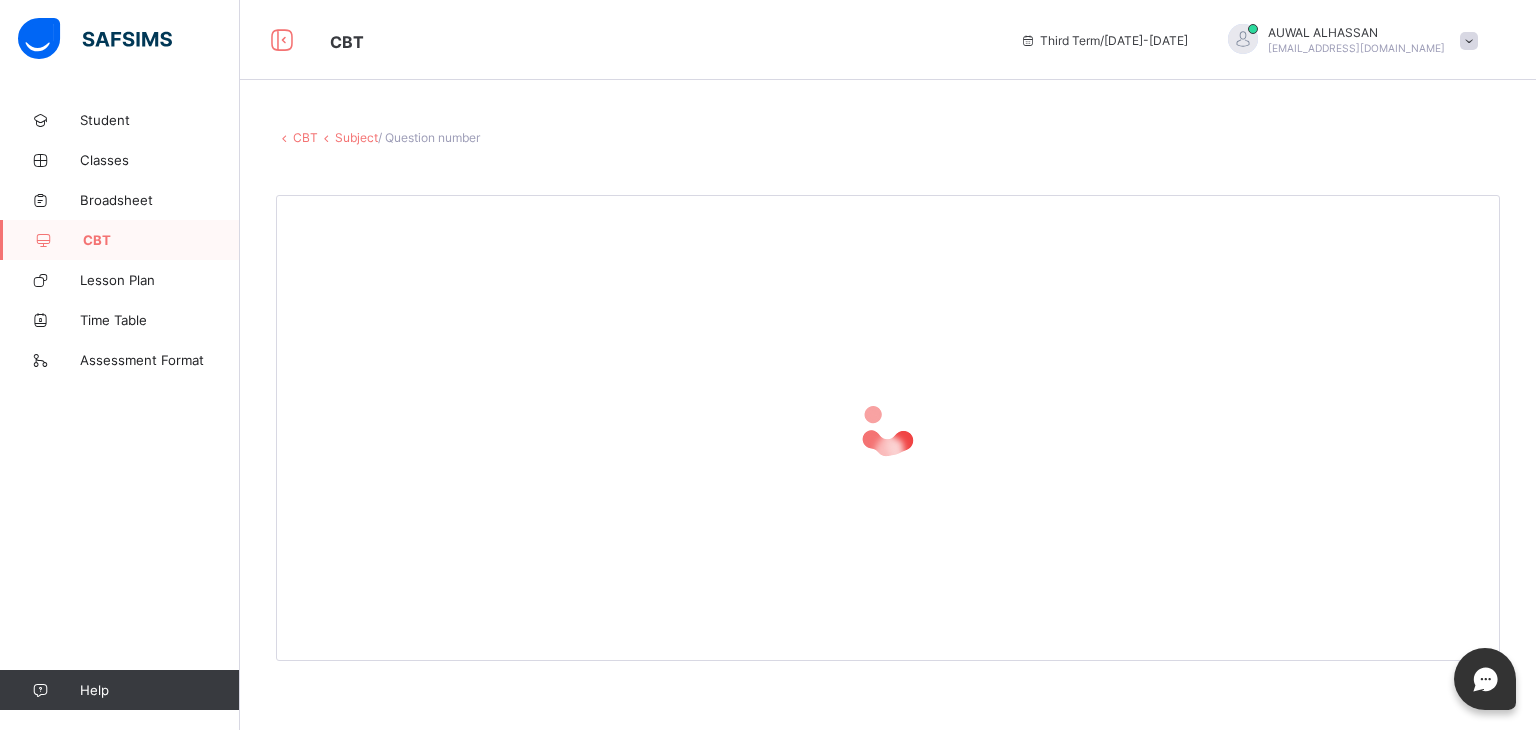 click at bounding box center (888, 428) 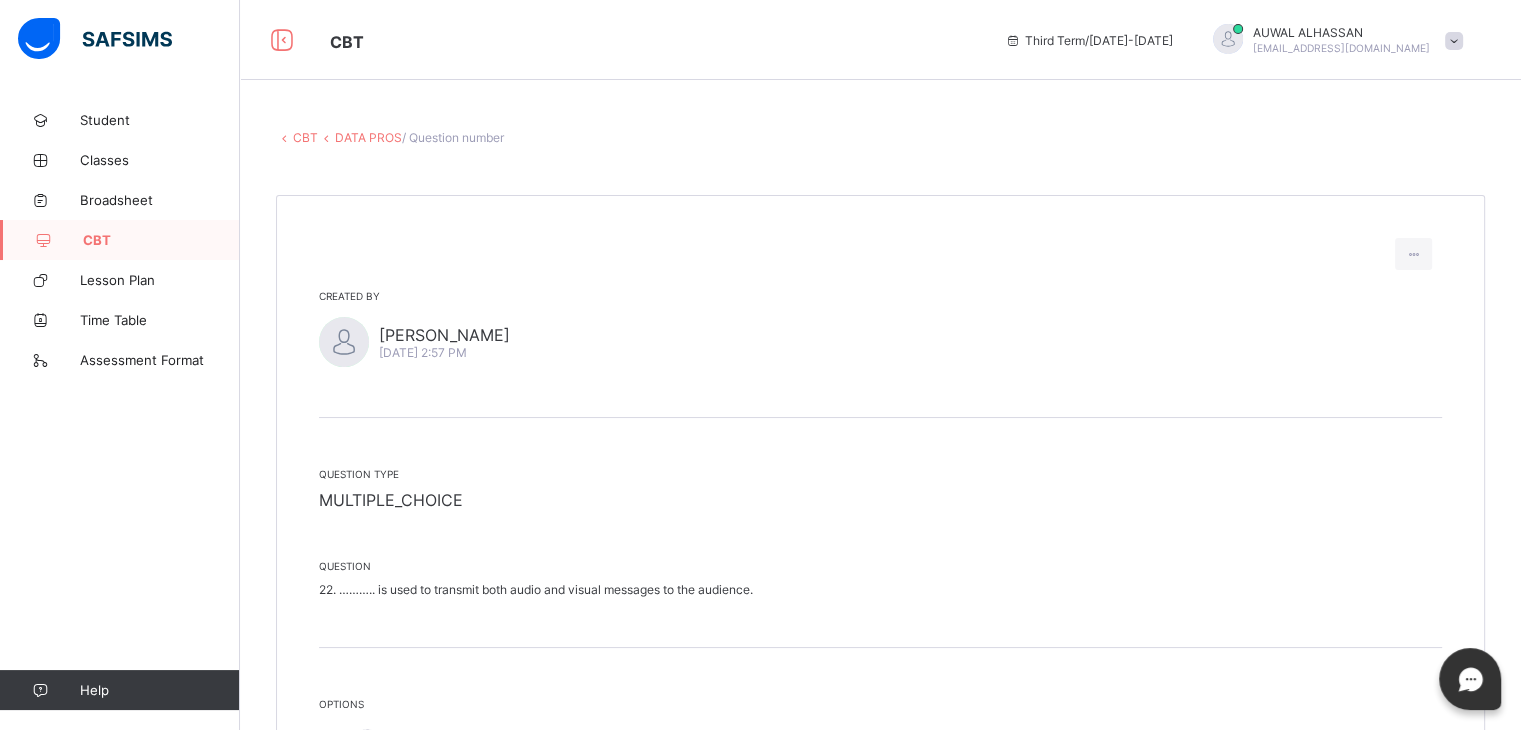 scroll, scrollTop: 290, scrollLeft: 0, axis: vertical 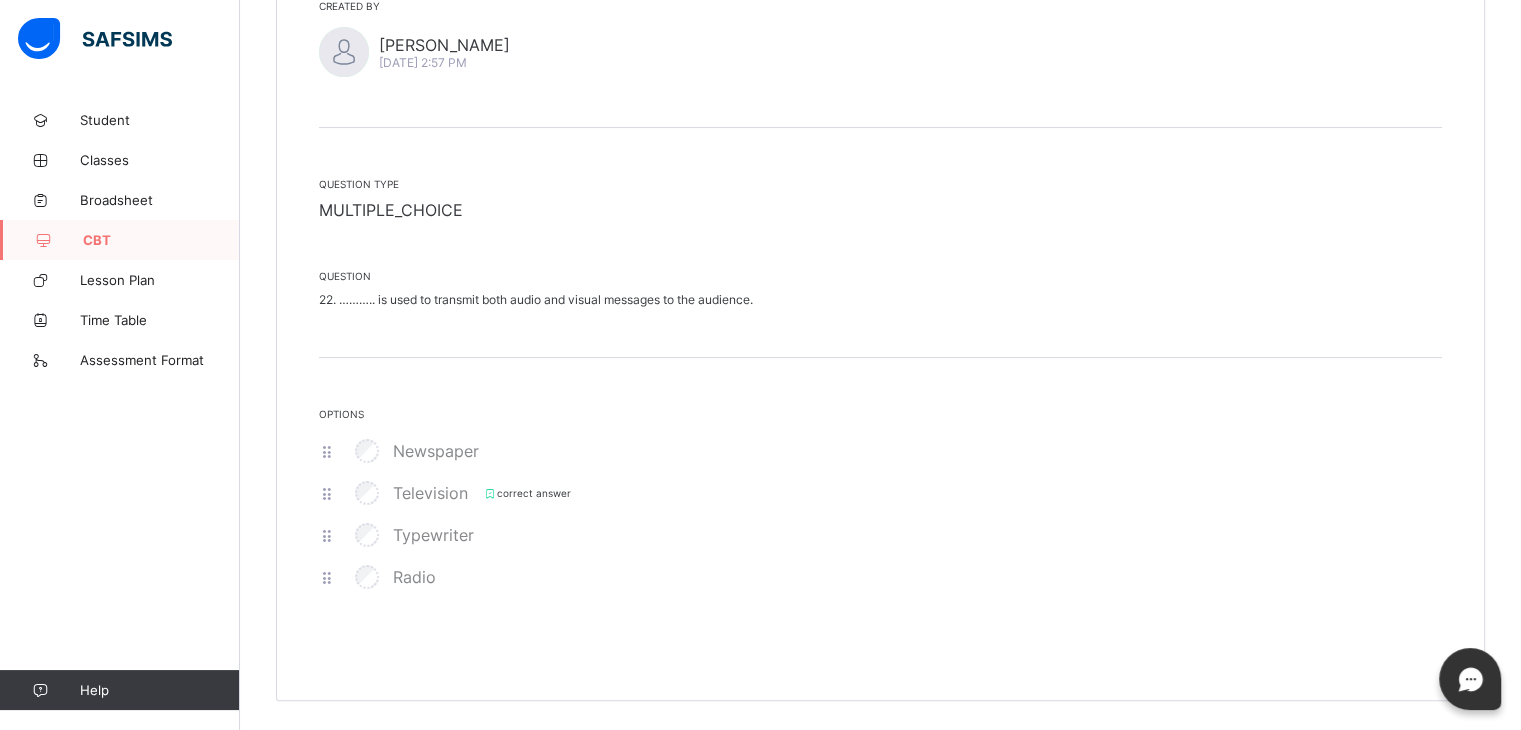 click on "22. ……….. is used to transmit both audio and visual messages to the audience." at bounding box center [880, 299] 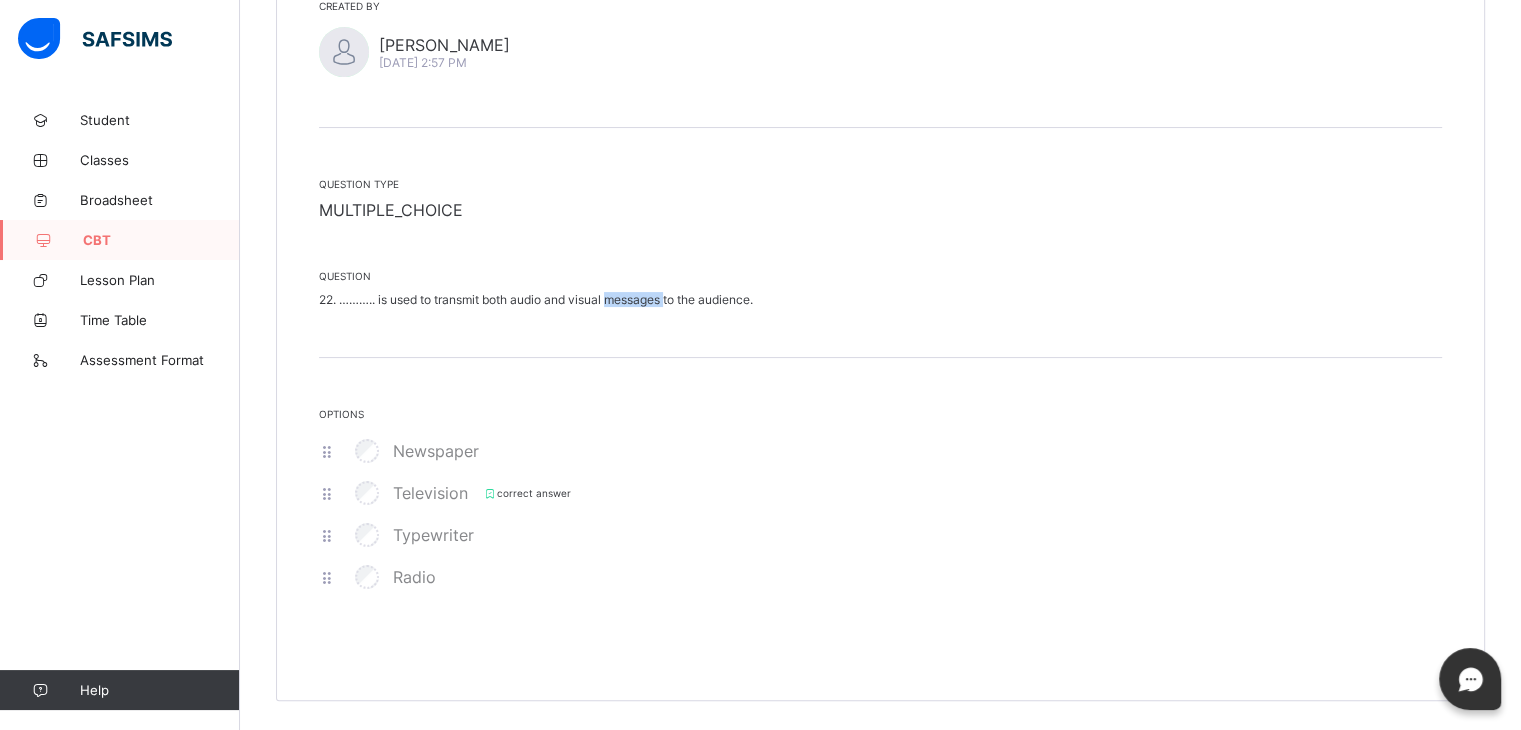 click on "22. ……….. is used to transmit both audio and visual messages to the audience." at bounding box center [880, 299] 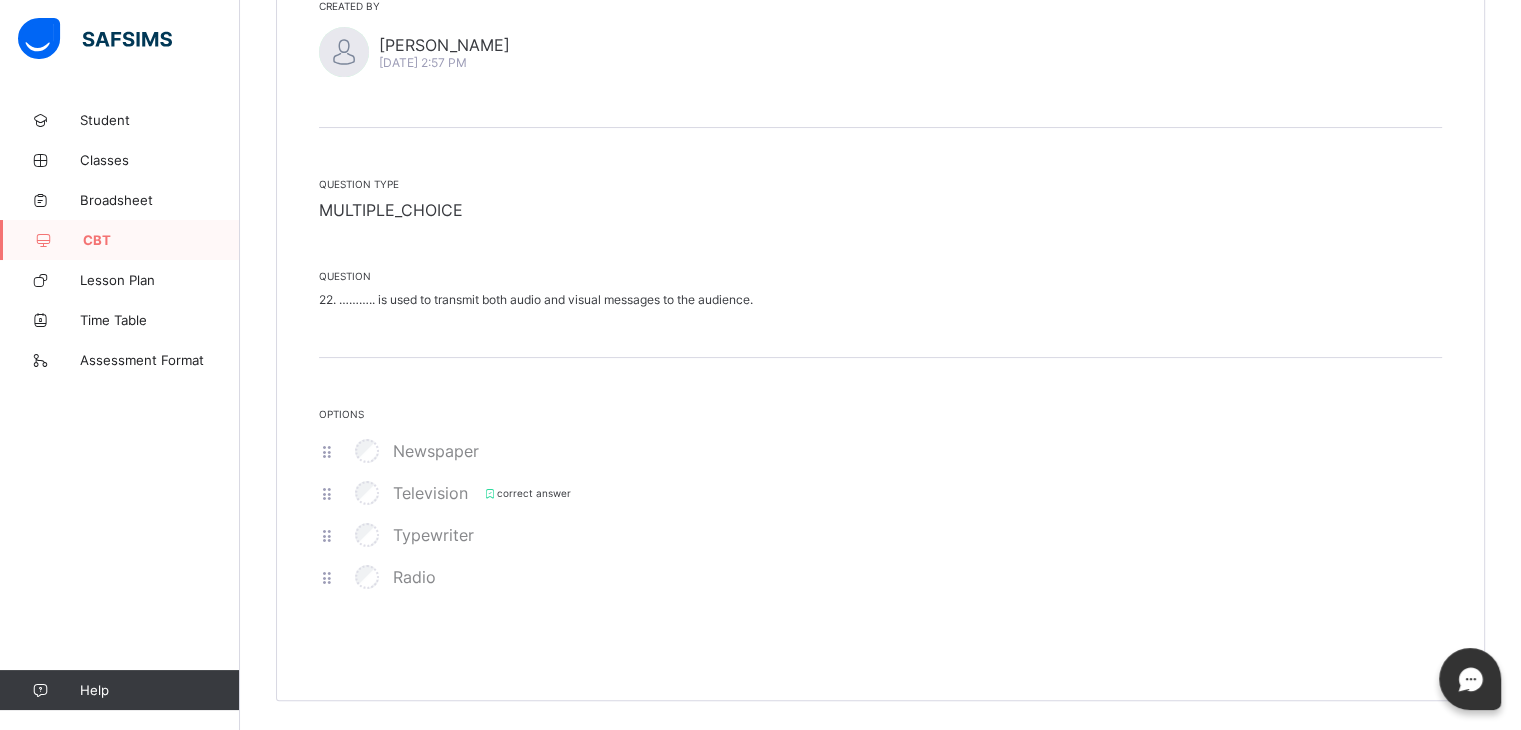 click on "Question type   MULTIPLE_CHOICE" at bounding box center (880, 199) 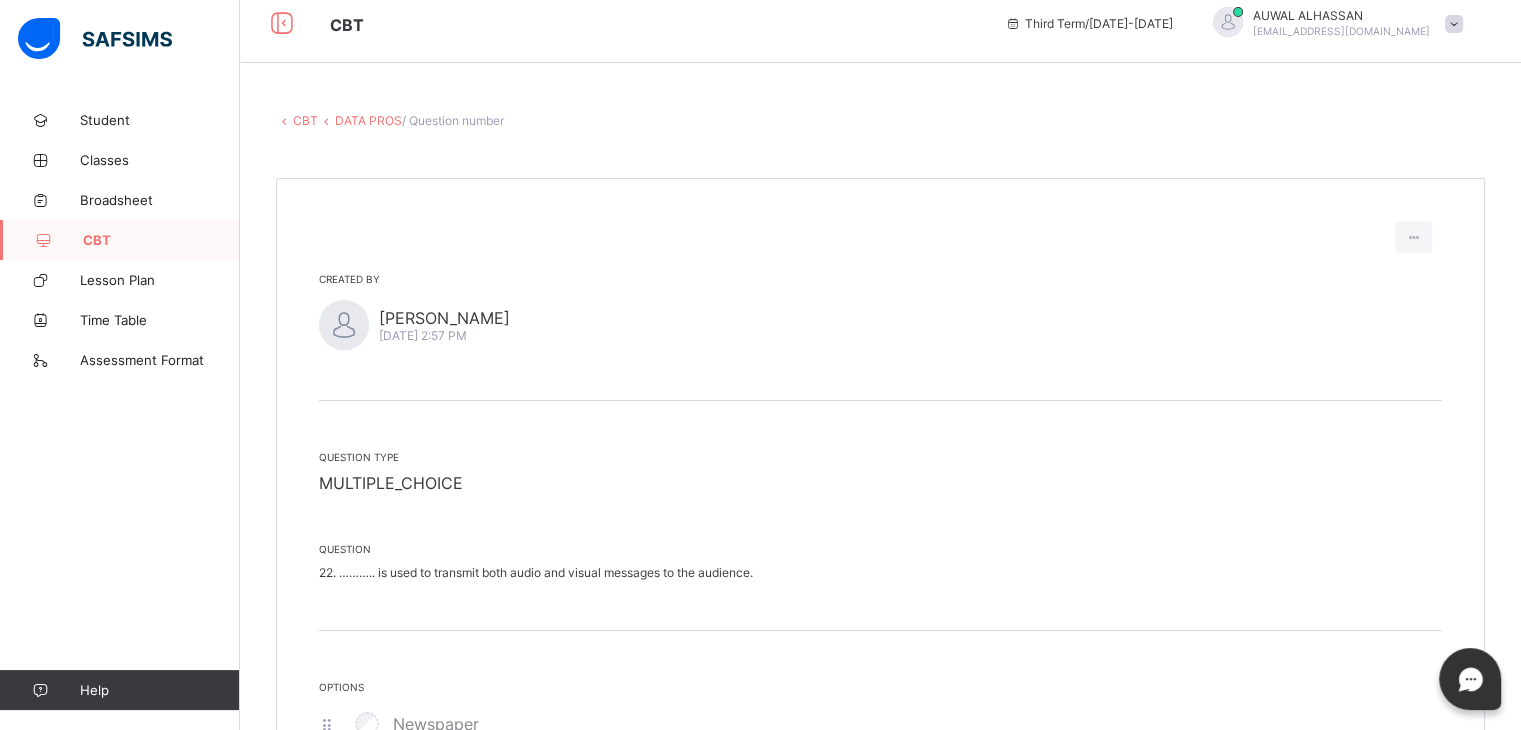 scroll, scrollTop: 0, scrollLeft: 0, axis: both 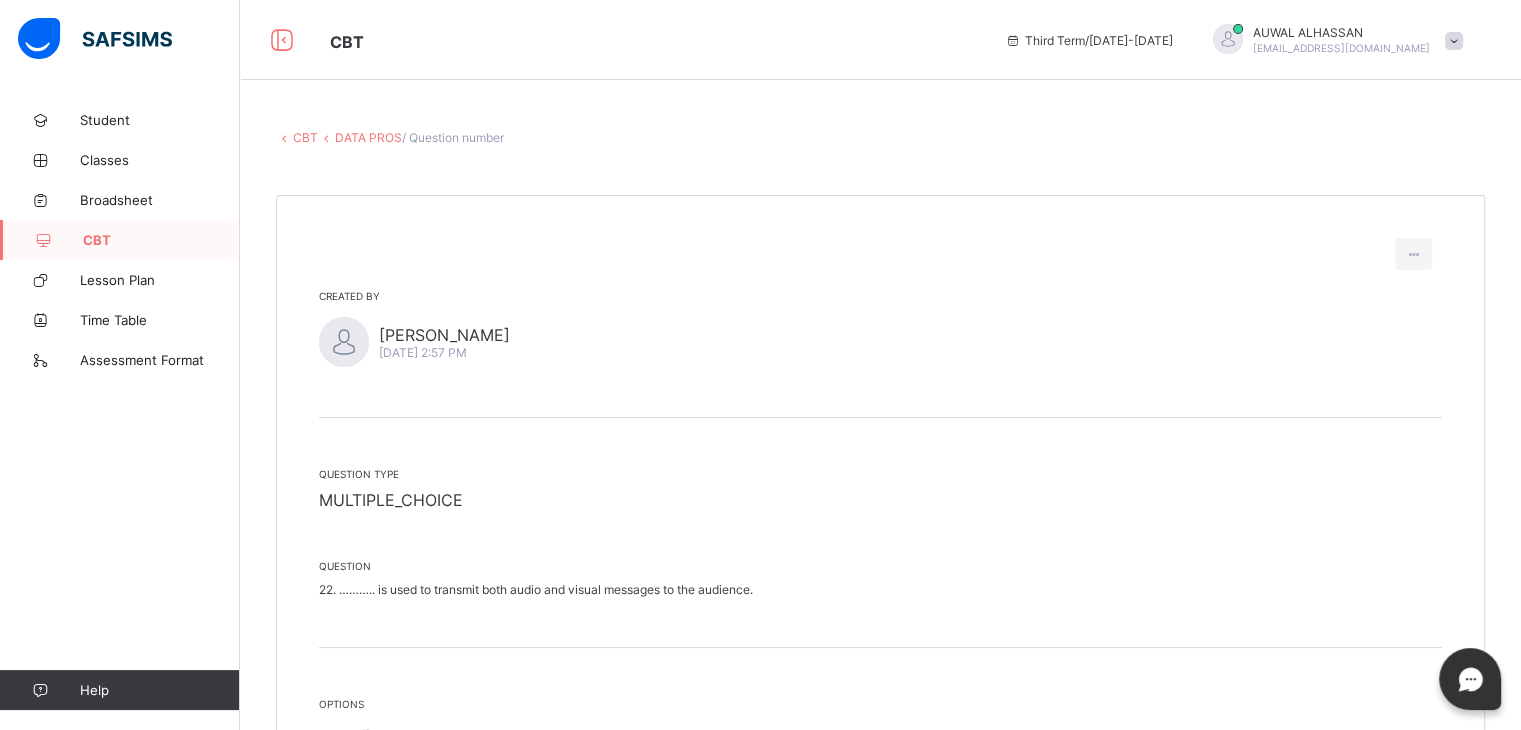click on "Created by [PERSON_NAME][DATE] 2:57 PM Question type   MULTIPLE_CHOICE   Question 22. ……….. is used to transmit both audio and visual messages to the audience.  Options Newspaper Television correct answer Typewriter Radio" at bounding box center (880, 593) 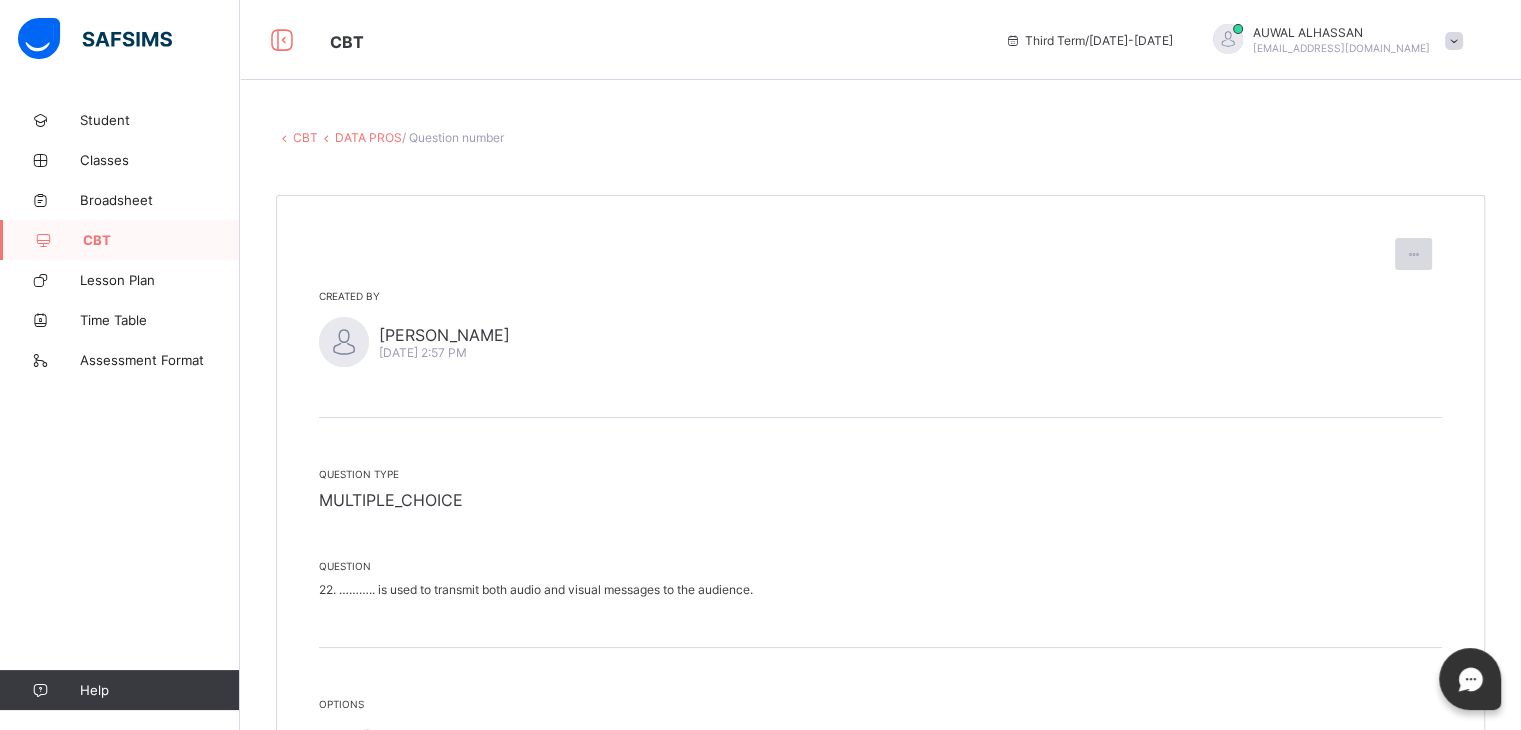 click at bounding box center (1413, 254) 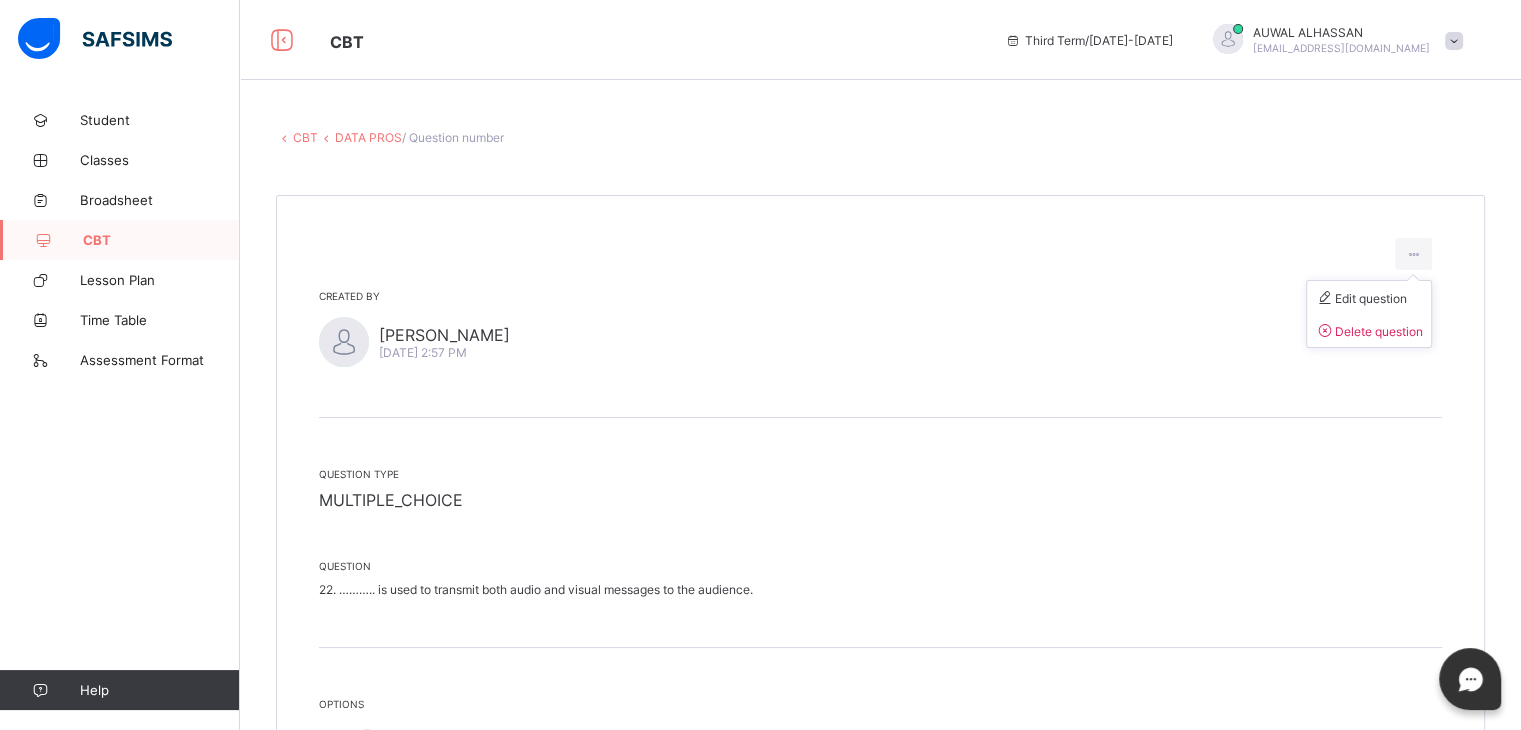 click on "Edit question  Delete question" at bounding box center [1369, 314] 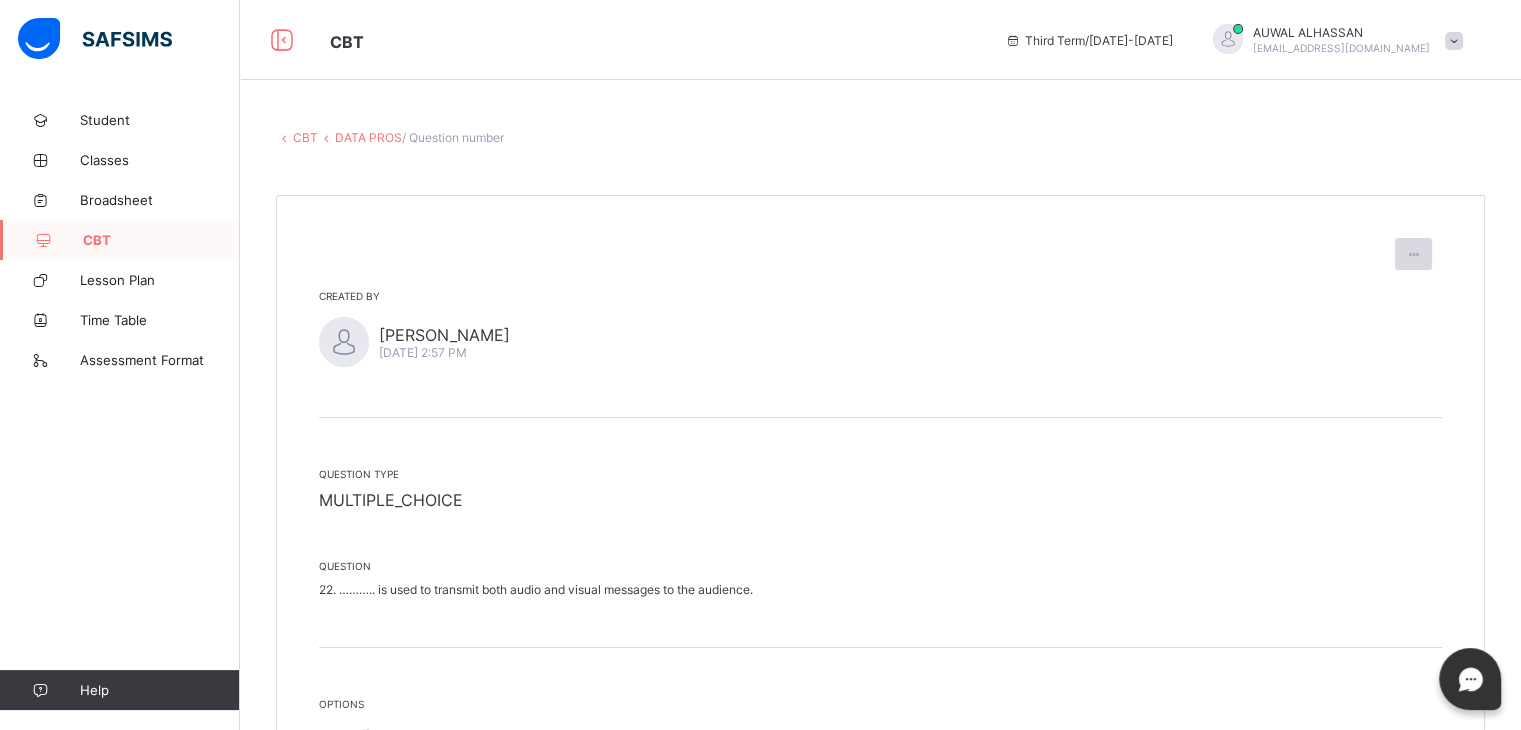 click at bounding box center [1413, 254] 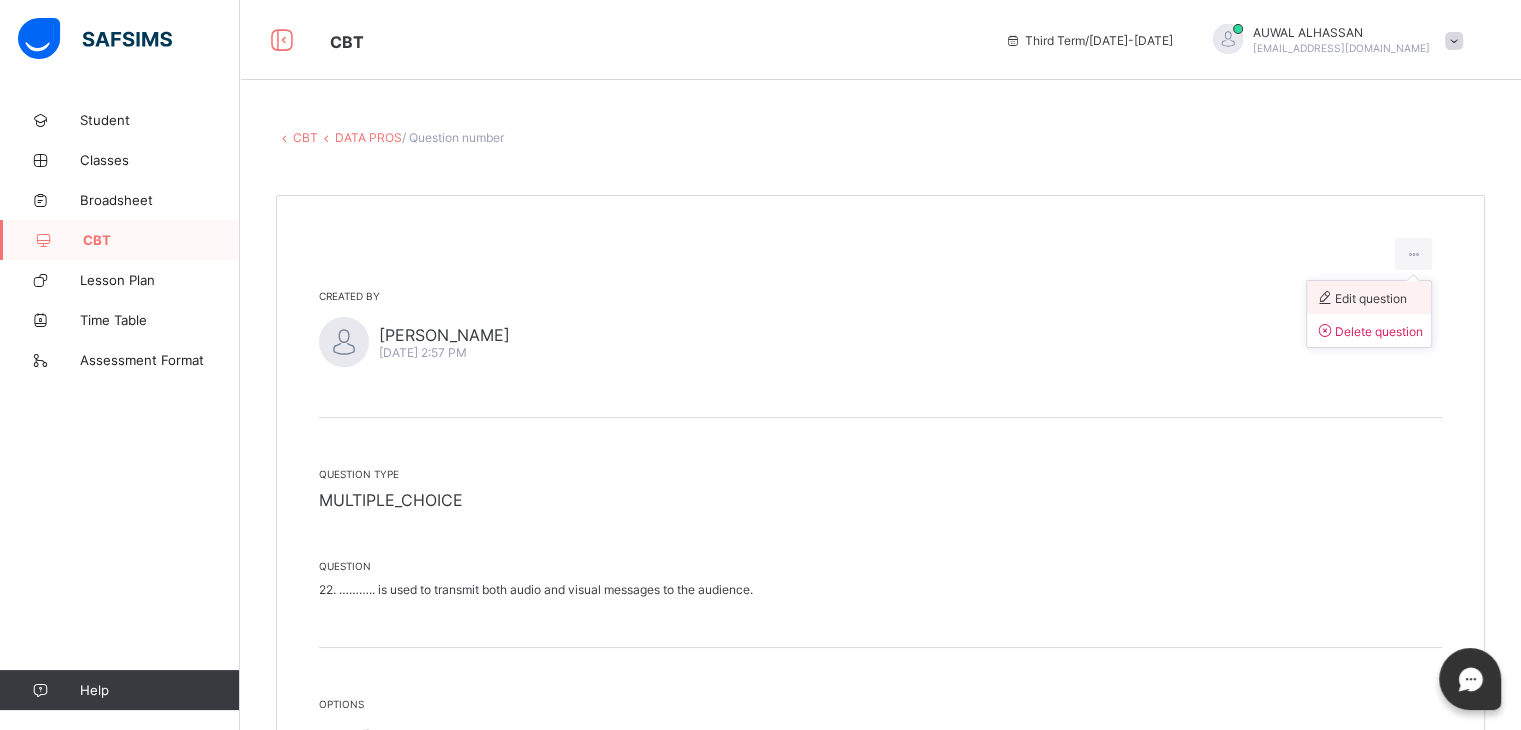 click on "Edit question" at bounding box center (1361, 298) 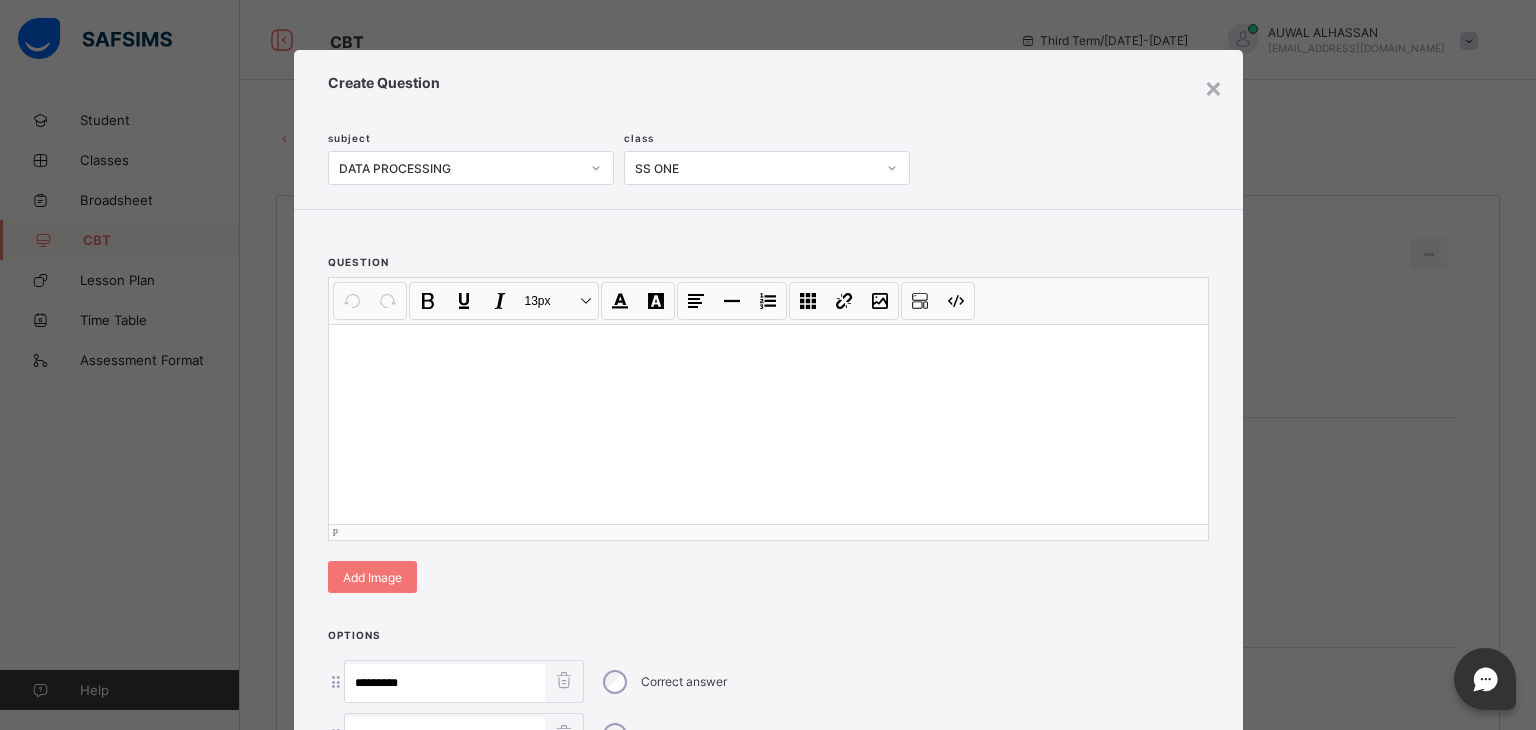 click at bounding box center (768, 424) 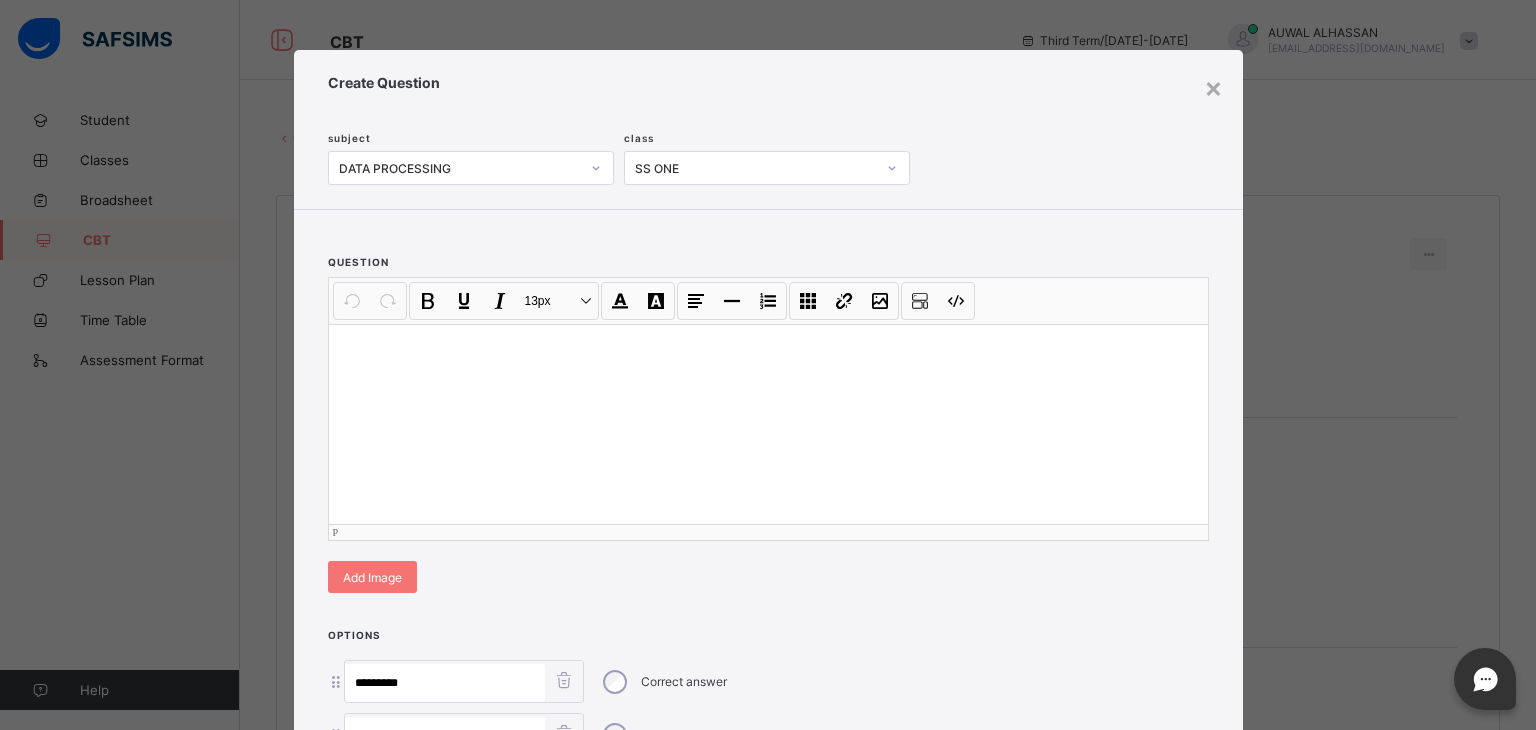 click at bounding box center [768, 424] 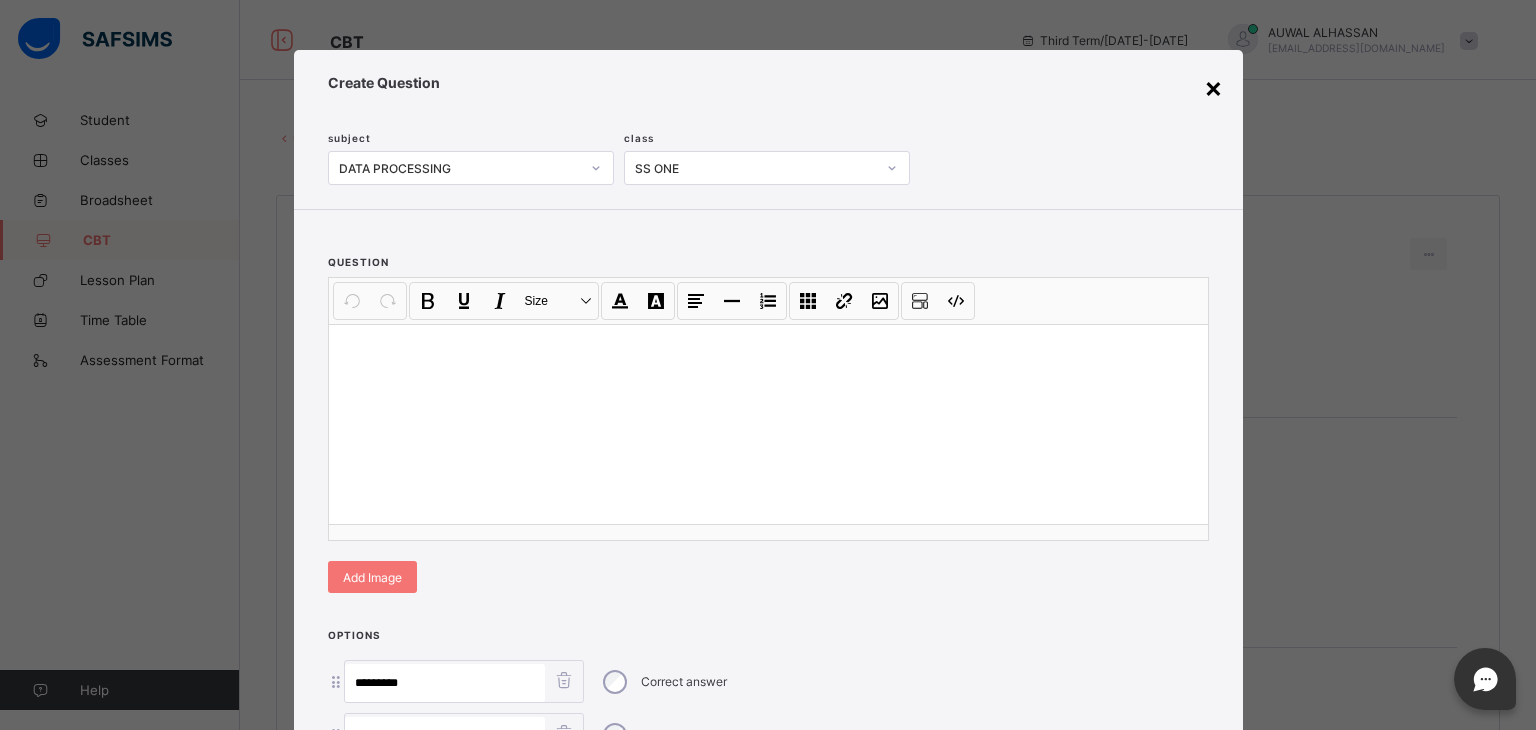 click on "×" at bounding box center [1213, 87] 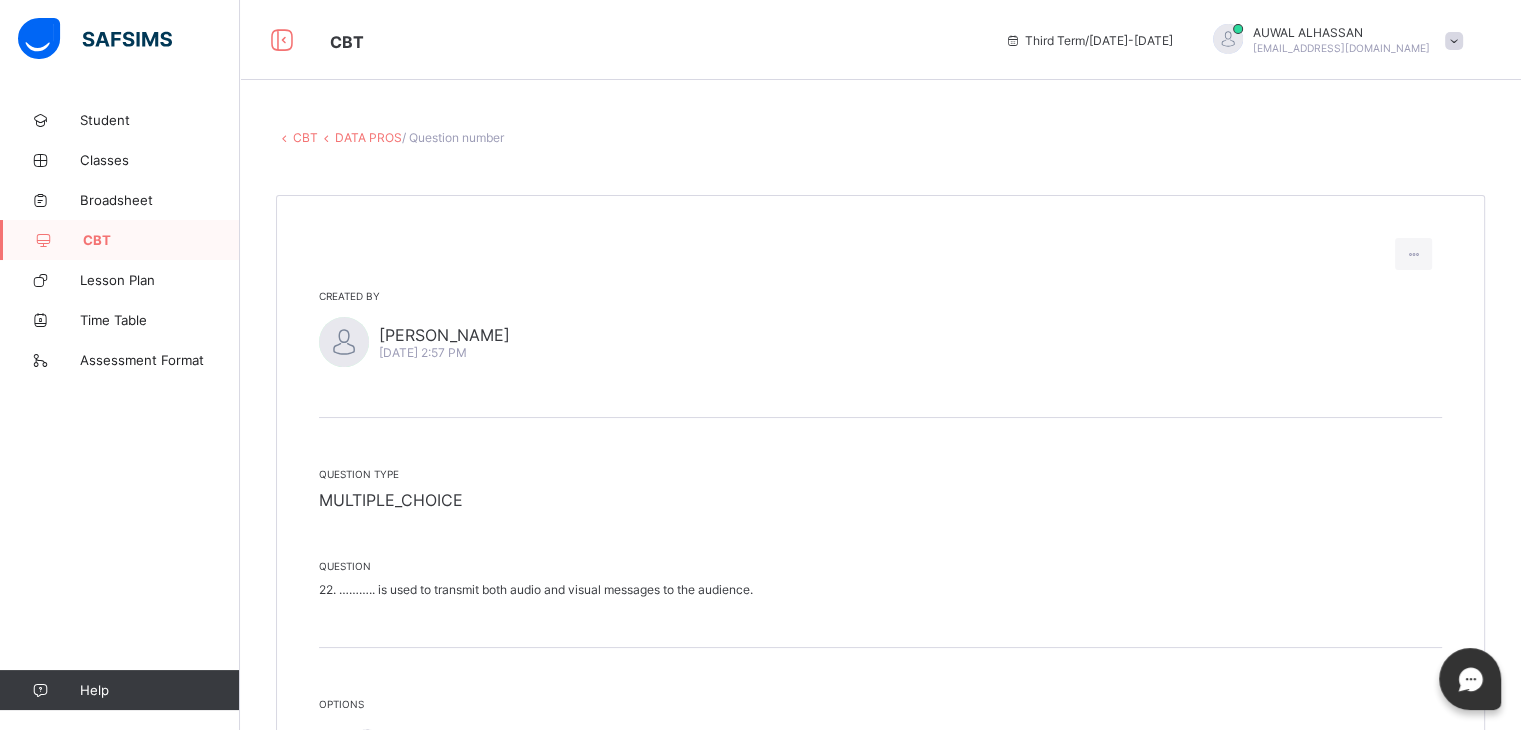 scroll, scrollTop: 290, scrollLeft: 0, axis: vertical 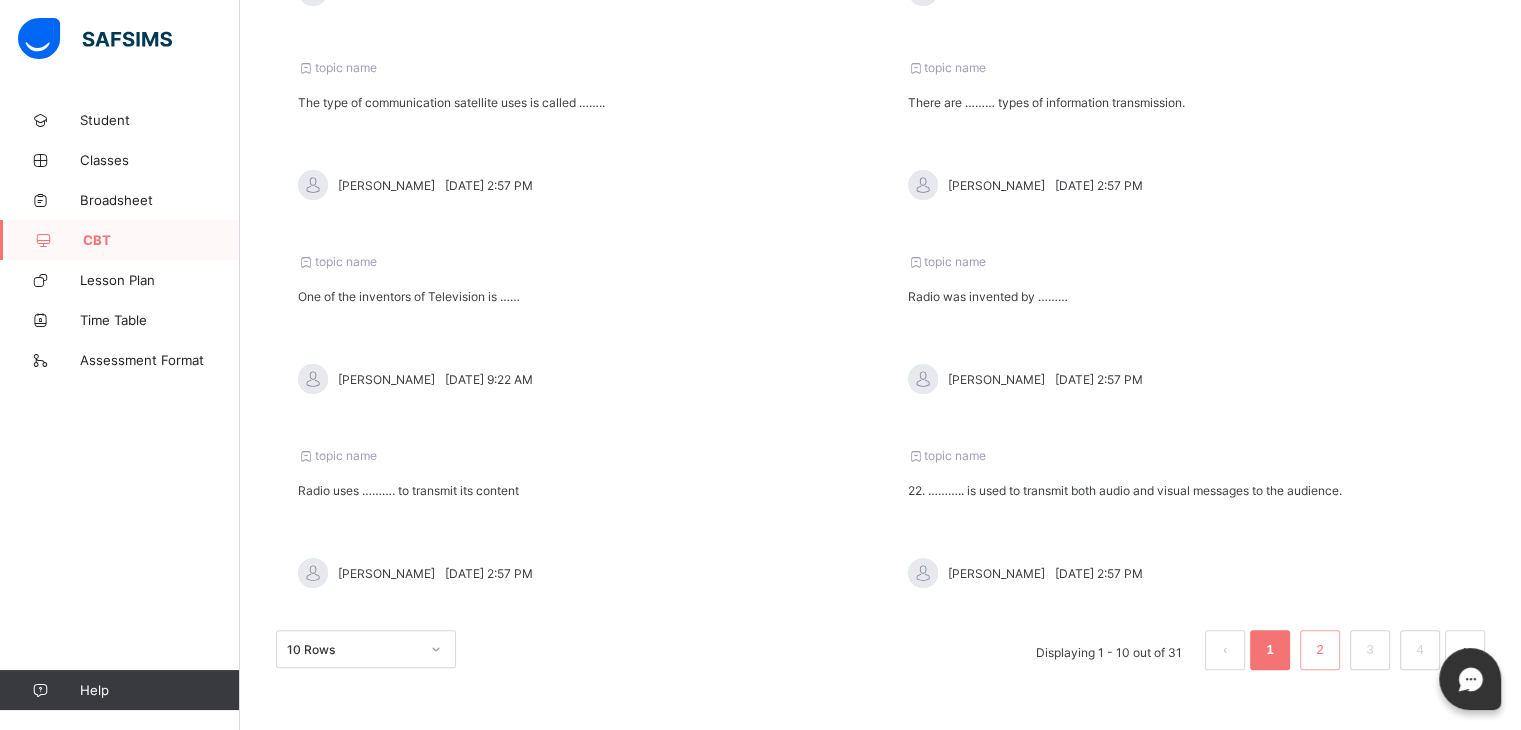 click on "2" at bounding box center (1319, 650) 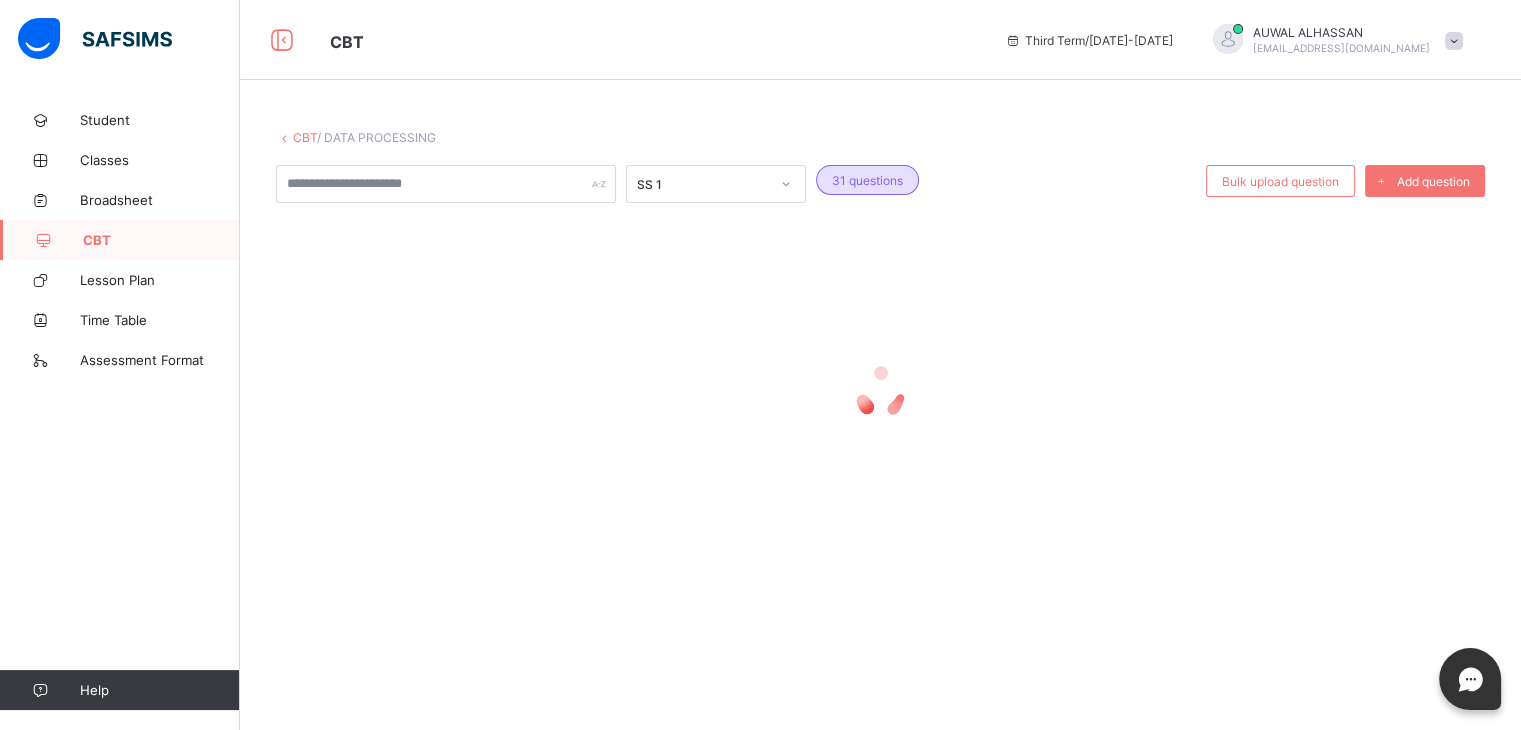 scroll, scrollTop: 0, scrollLeft: 0, axis: both 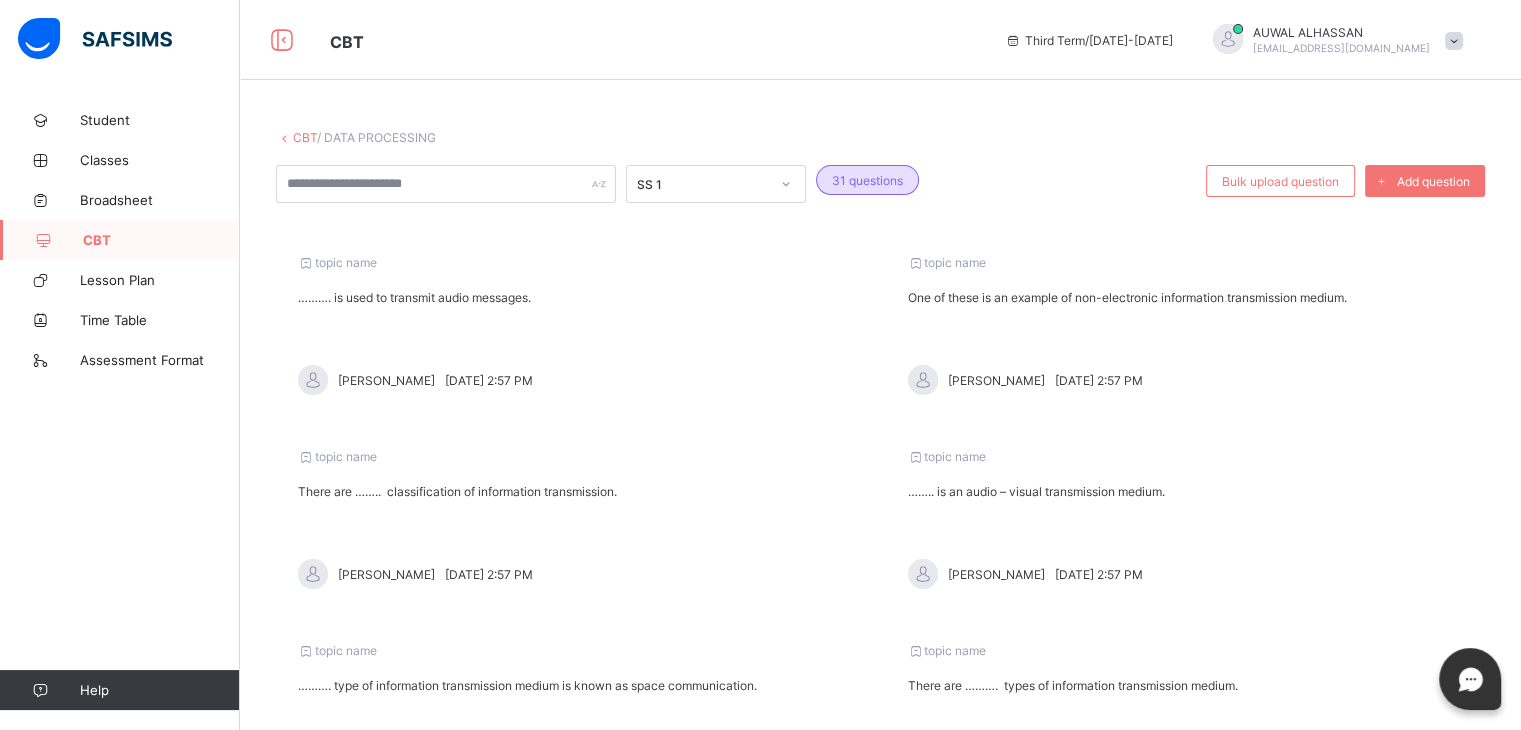 click on "………. is used to transmit audio messages." at bounding box center [576, 297] 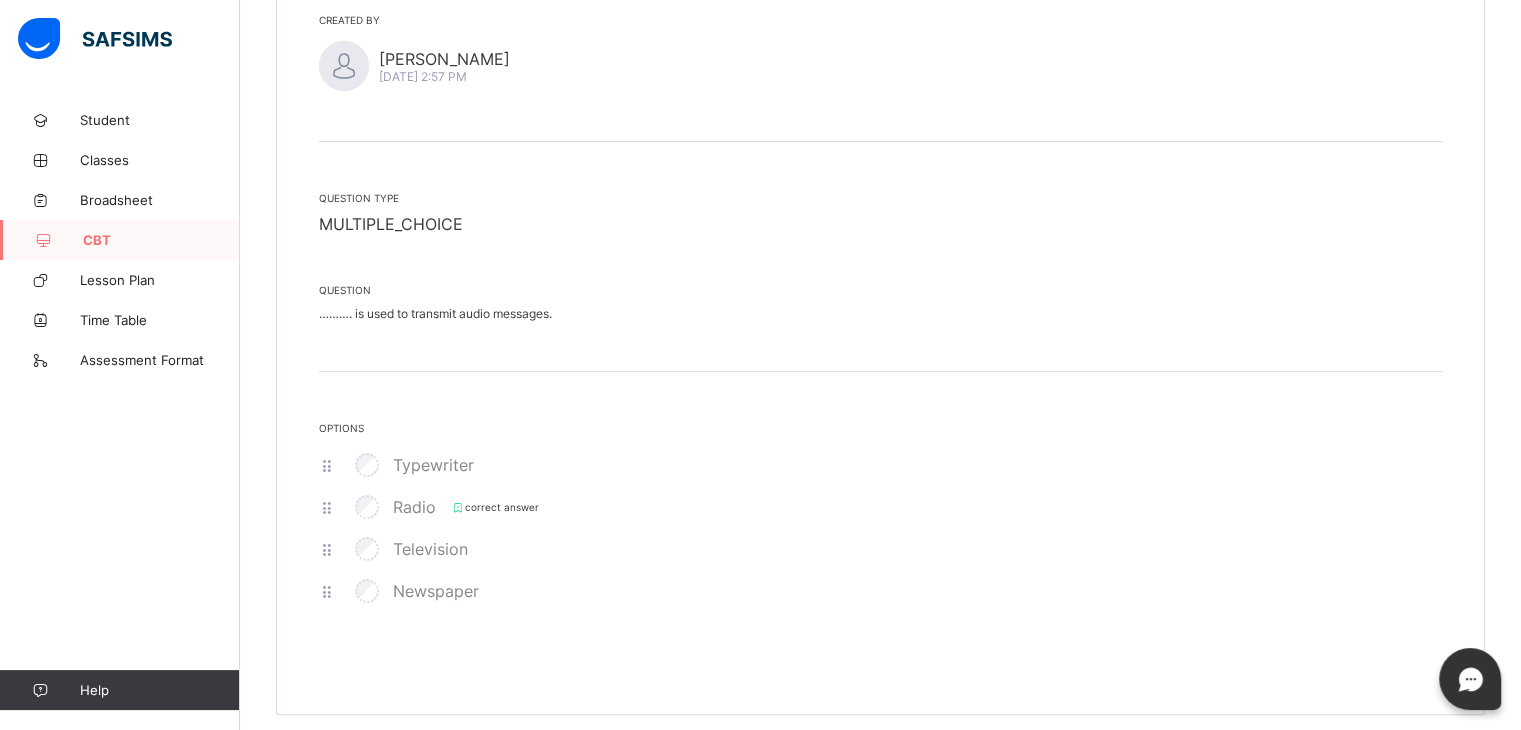 scroll, scrollTop: 290, scrollLeft: 0, axis: vertical 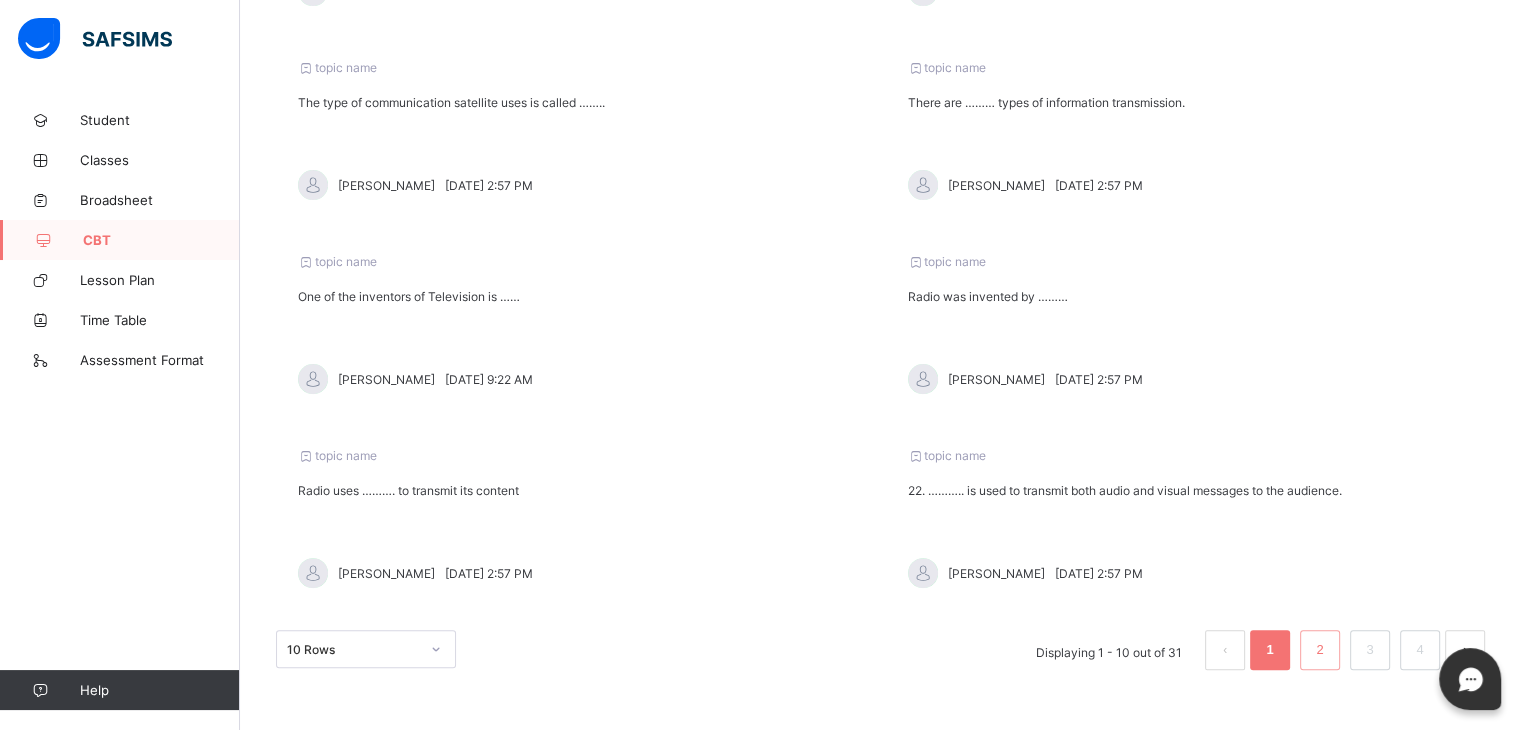 click on "2" at bounding box center [1319, 650] 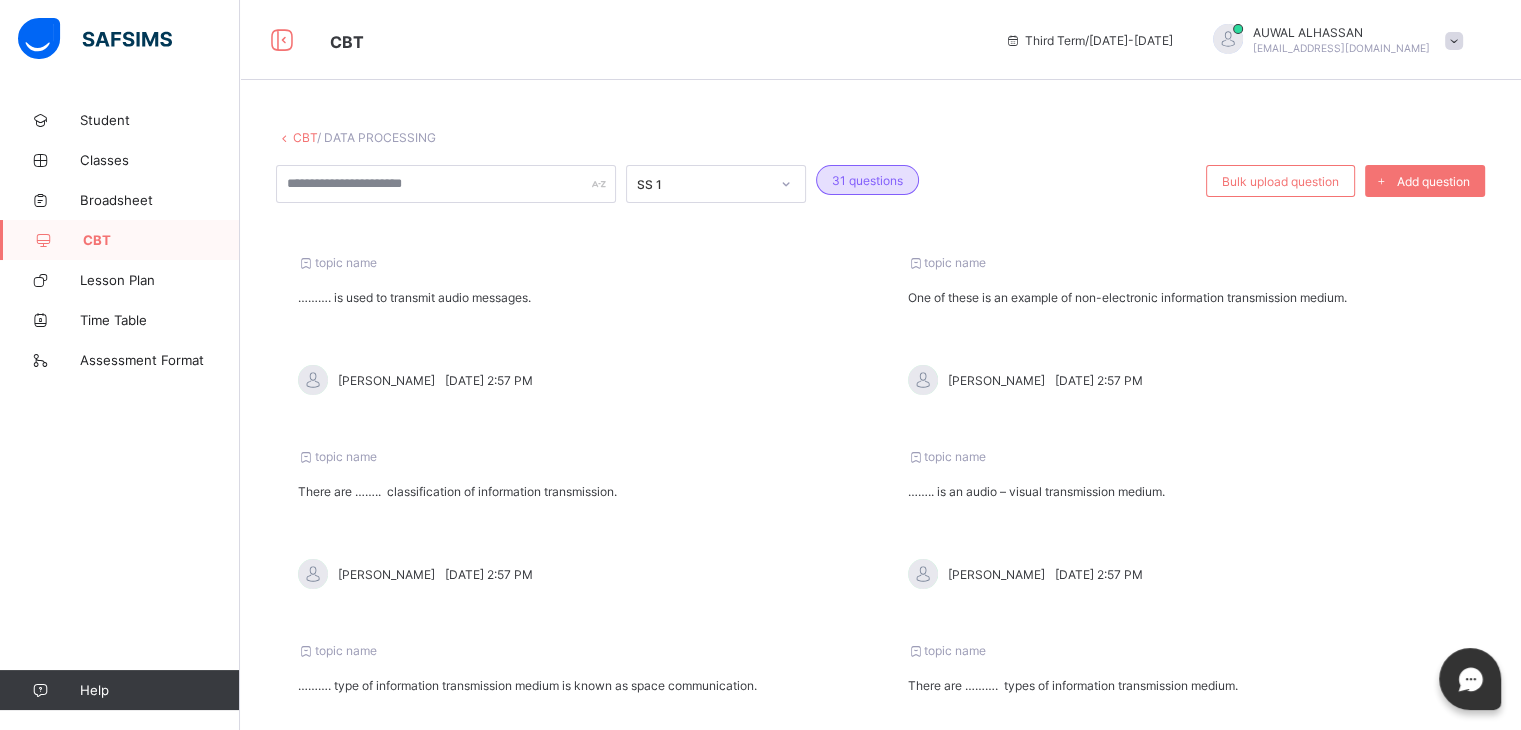 click on "There are ……..  classification of information transmission." at bounding box center [576, 491] 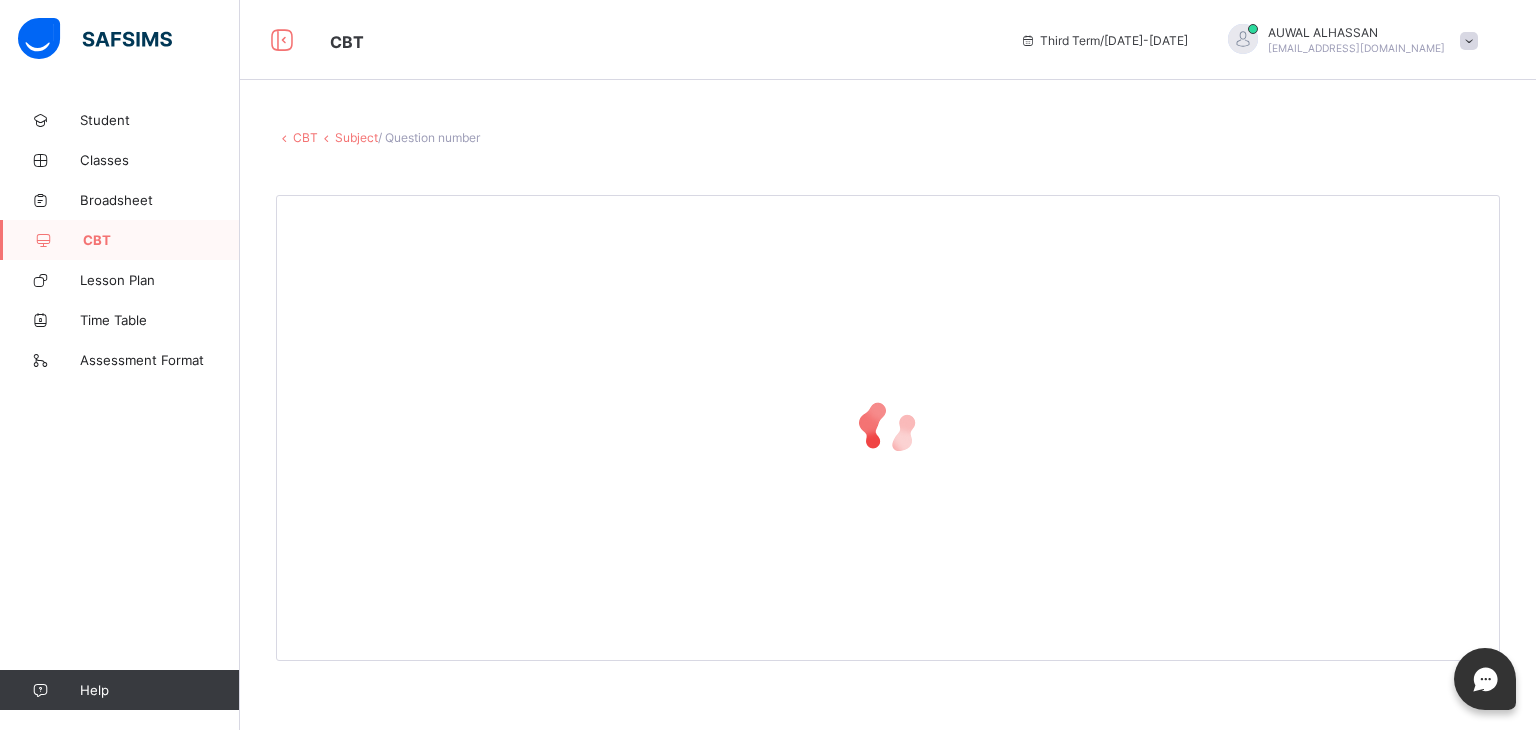 click at bounding box center [888, 428] 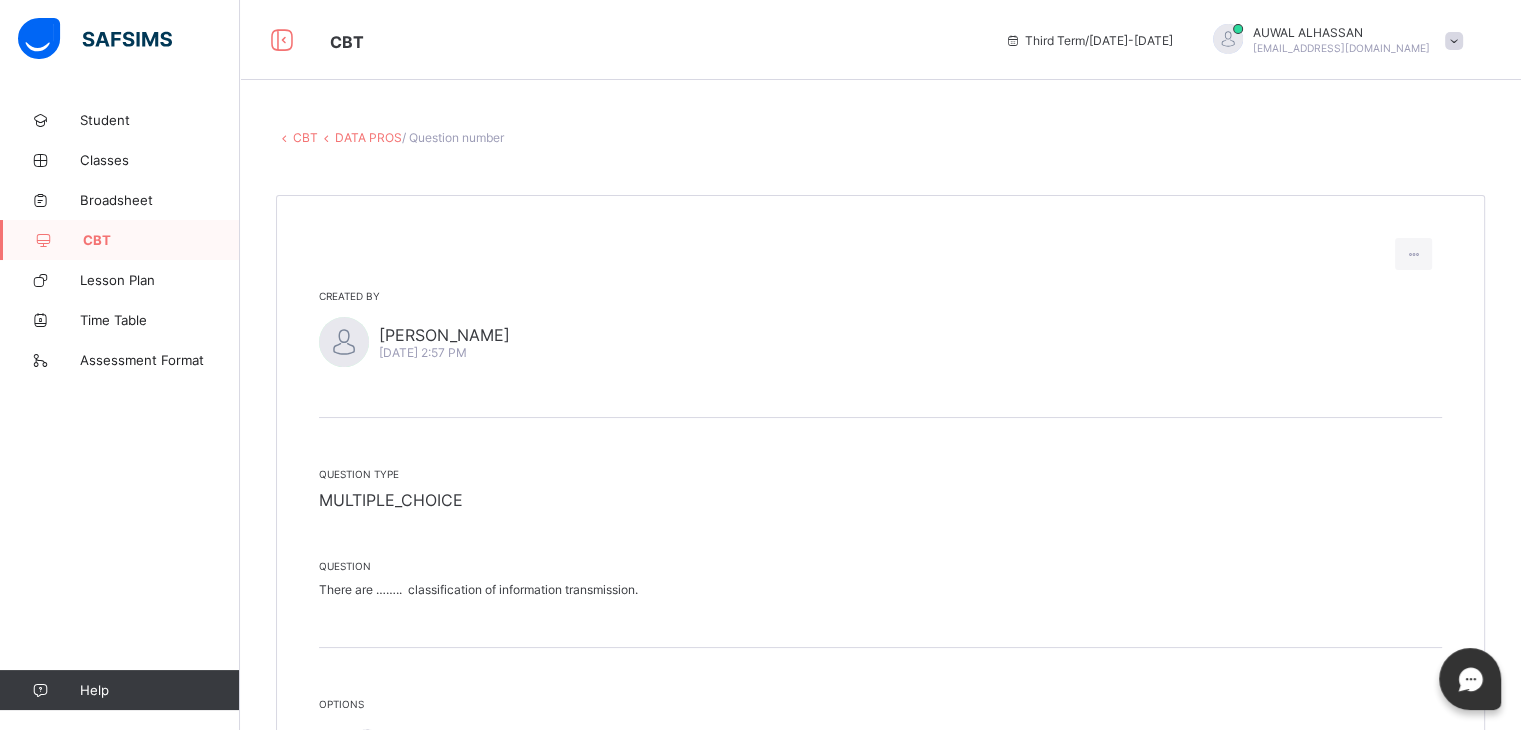 scroll, scrollTop: 290, scrollLeft: 0, axis: vertical 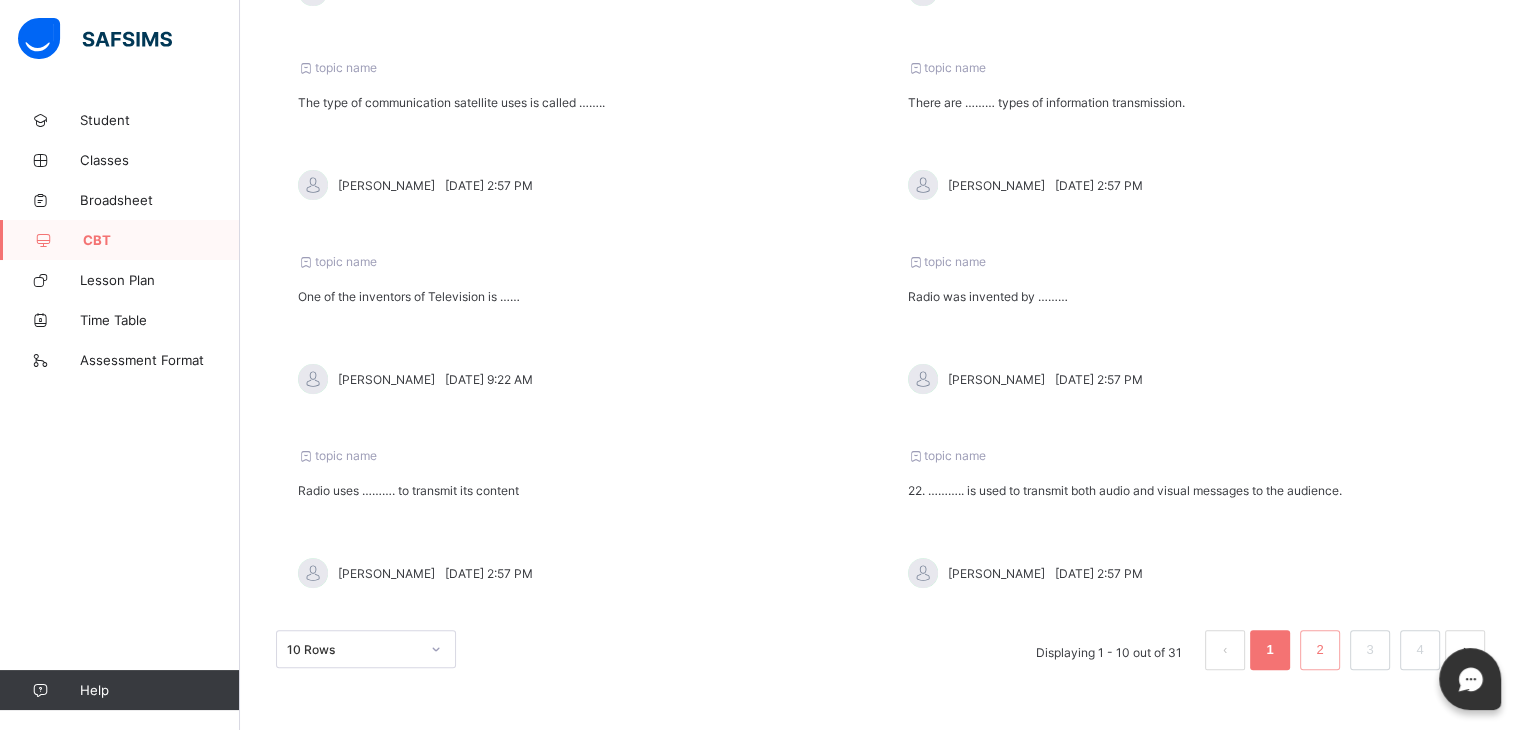 click on "2" at bounding box center [1319, 650] 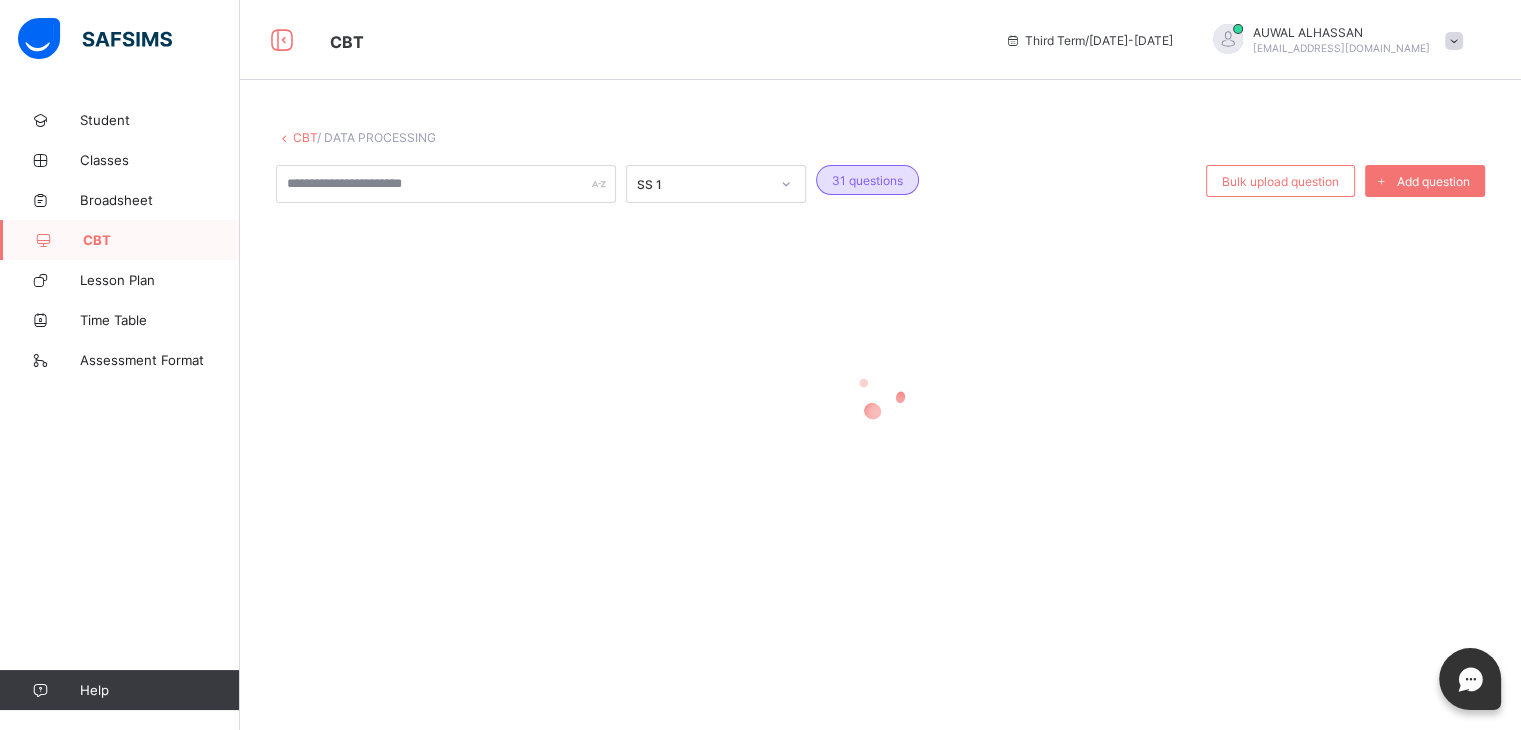 scroll, scrollTop: 0, scrollLeft: 0, axis: both 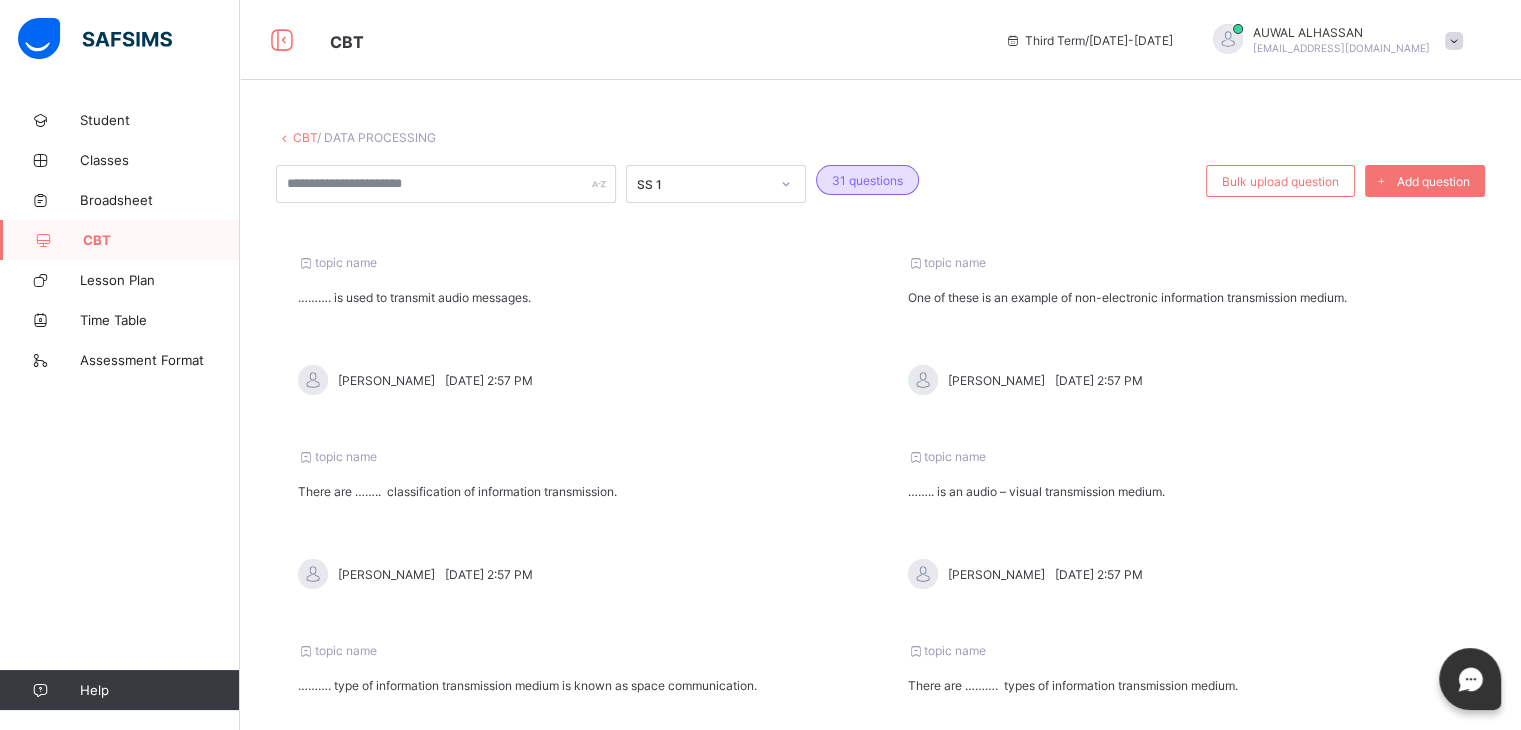 click on "CBT" at bounding box center [305, 137] 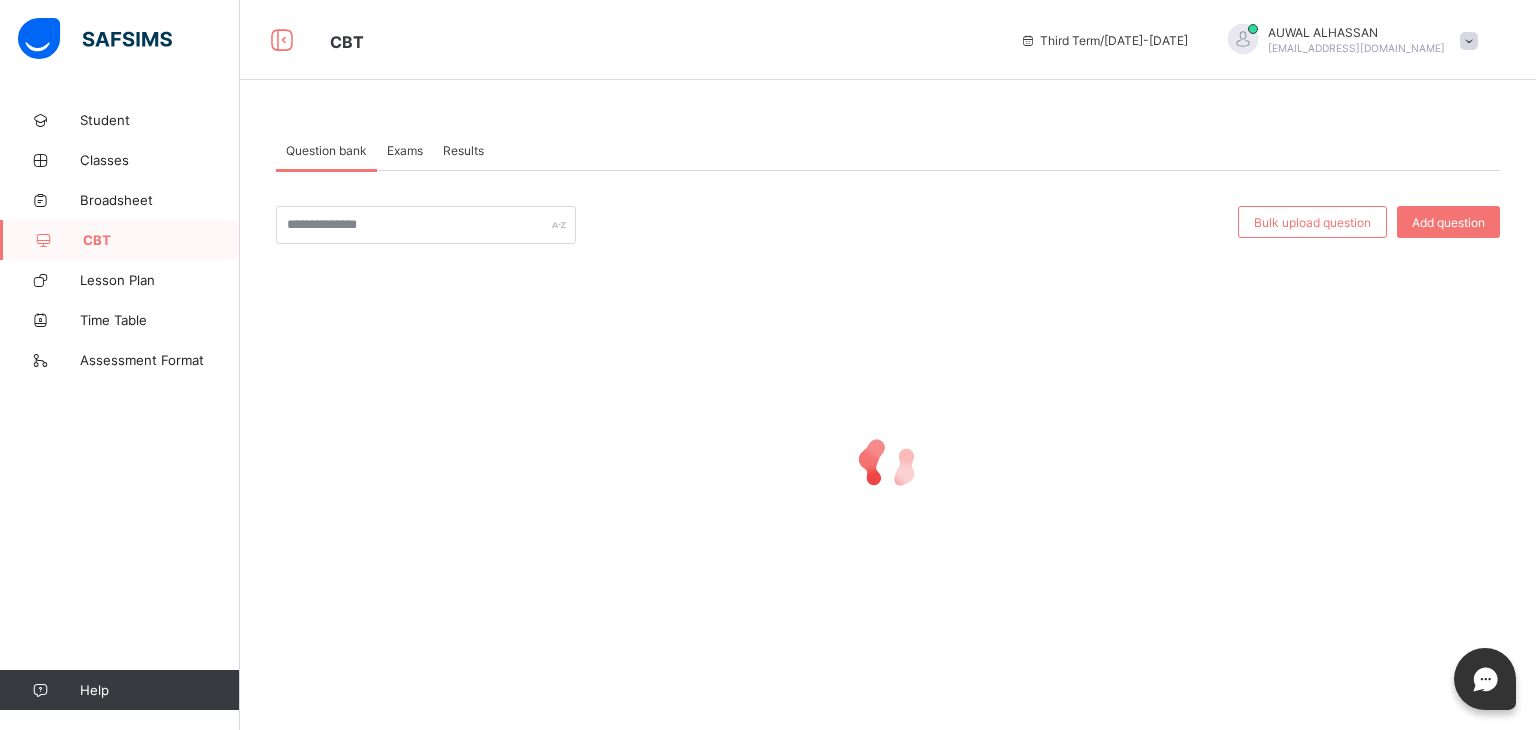 click on "Exams" at bounding box center [405, 150] 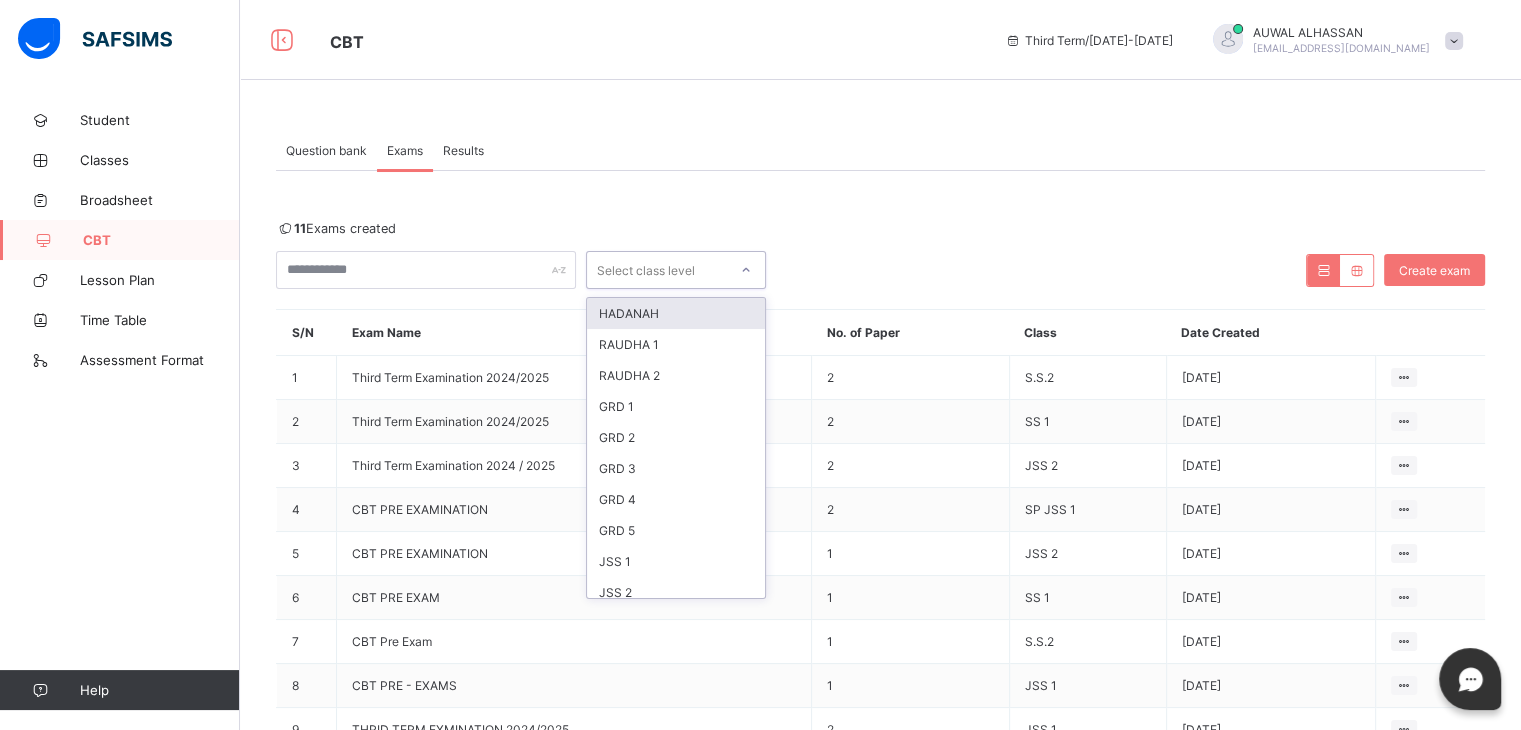click on "Select class level" at bounding box center (646, 270) 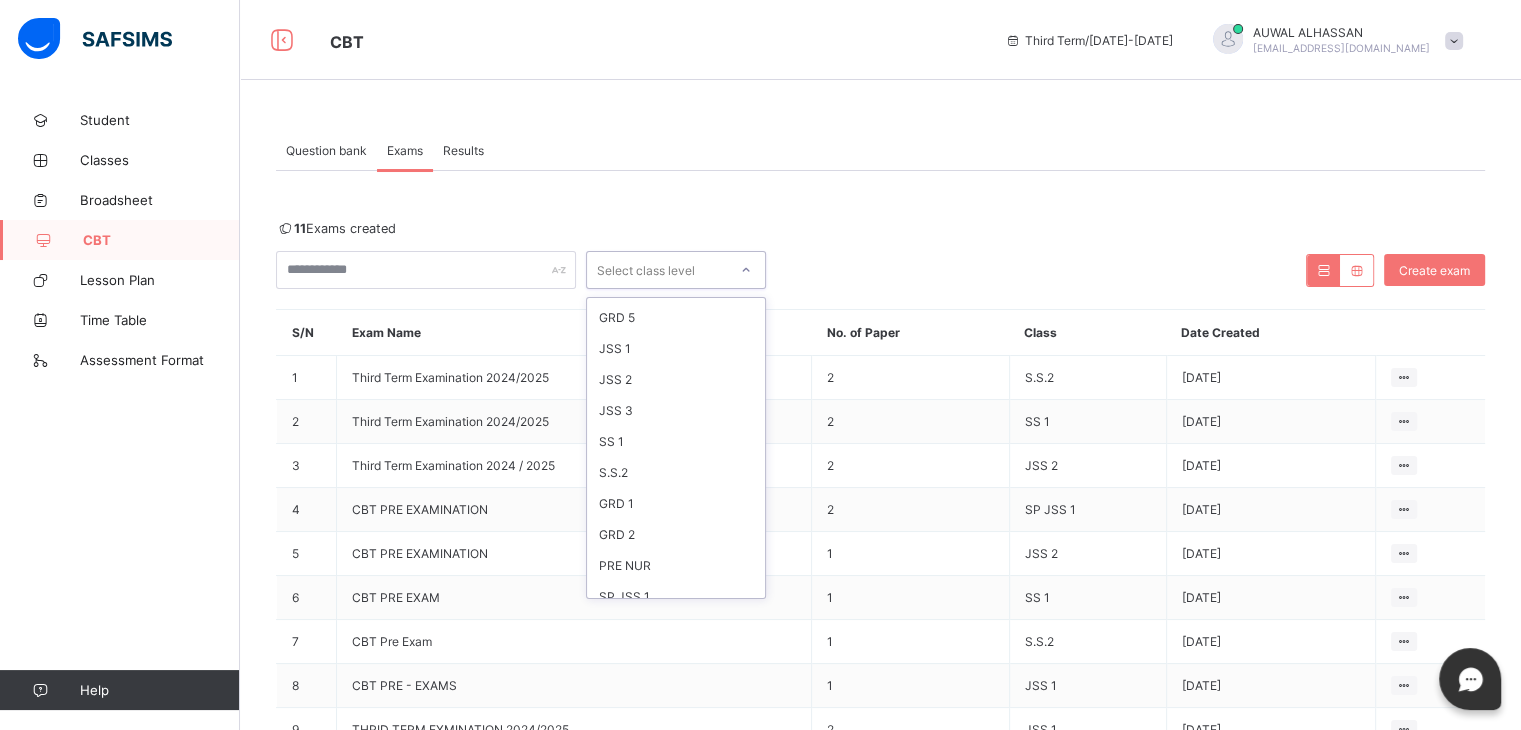 scroll, scrollTop: 230, scrollLeft: 0, axis: vertical 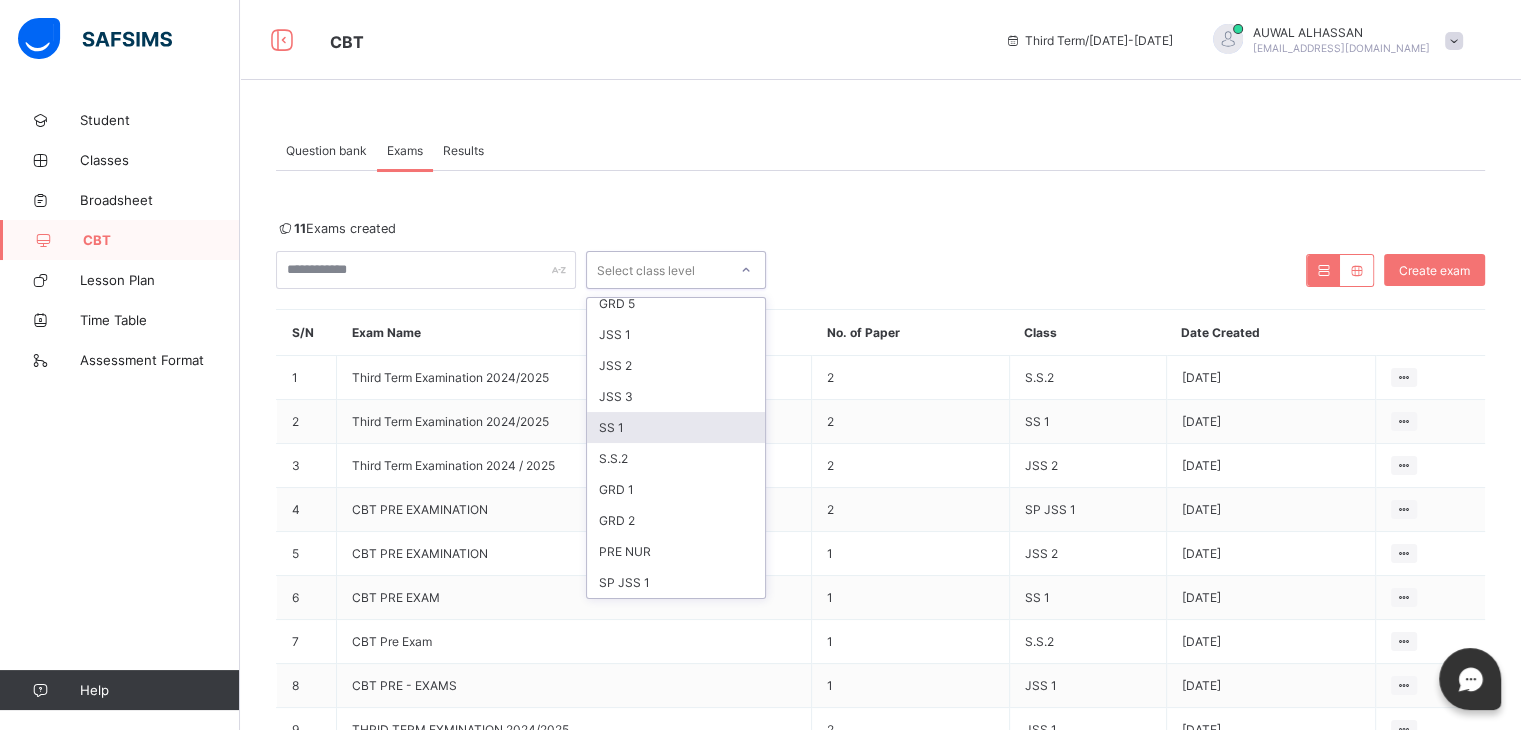 click on "SS 1" at bounding box center [676, 427] 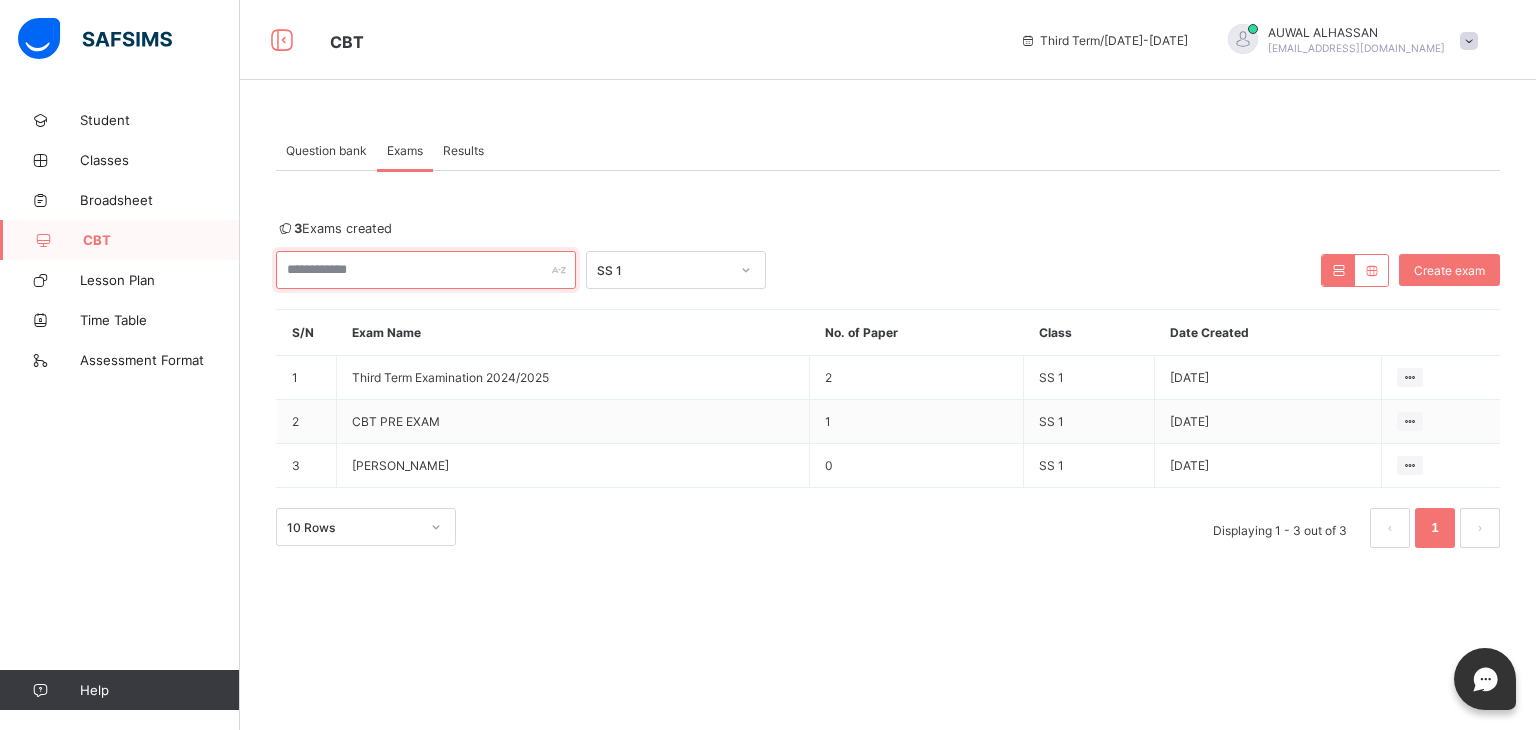 click at bounding box center (426, 270) 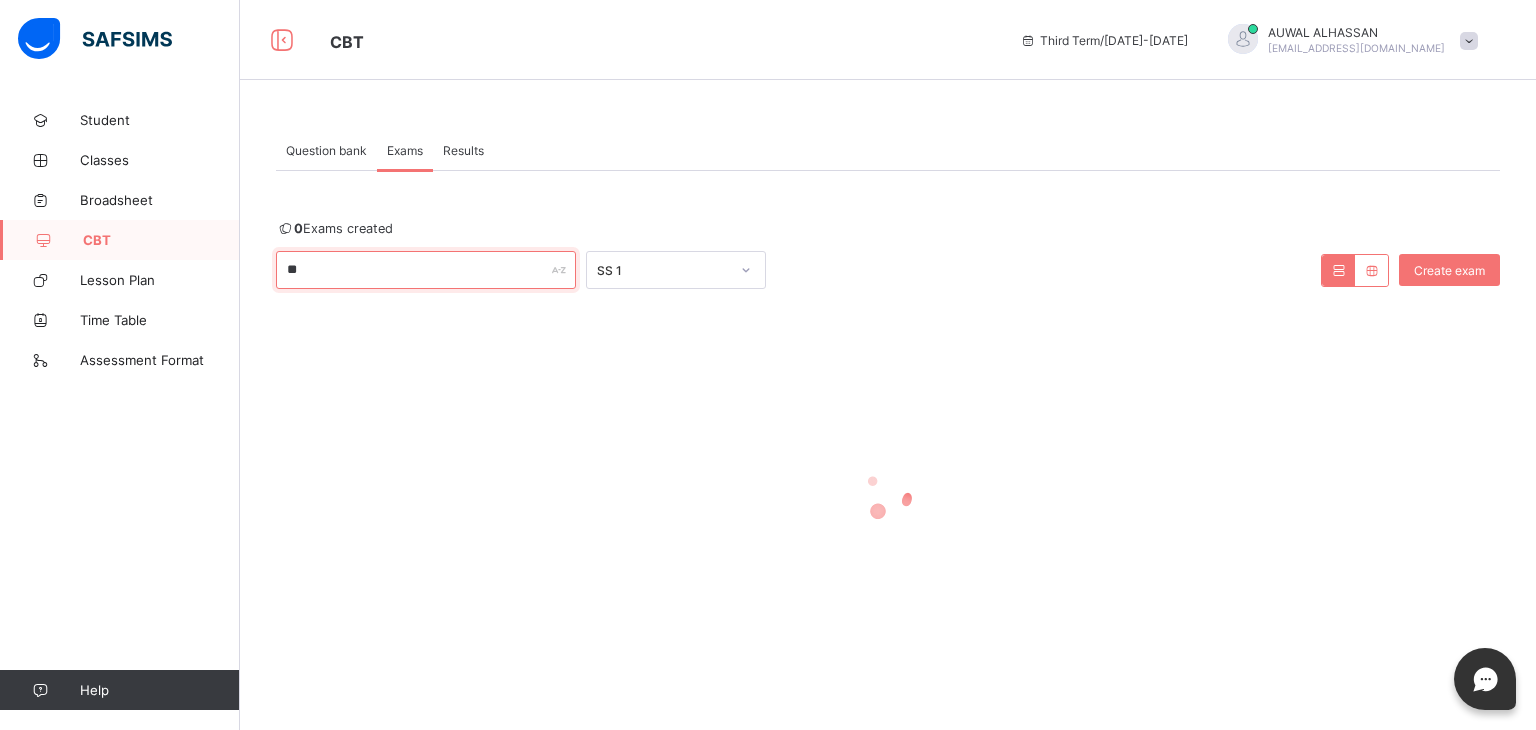 type on "*" 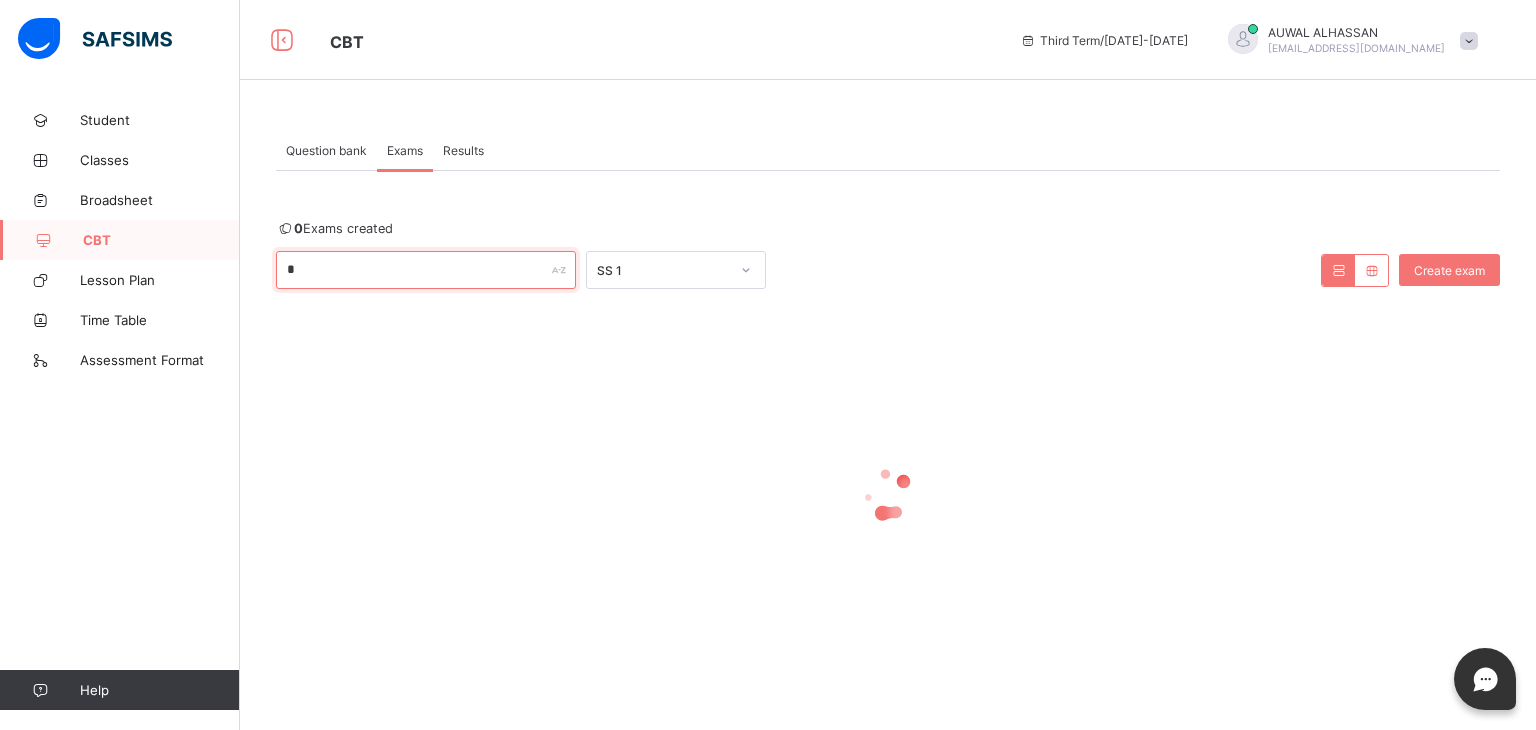 type 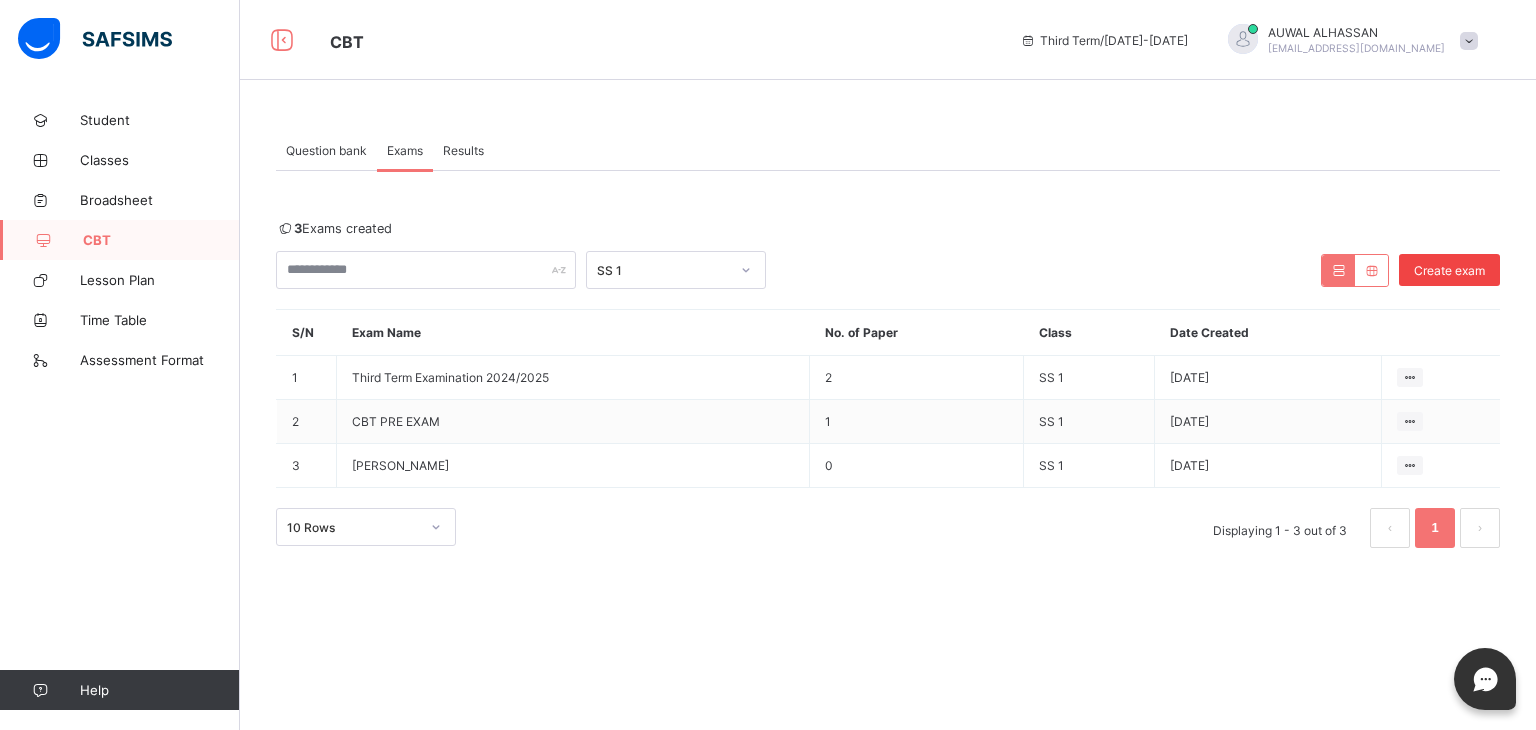 click on "Create exam" at bounding box center (1449, 270) 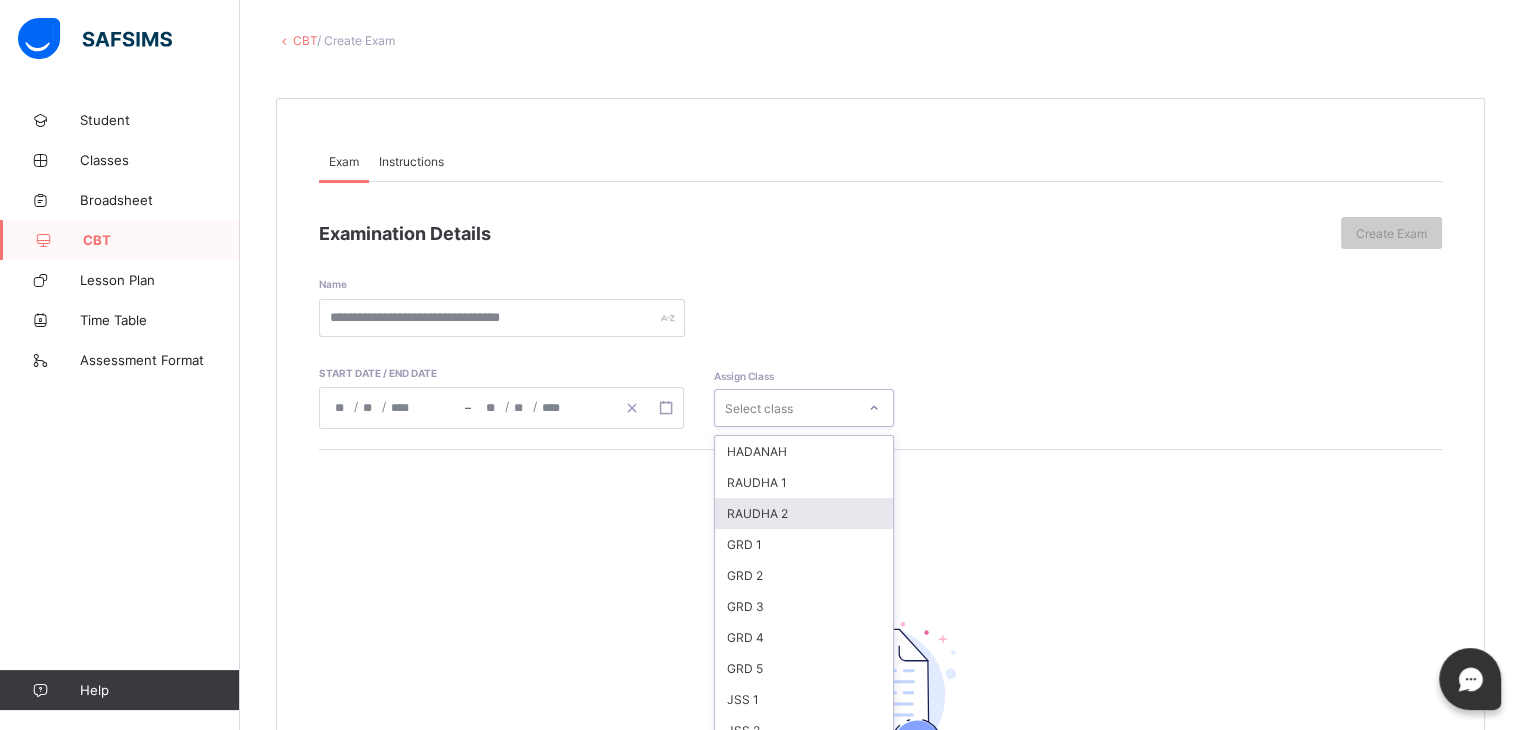 click on "option RAUDHA 2 focused, 3 of 17. 17 results available. Use Up and Down to choose options, press Enter to select the currently focused option, press Escape to exit the menu, press Tab to select the option and exit the menu. Select class HADANAH RAUDHA 1 RAUDHA 2 GRD 1 GRD 2 GRD 3 GRD 4 GRD 5 JSS 1  JSS 2 JSS 3 SS 1 S.S.2 GRD 1 GRD 2 PRE NUR SP JSS 1" at bounding box center (804, 408) 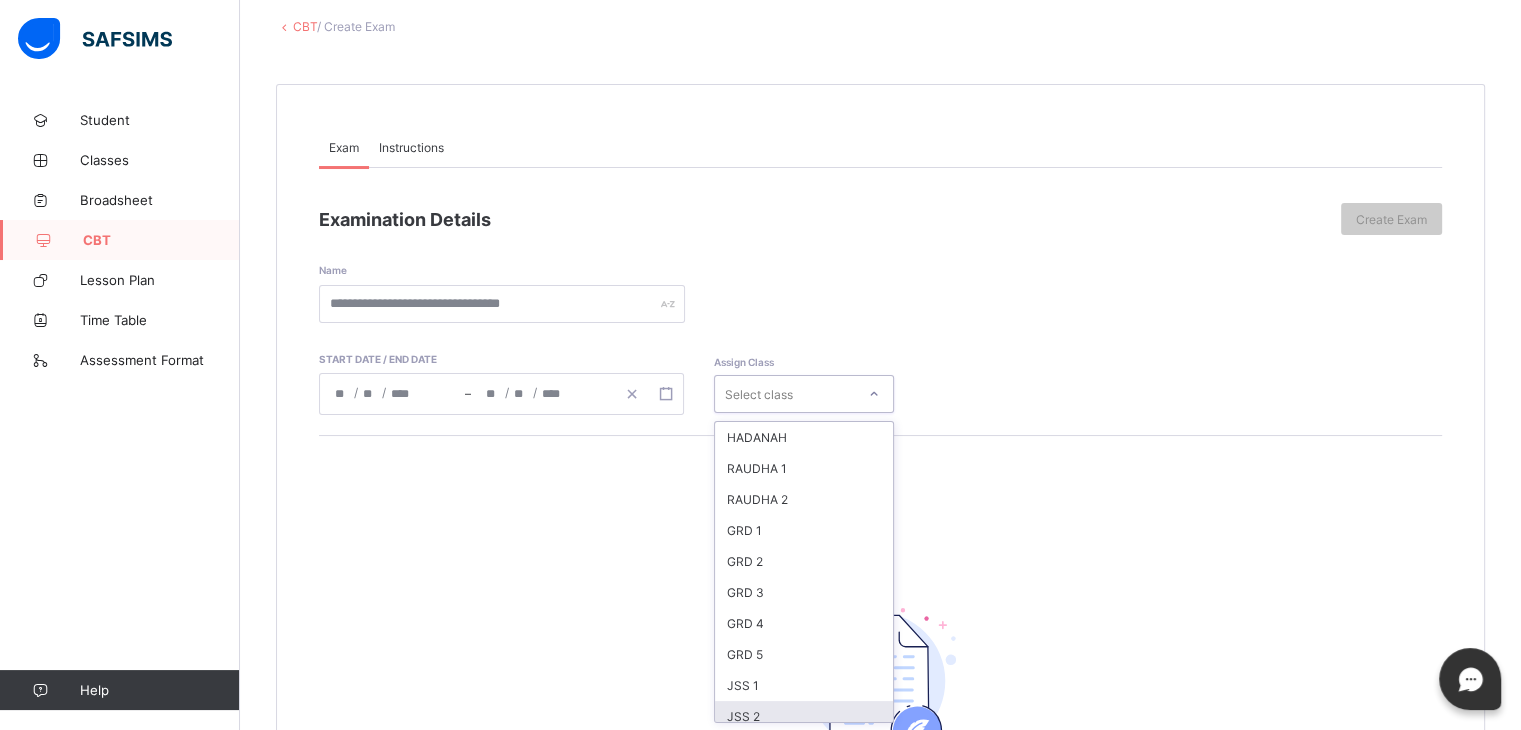 drag, startPoint x: 821, startPoint y: 497, endPoint x: 894, endPoint y: 693, distance: 209.15306 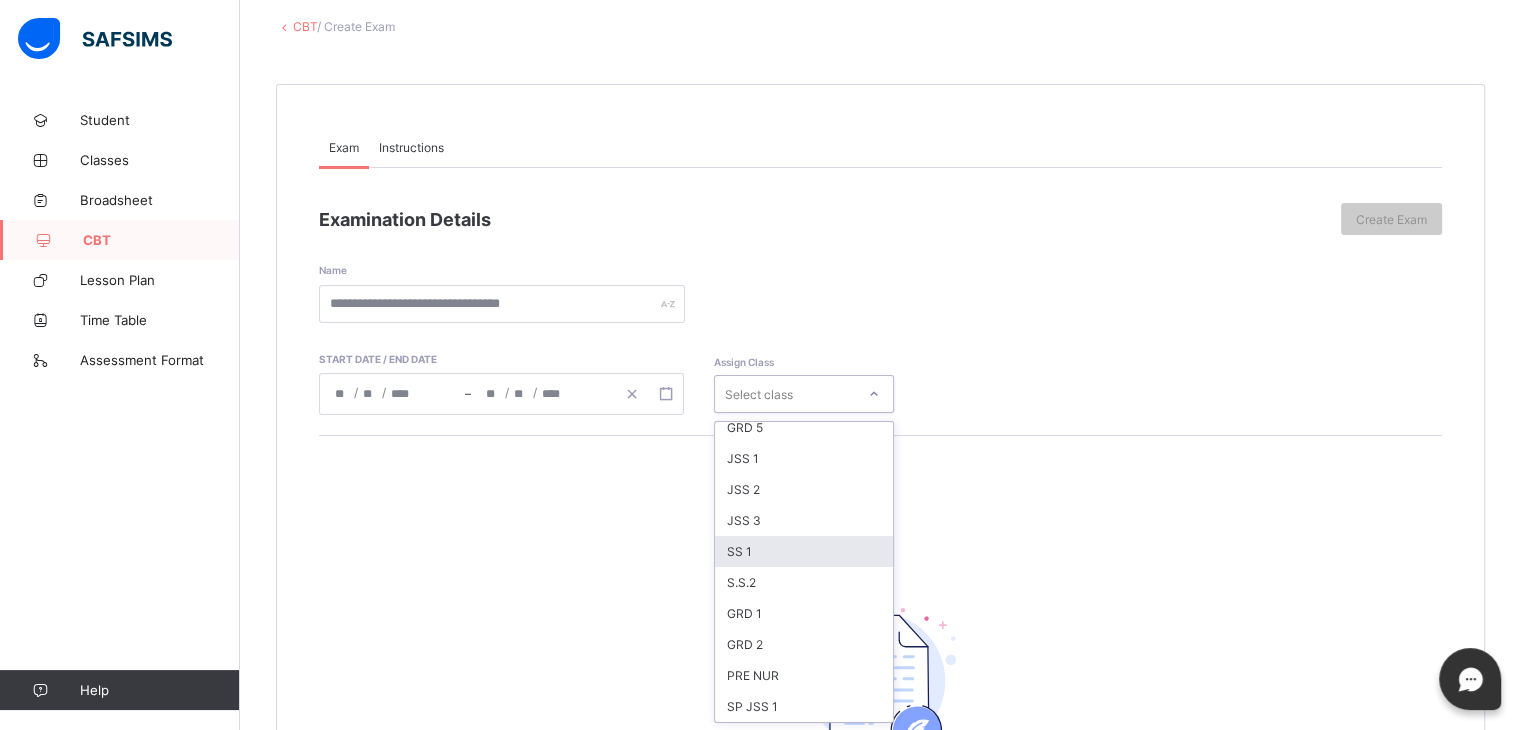 click on "SS 1" at bounding box center [804, 551] 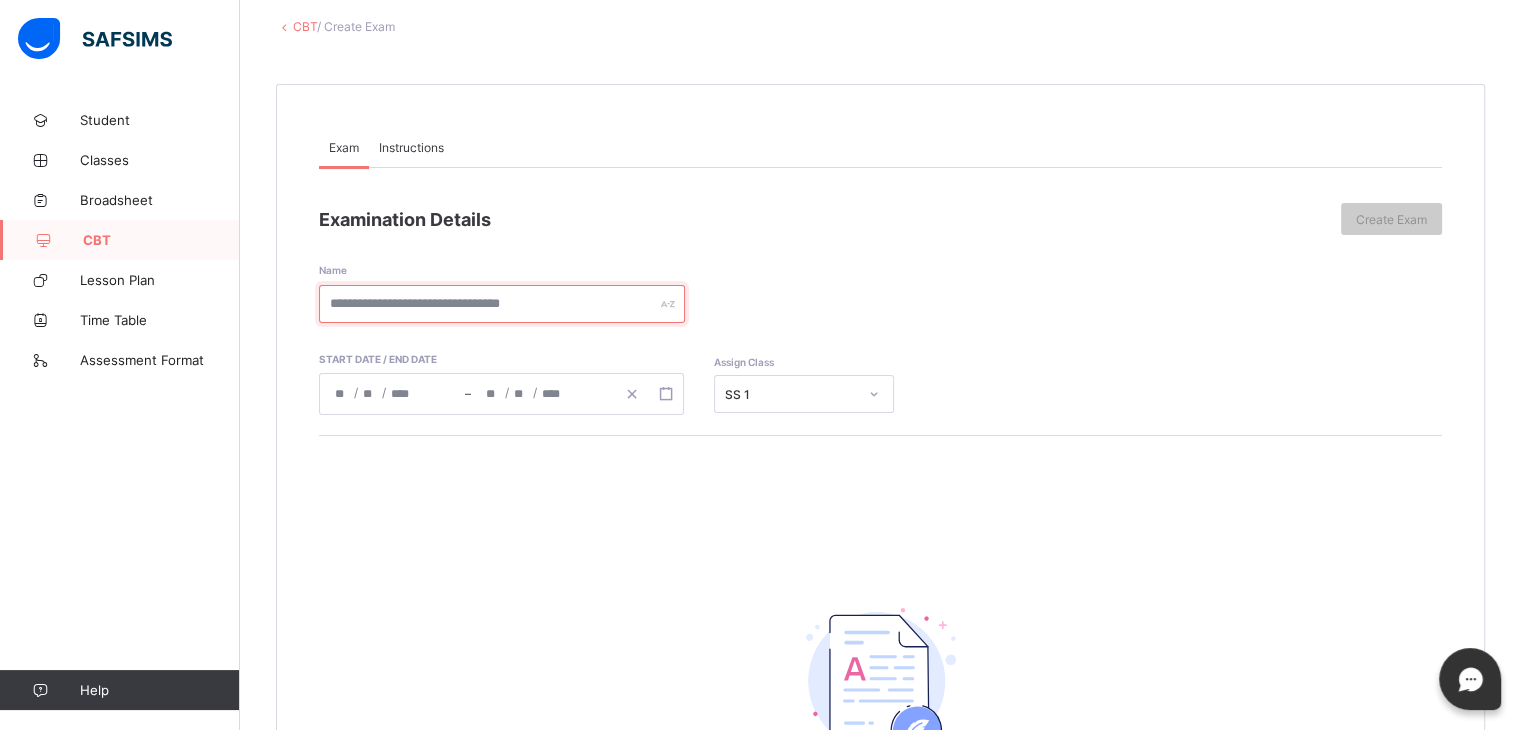 click at bounding box center (502, 304) 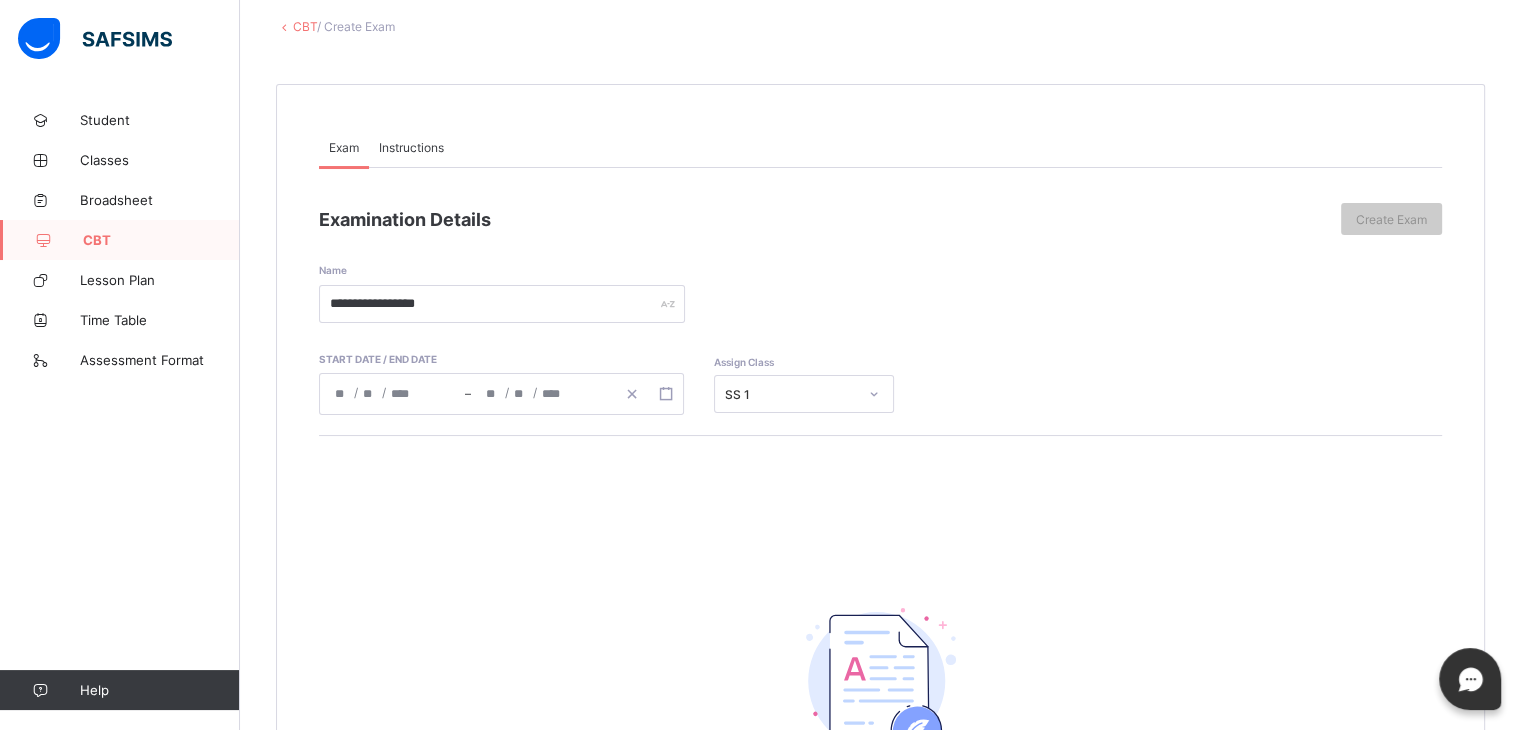click on "/ /" at bounding box center (543, 394) 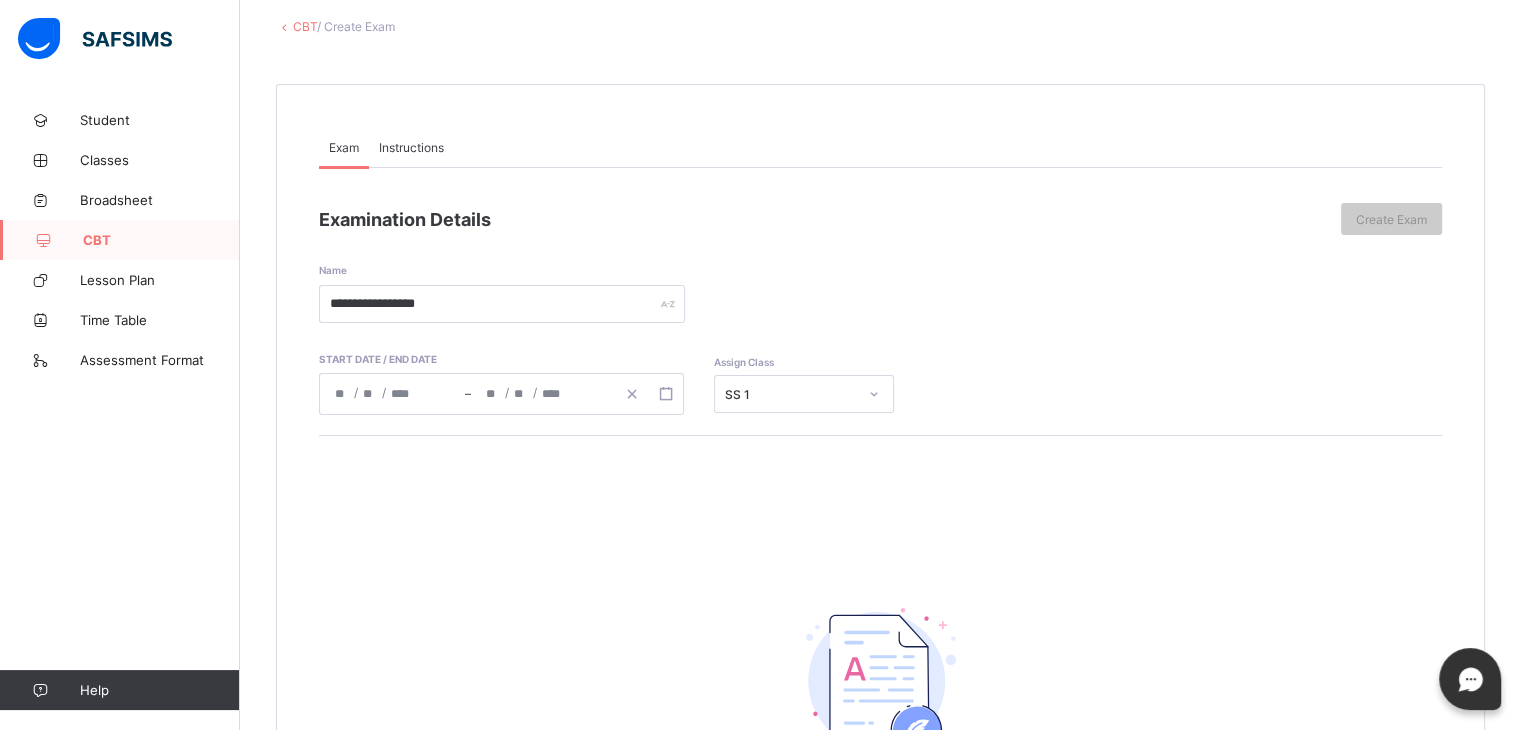 click on "**********" at bounding box center (880, 279) 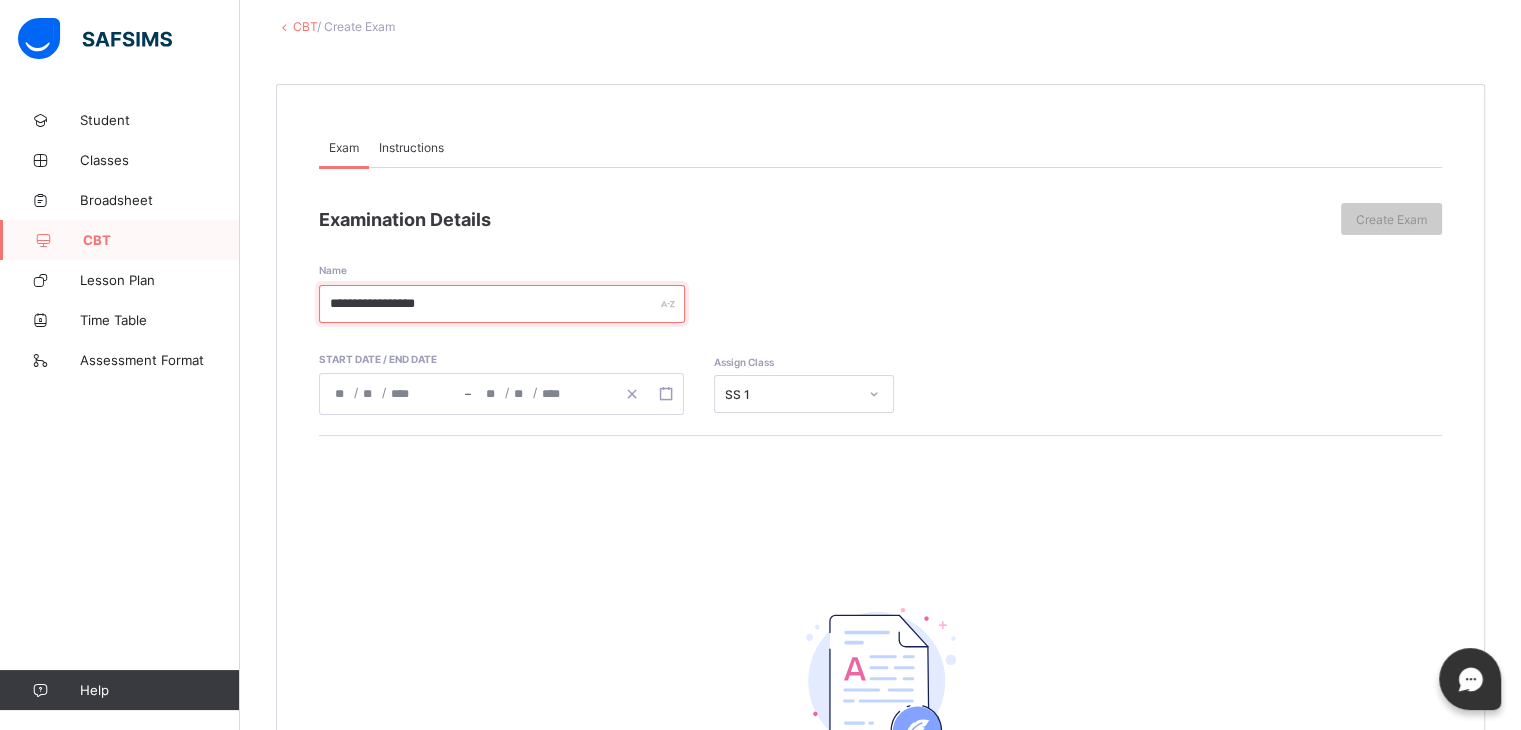 click on "**********" at bounding box center [502, 304] 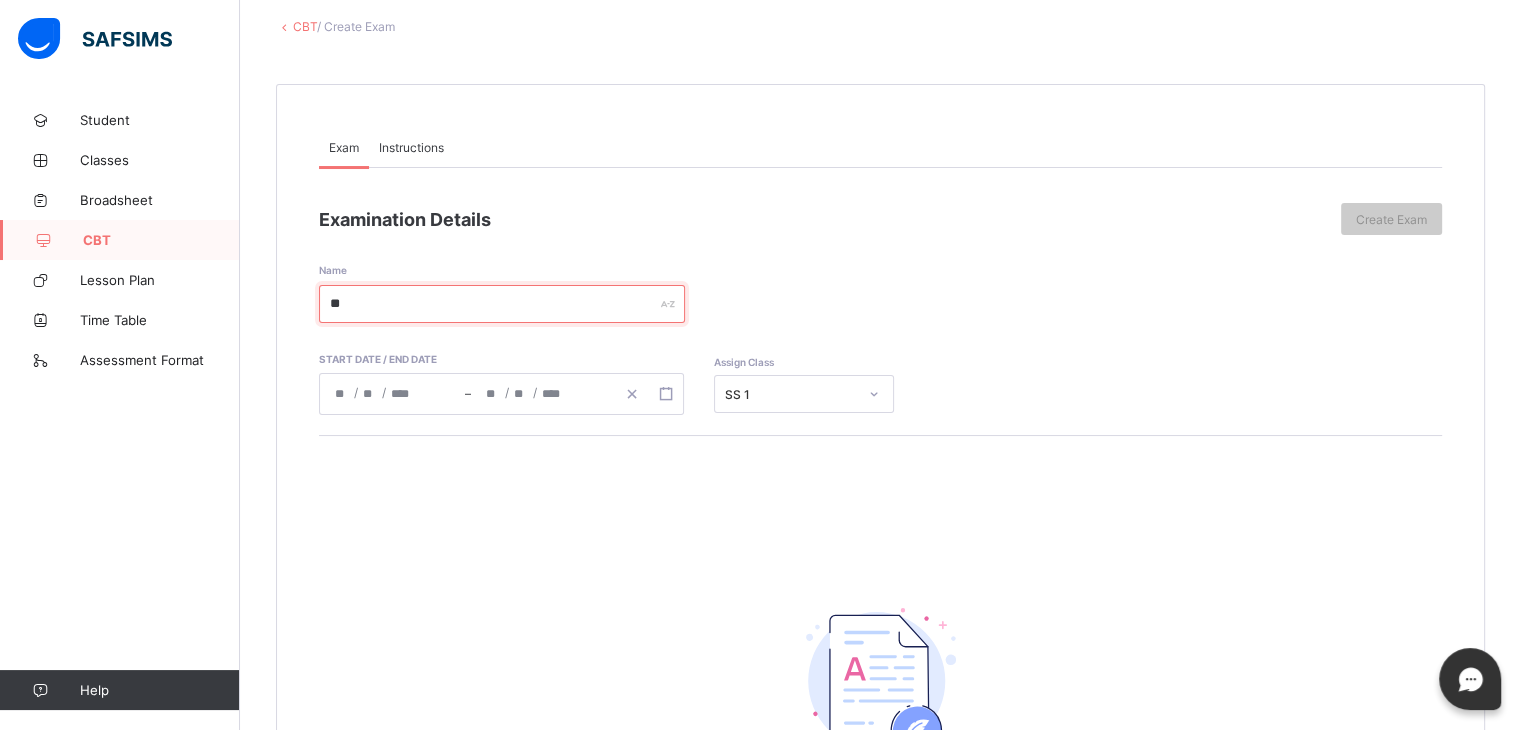 type on "*" 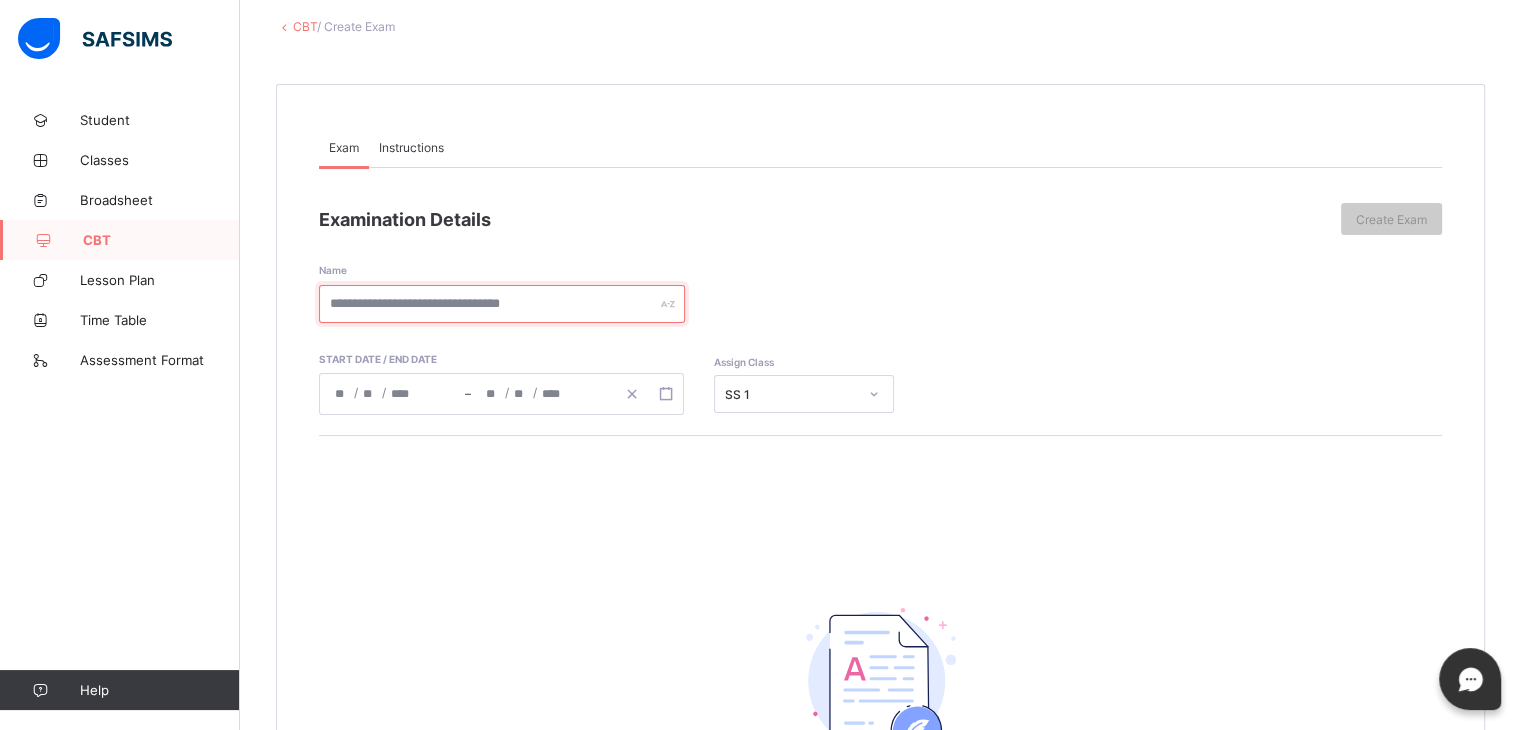 type 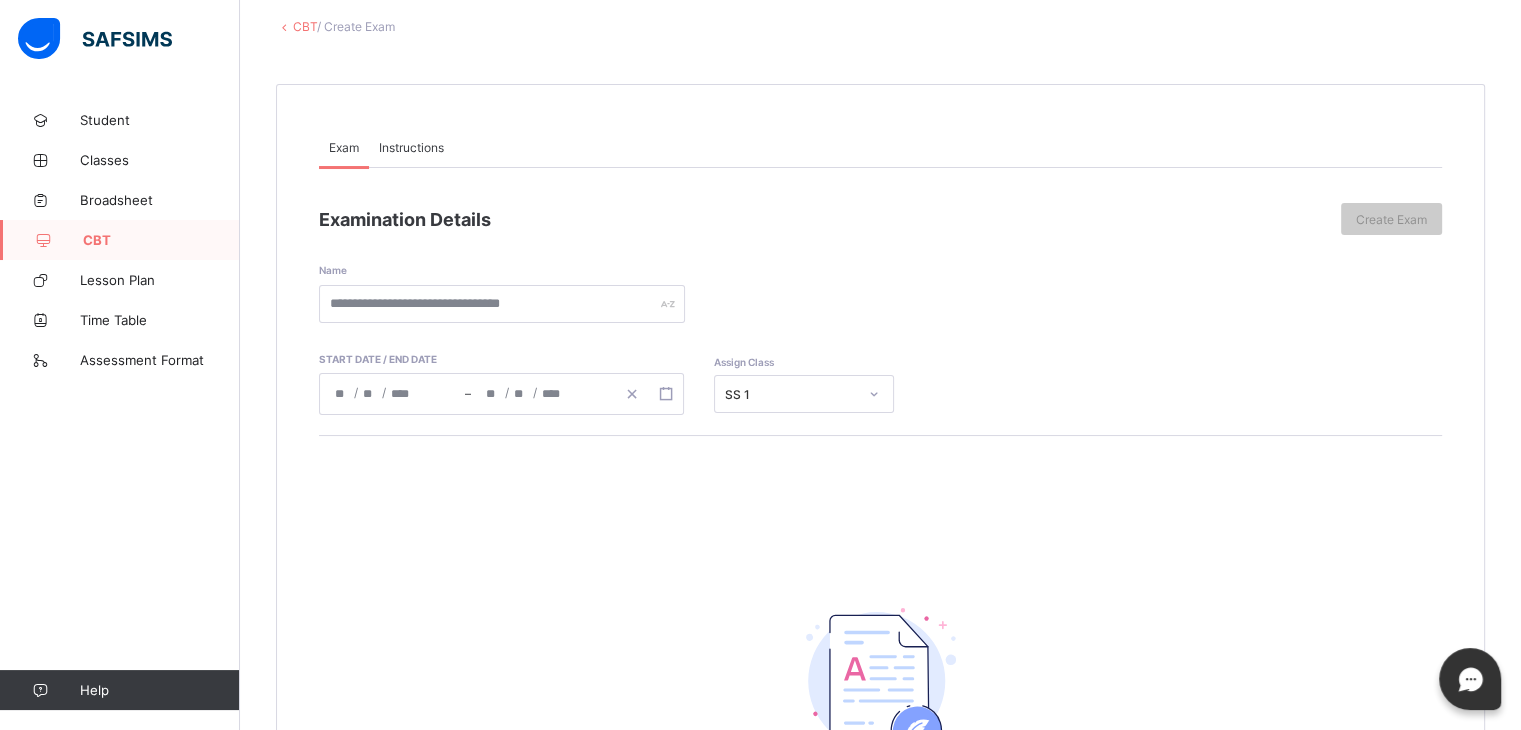 click on "Instructions" at bounding box center (411, 147) 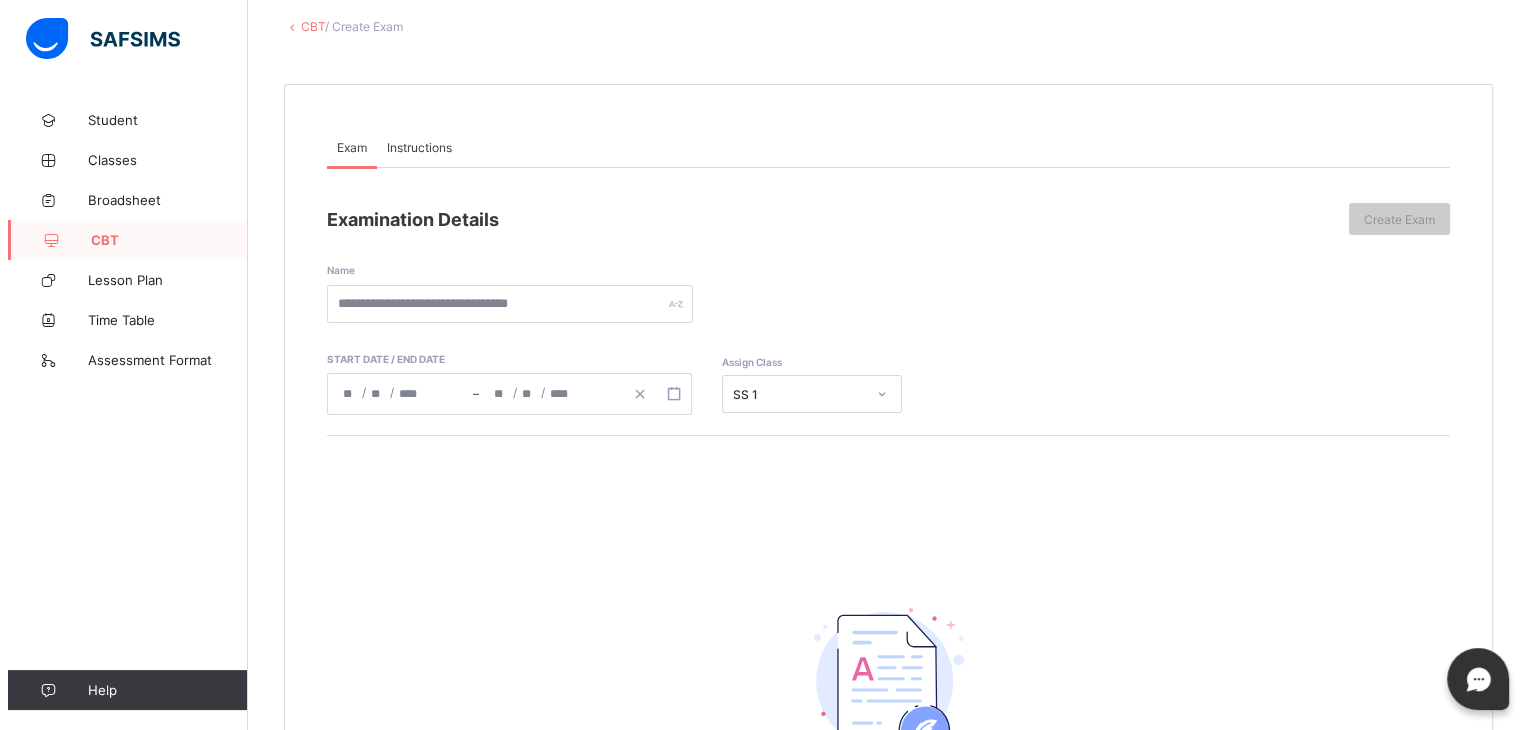 scroll, scrollTop: 0, scrollLeft: 0, axis: both 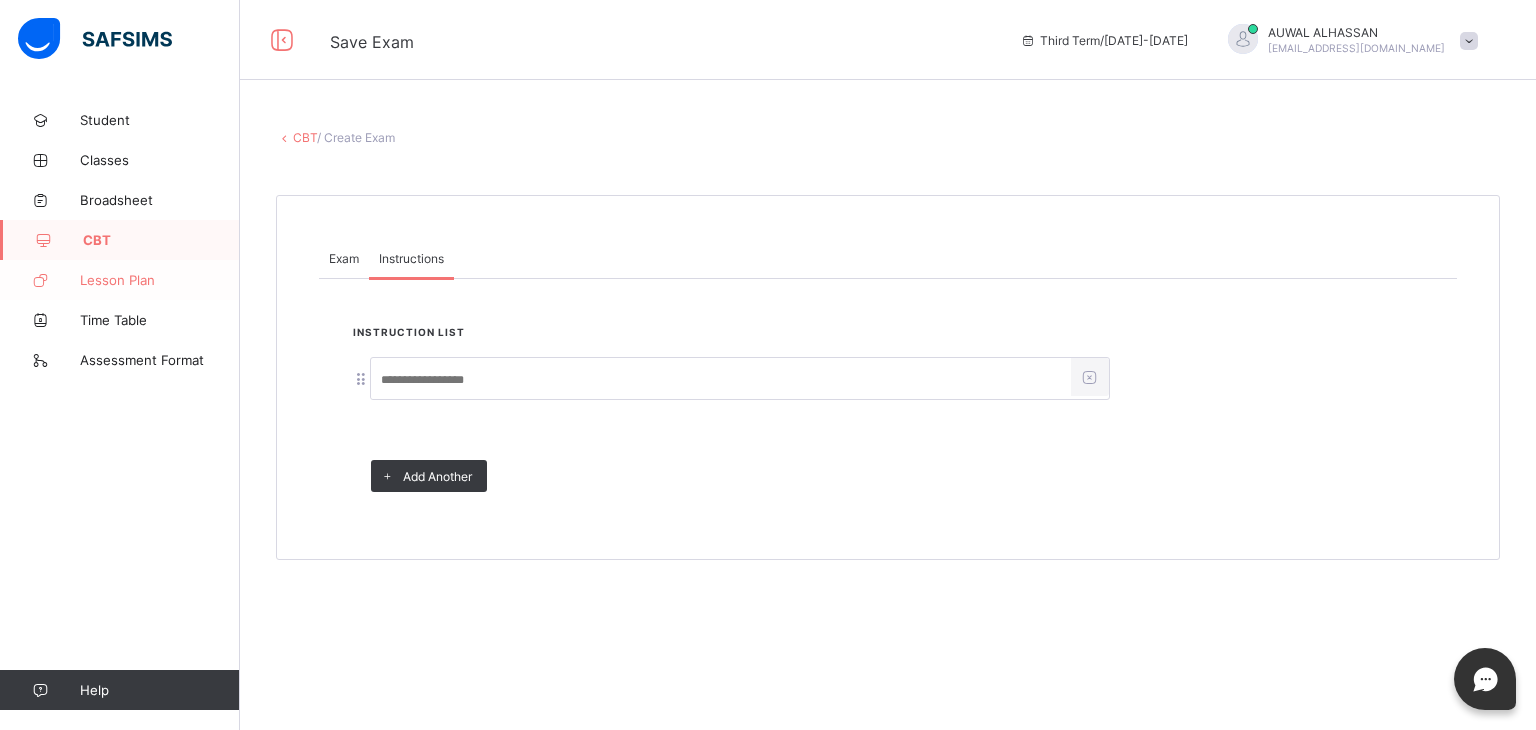click on "Lesson Plan" at bounding box center (120, 280) 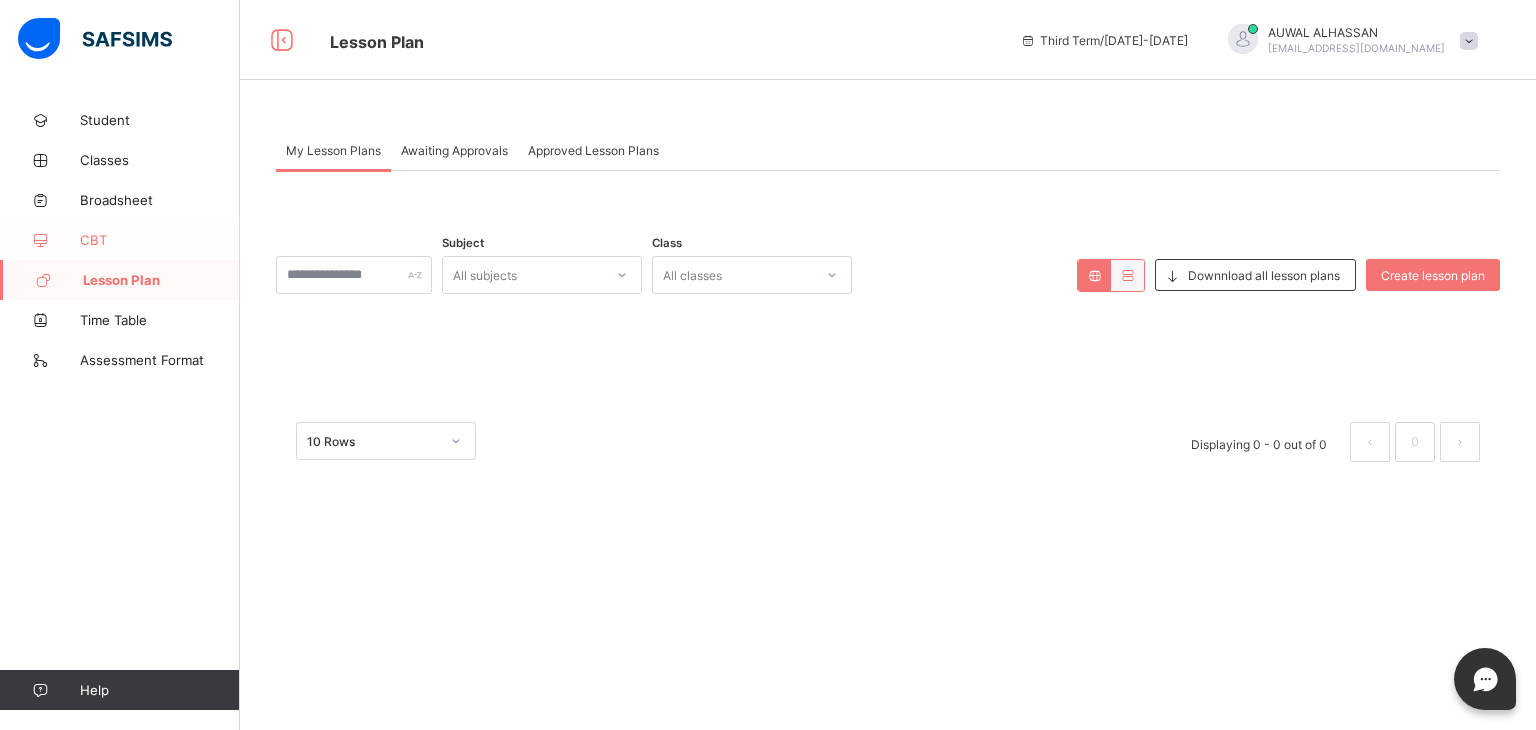 click on "CBT" at bounding box center (120, 240) 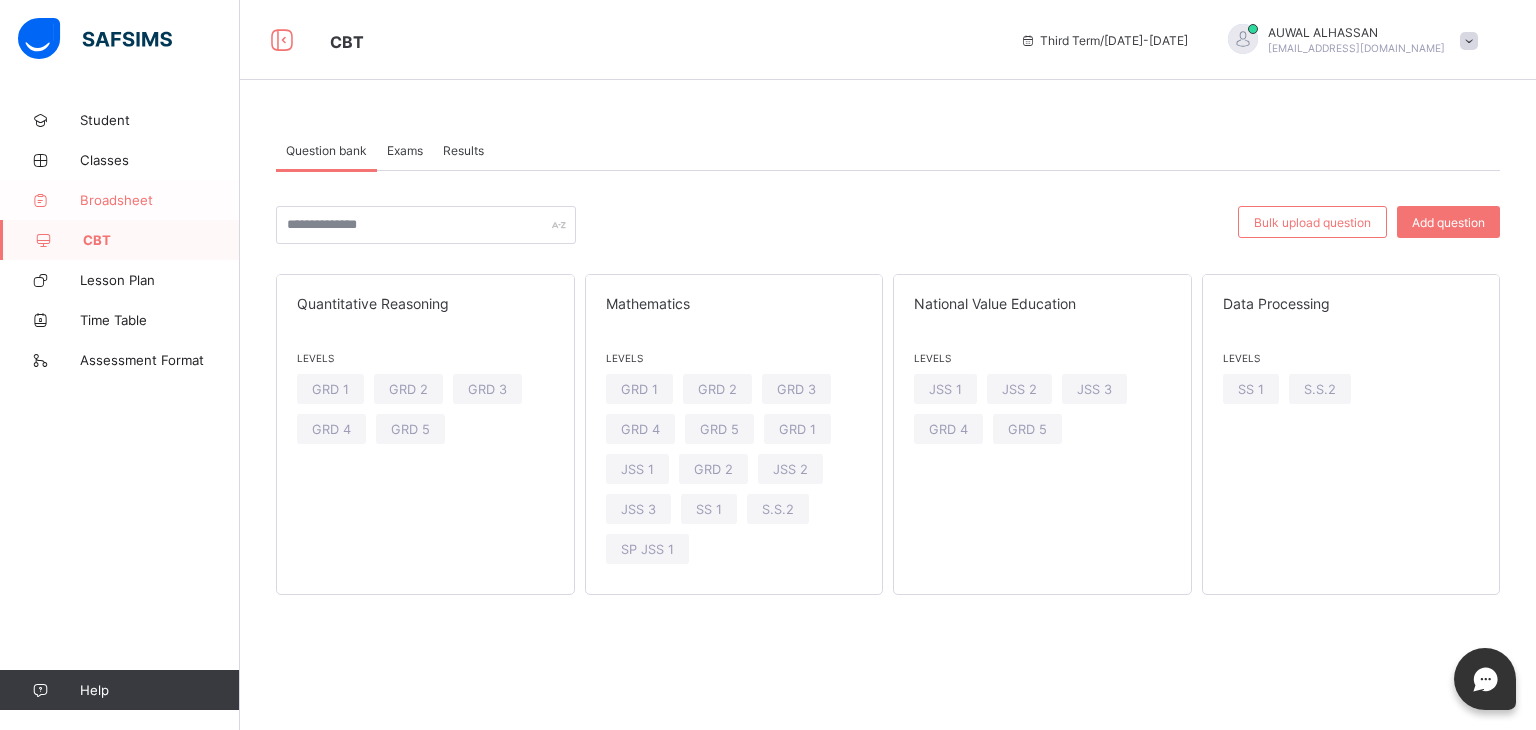 click on "Broadsheet" at bounding box center [160, 200] 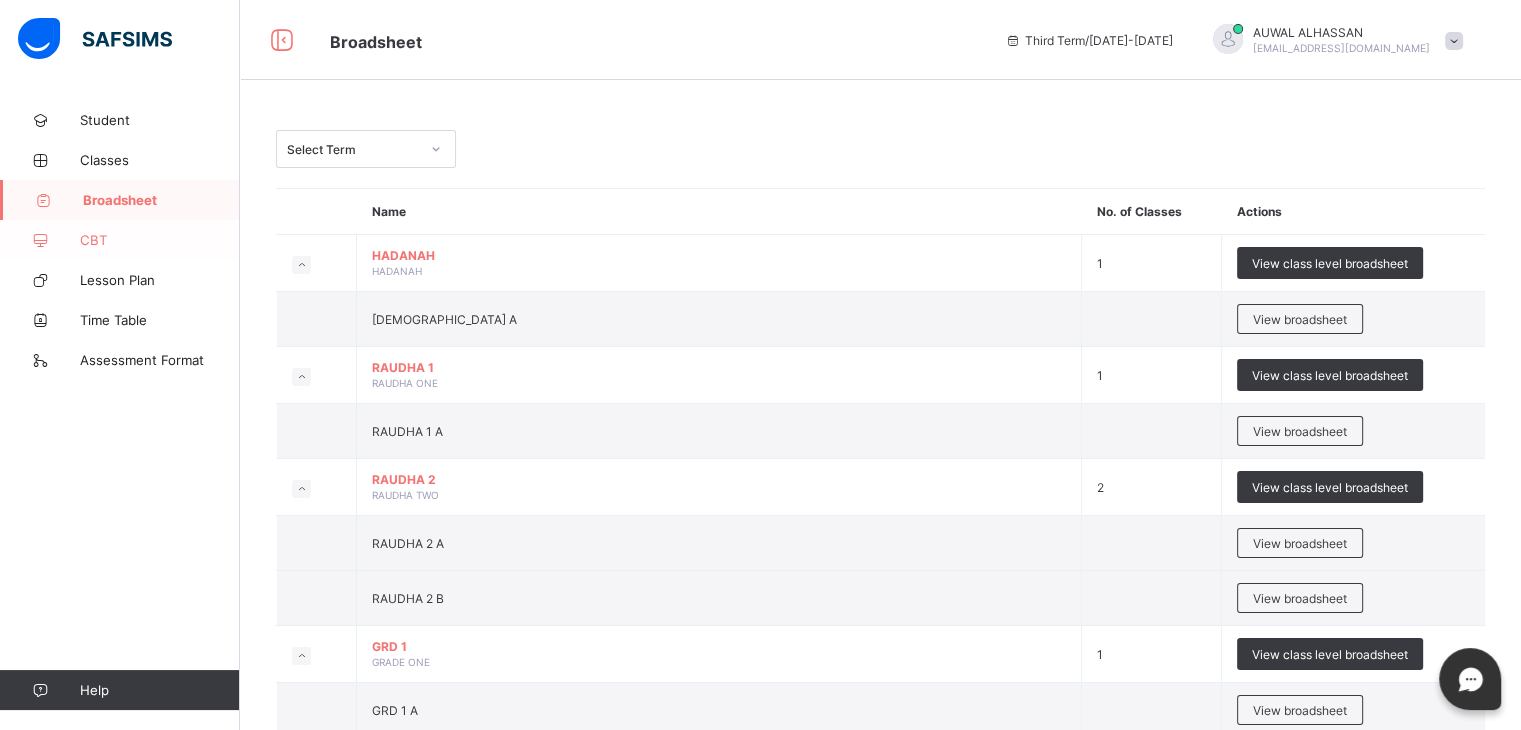 click on "CBT" at bounding box center [160, 240] 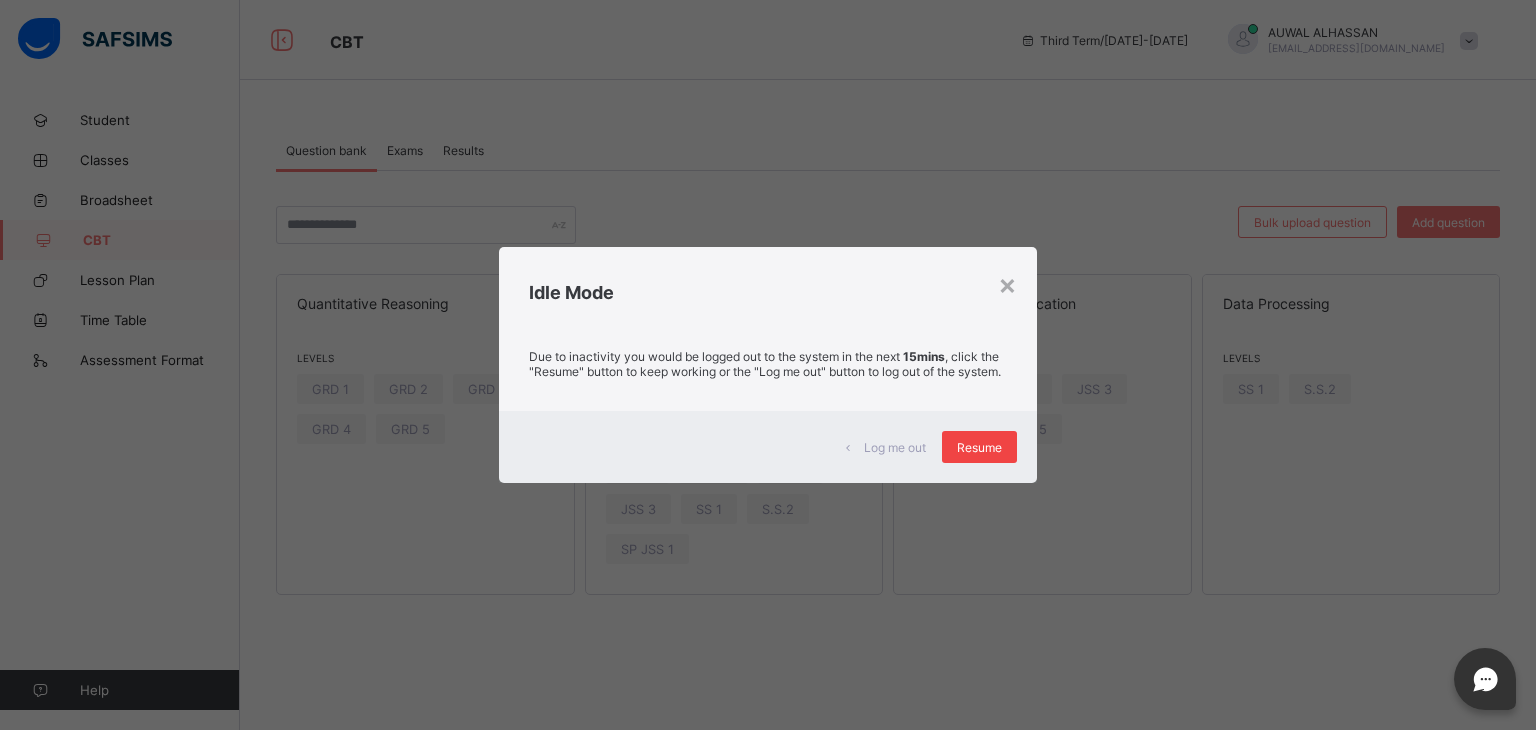 click on "Resume" at bounding box center [979, 447] 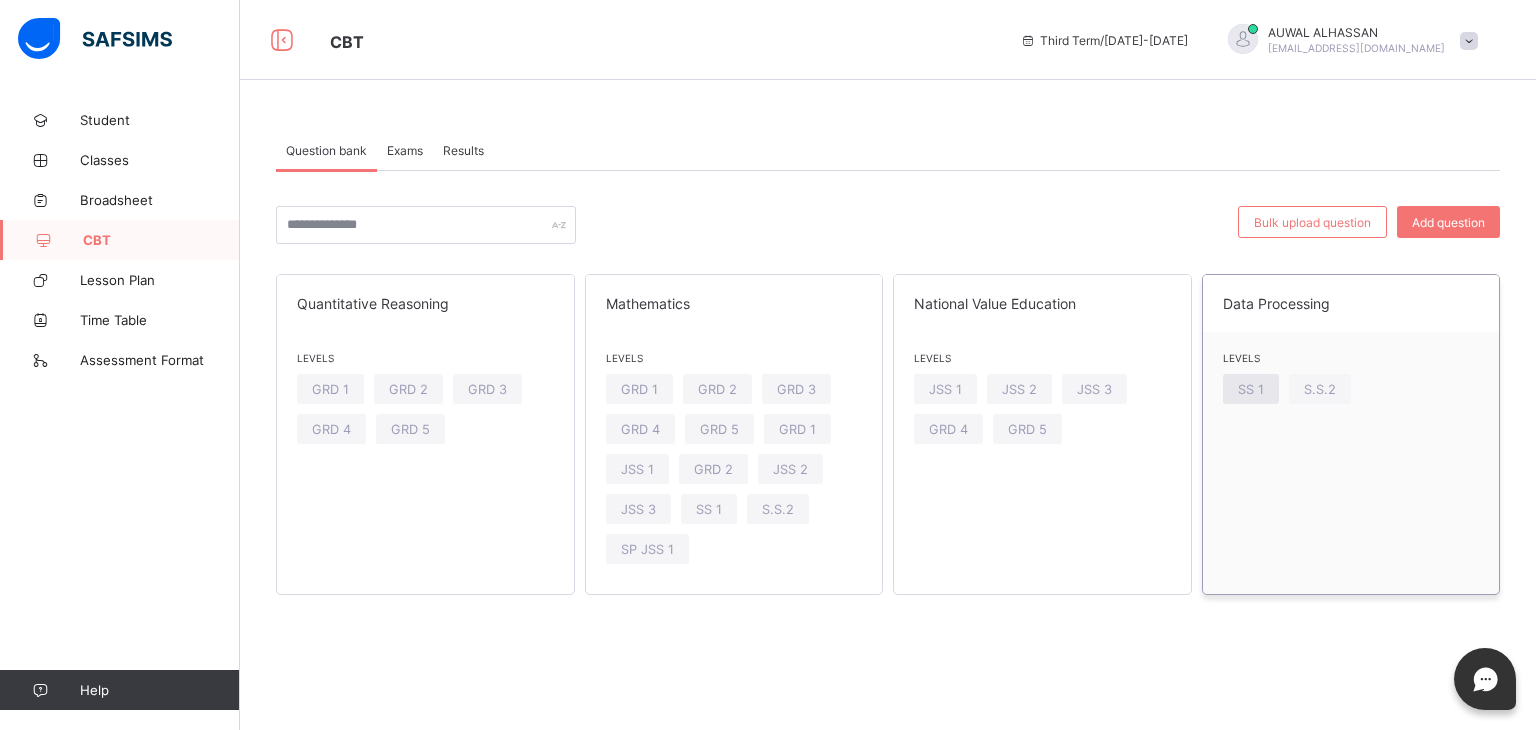 click on "SS 1" at bounding box center [1251, 389] 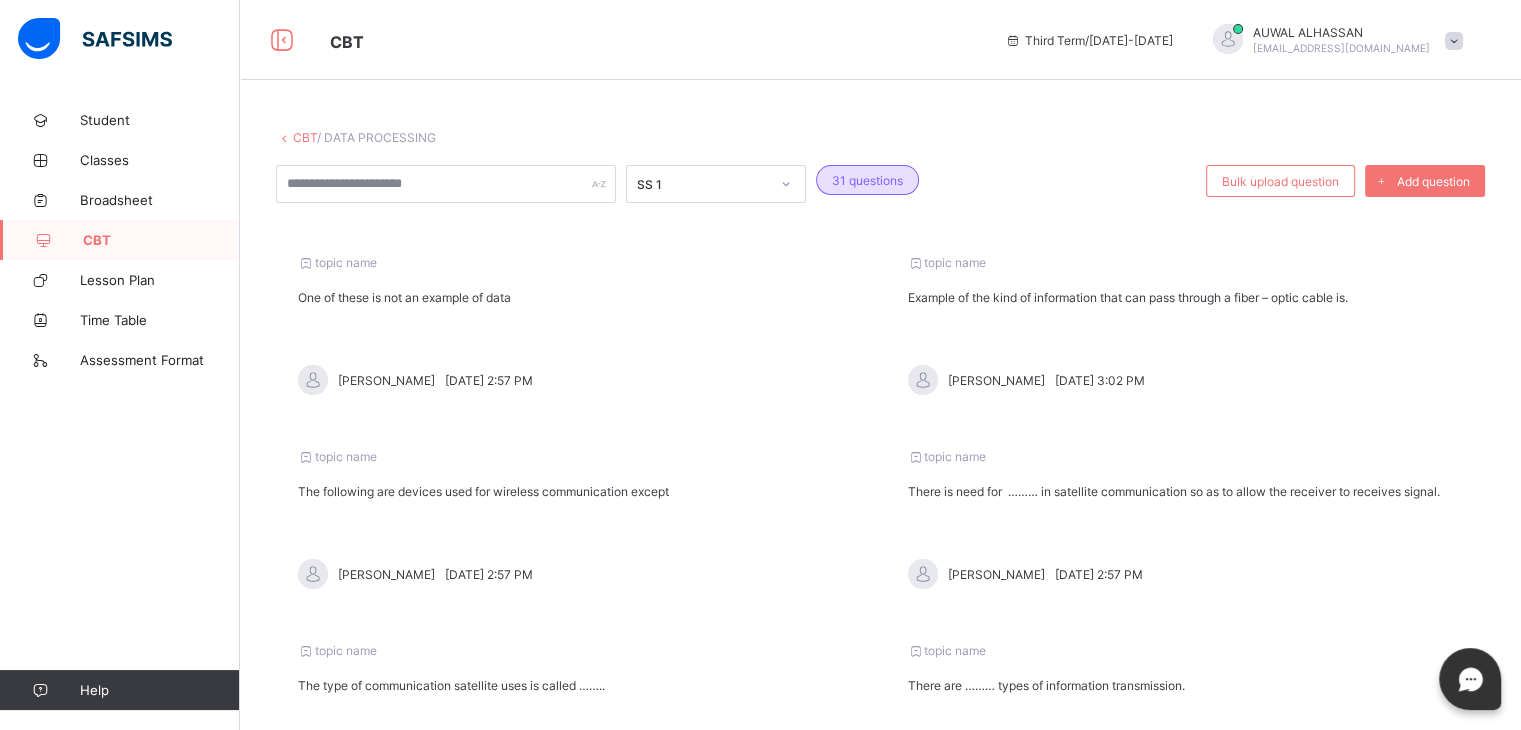 click on "AUWAL    ALHASSAN" at bounding box center (1341, 32) 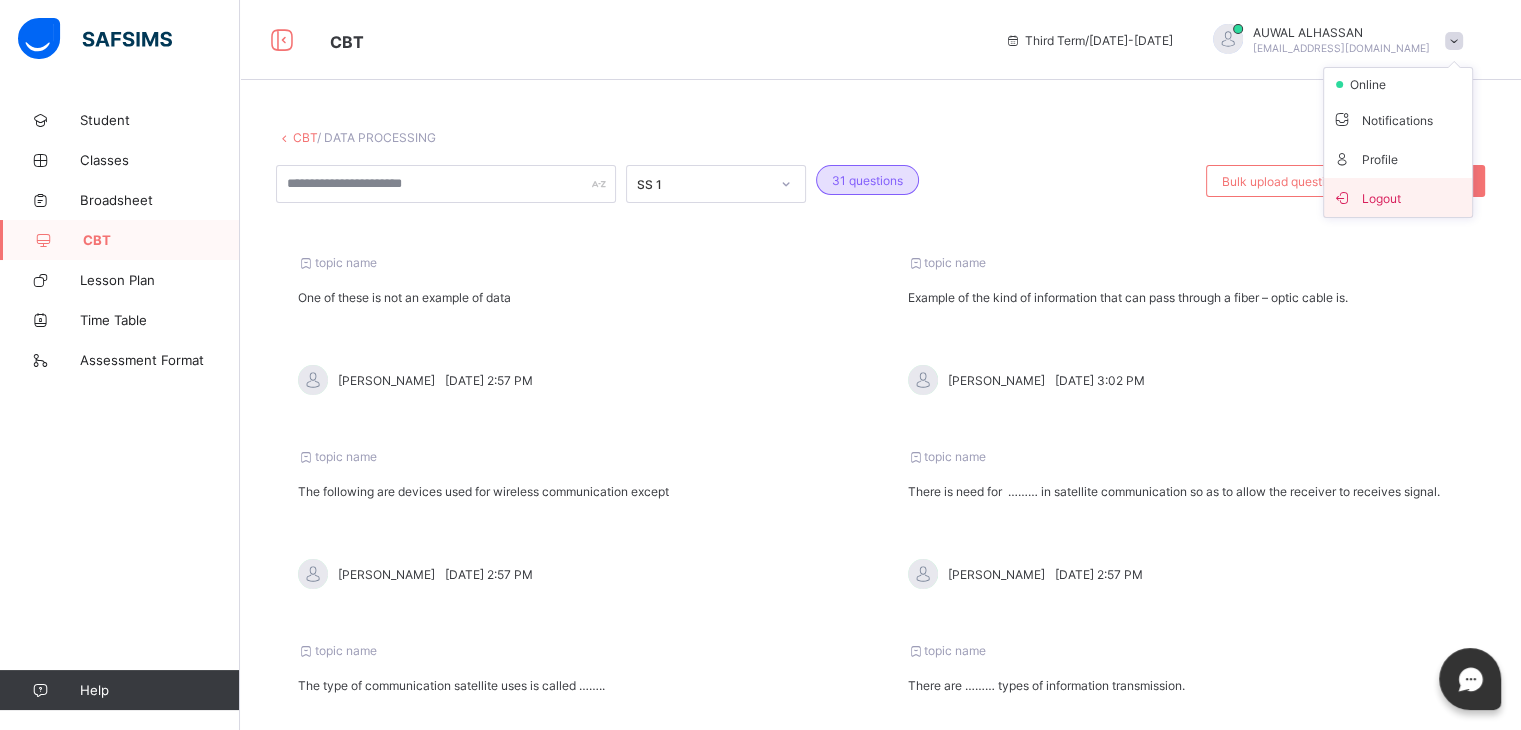 click on "Logout" at bounding box center (1398, 197) 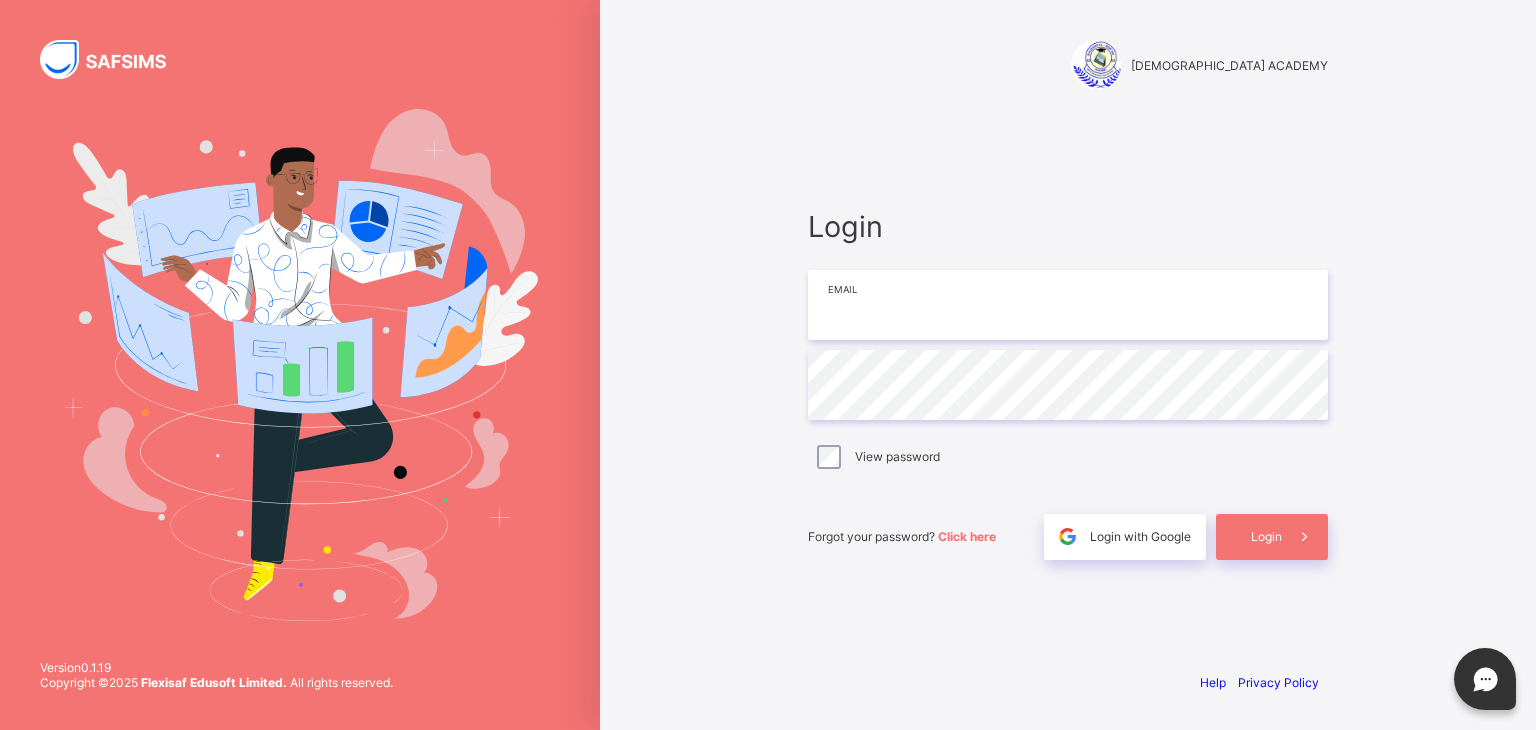 type on "**********" 